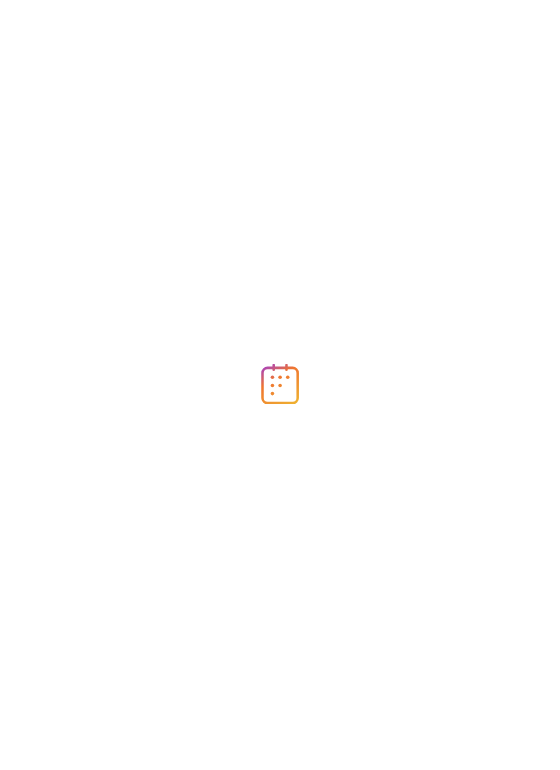 scroll, scrollTop: 0, scrollLeft: 0, axis: both 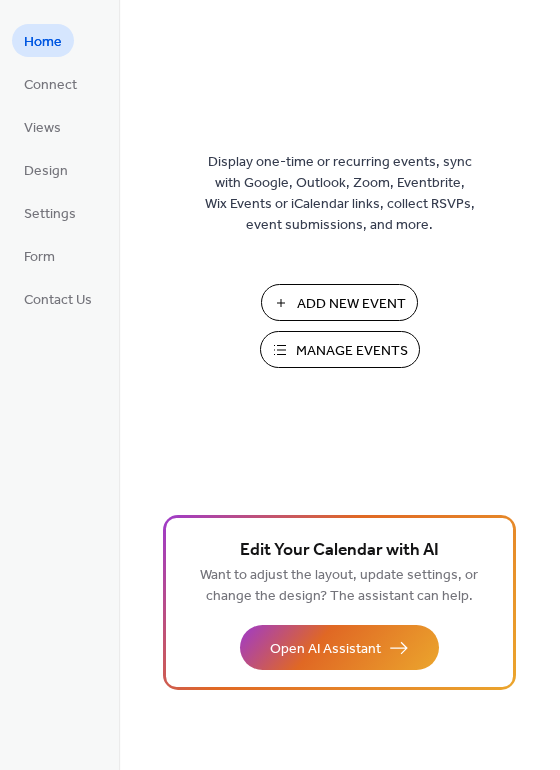 click on "Add New Event" at bounding box center [351, 304] 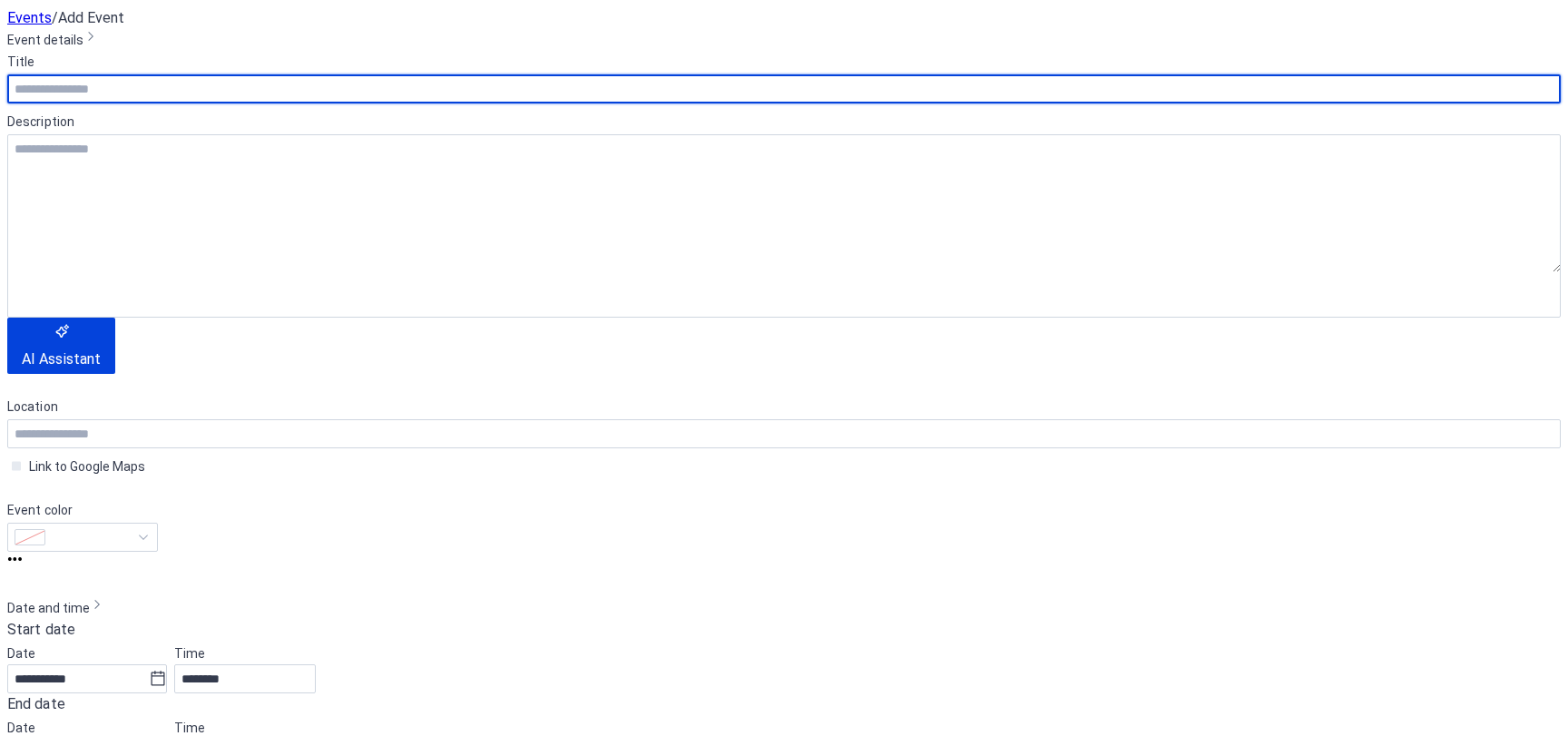 scroll, scrollTop: 0, scrollLeft: 0, axis: both 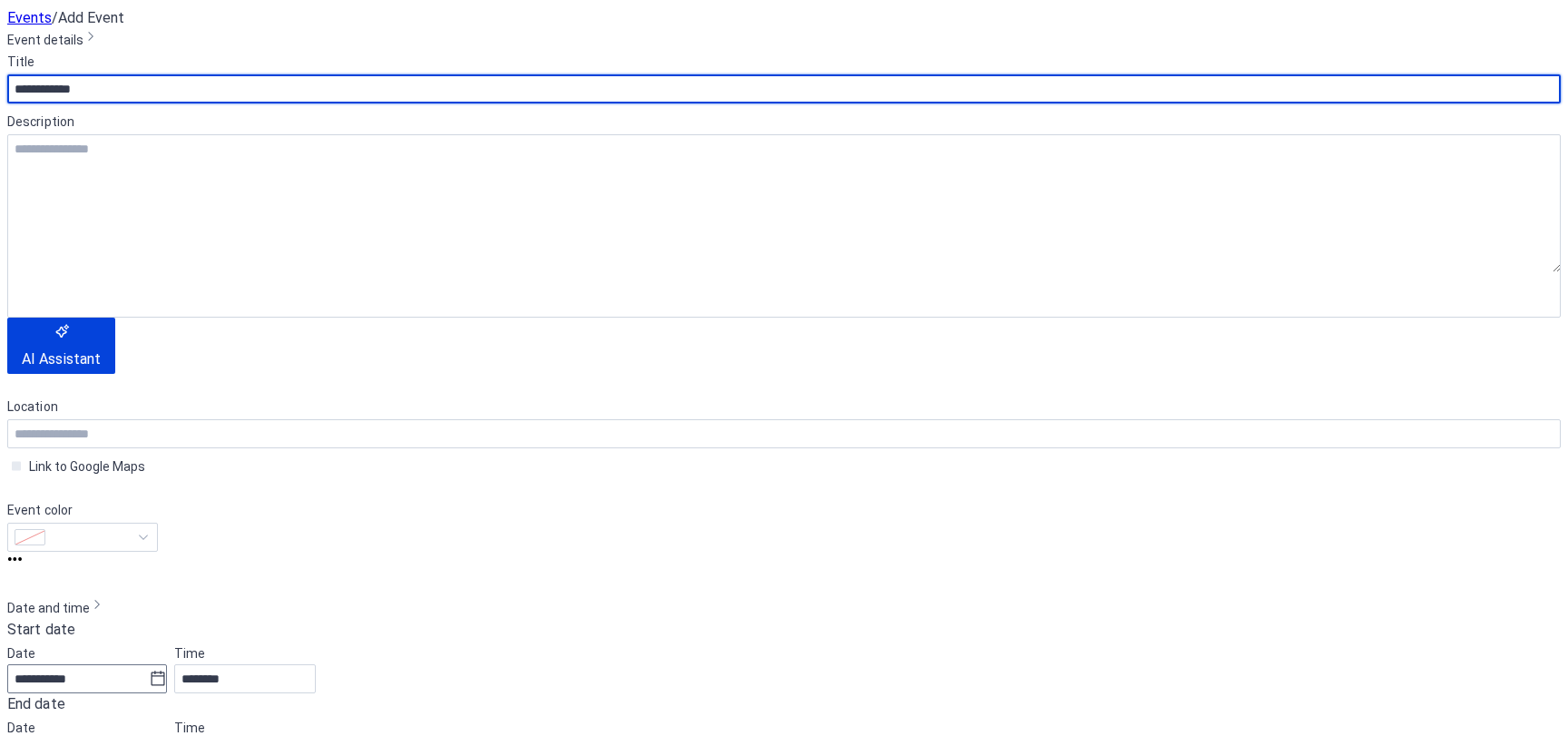 type on "**********" 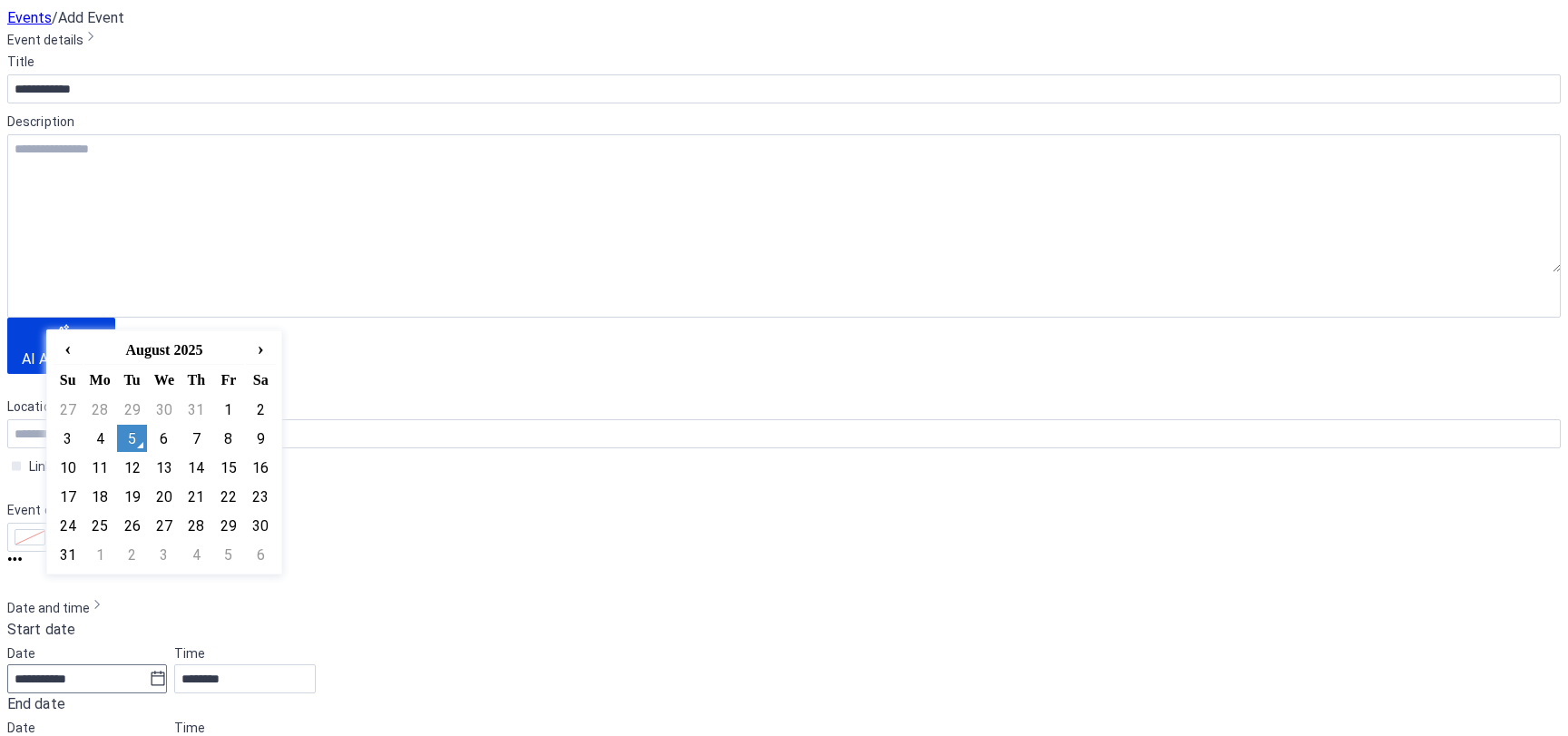 click 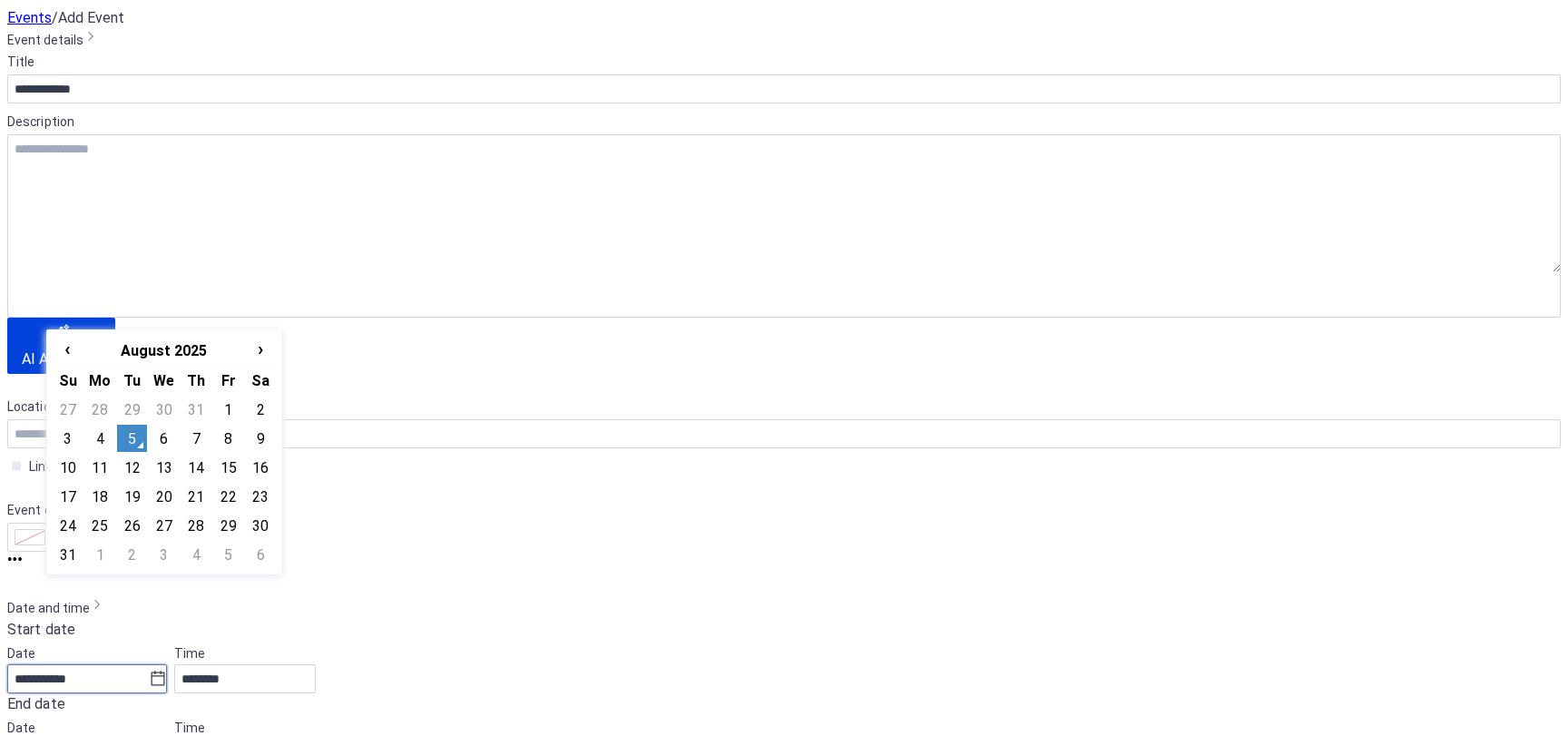 click on "**********" at bounding box center (78, 679) 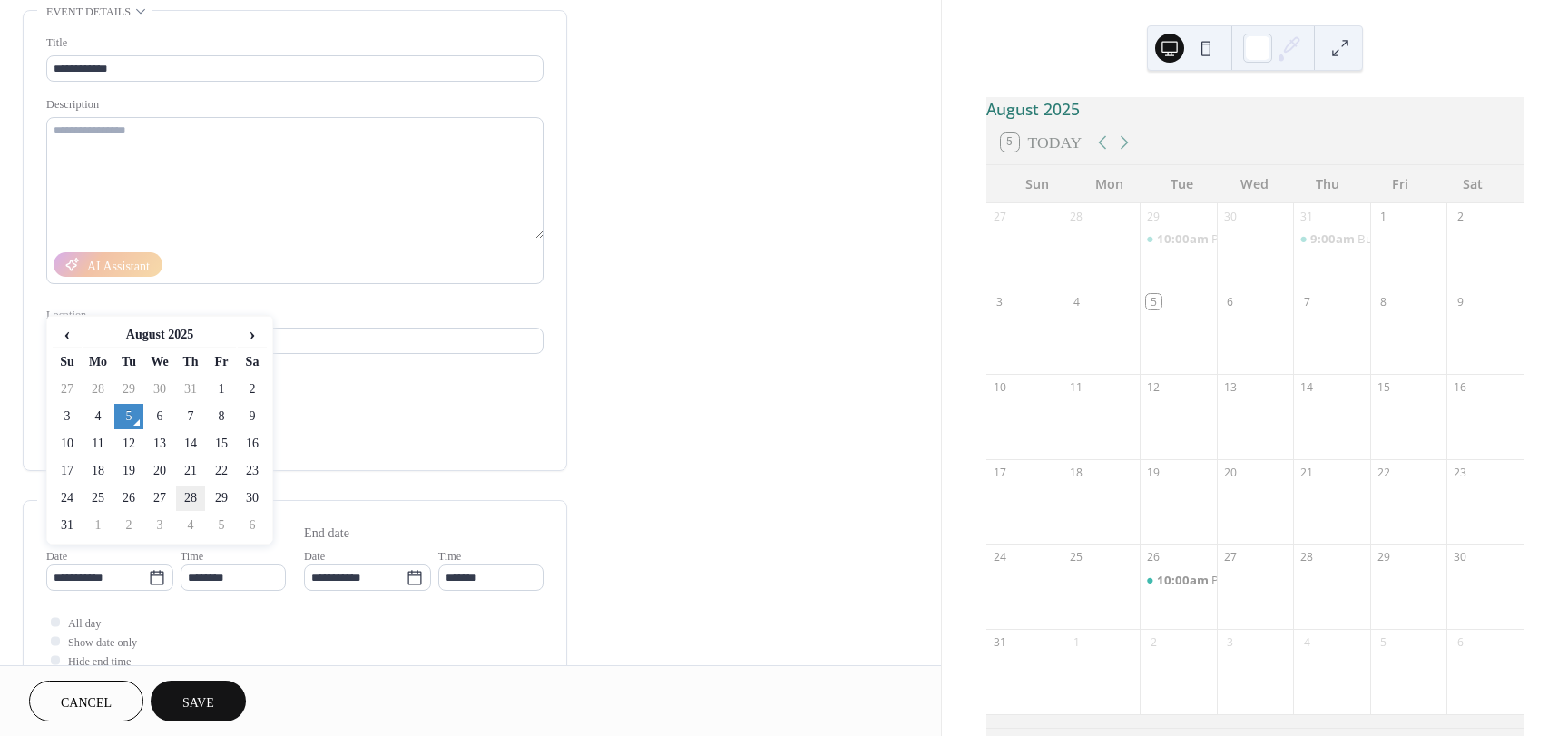click on "28" at bounding box center (191, 498) 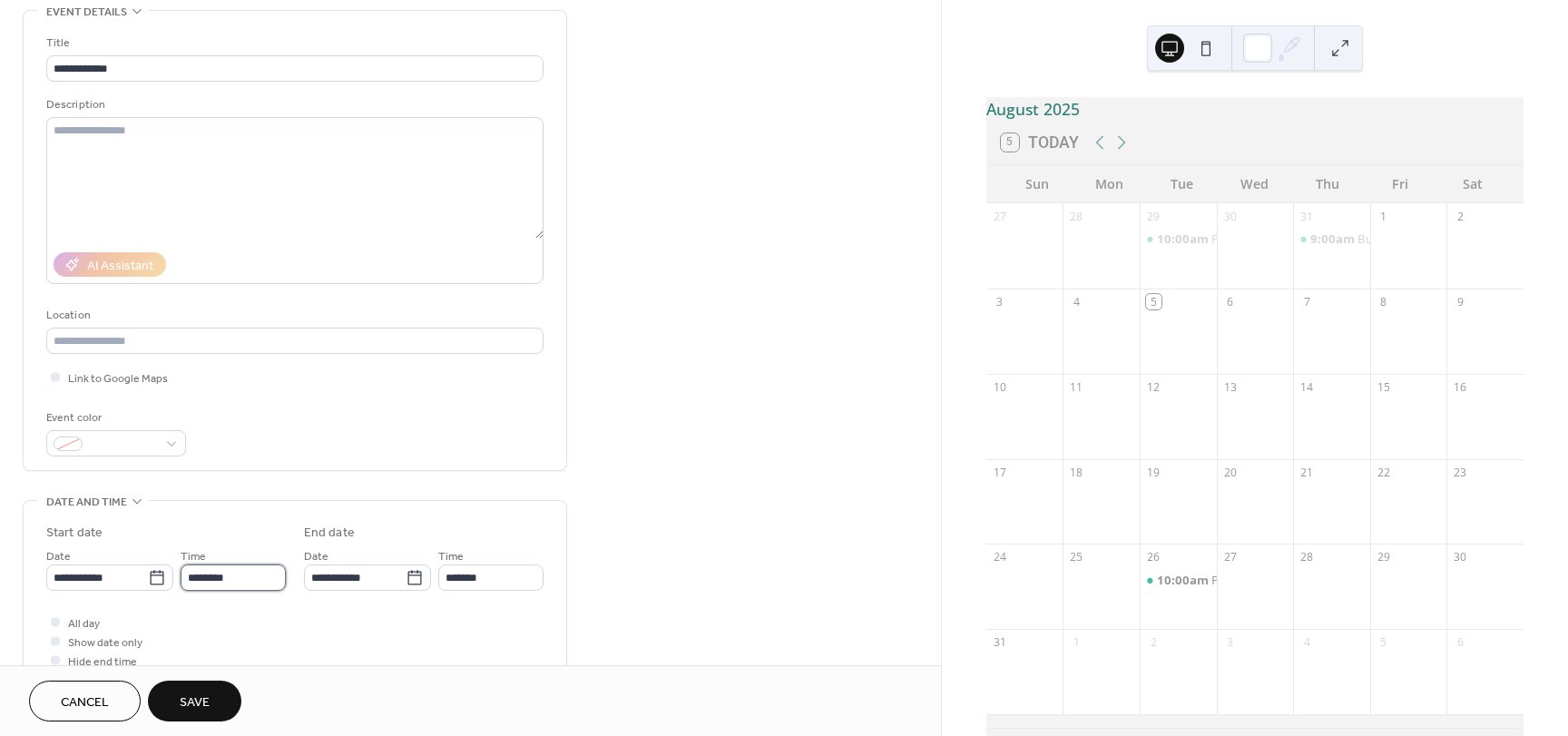 click on "********" at bounding box center [233, 577] 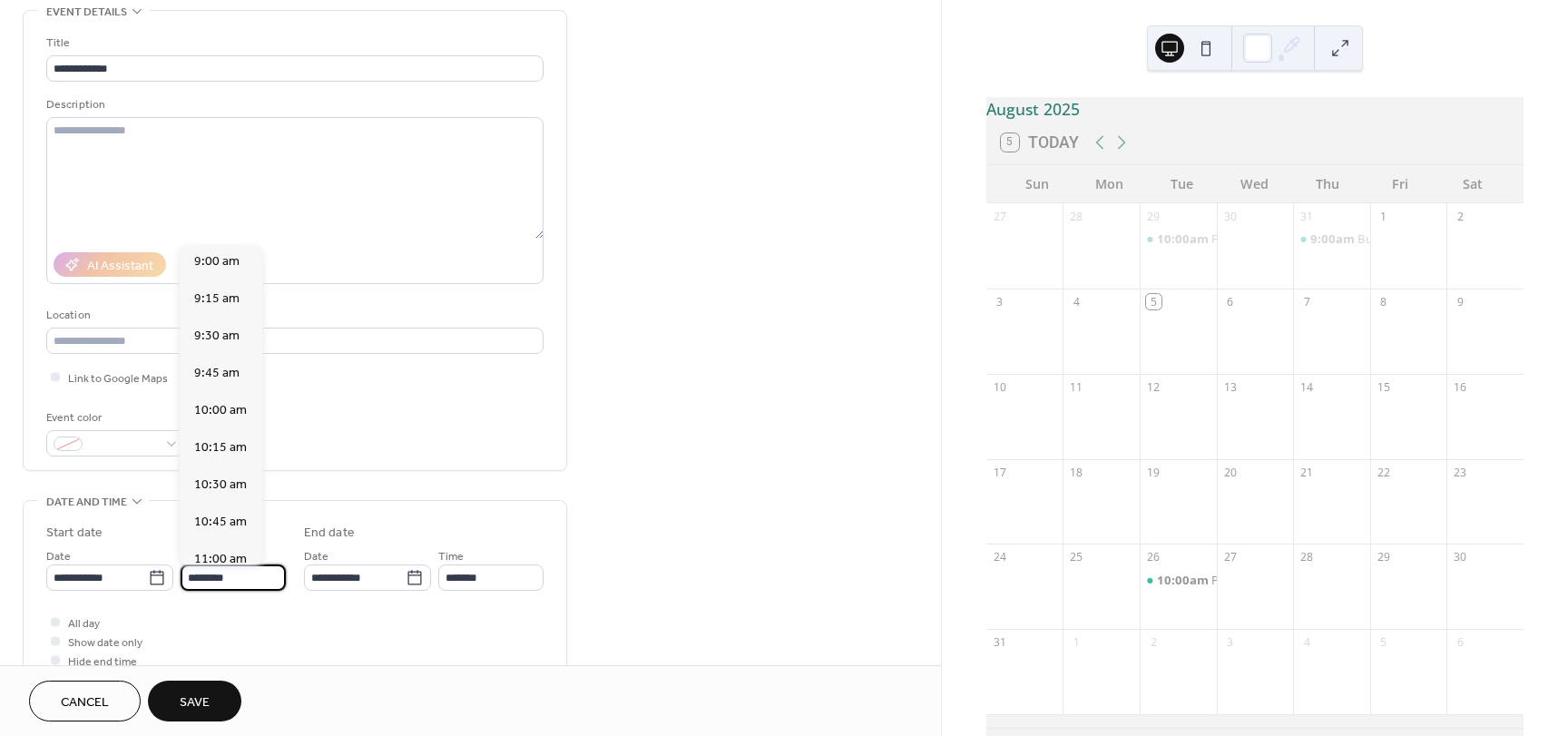 scroll, scrollTop: 1332, scrollLeft: 0, axis: vertical 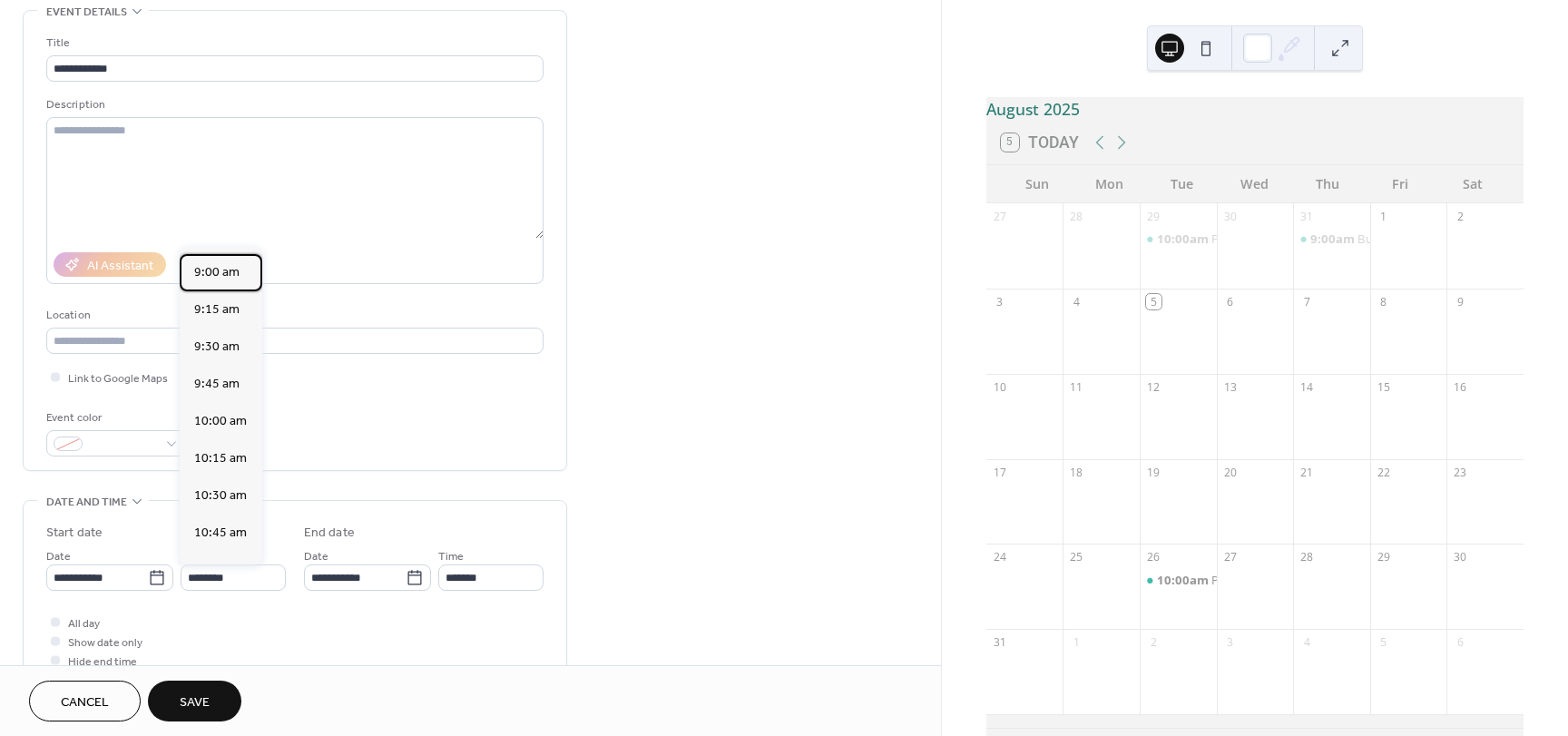 drag, startPoint x: 220, startPoint y: 271, endPoint x: 229, endPoint y: 287, distance: 18.35756 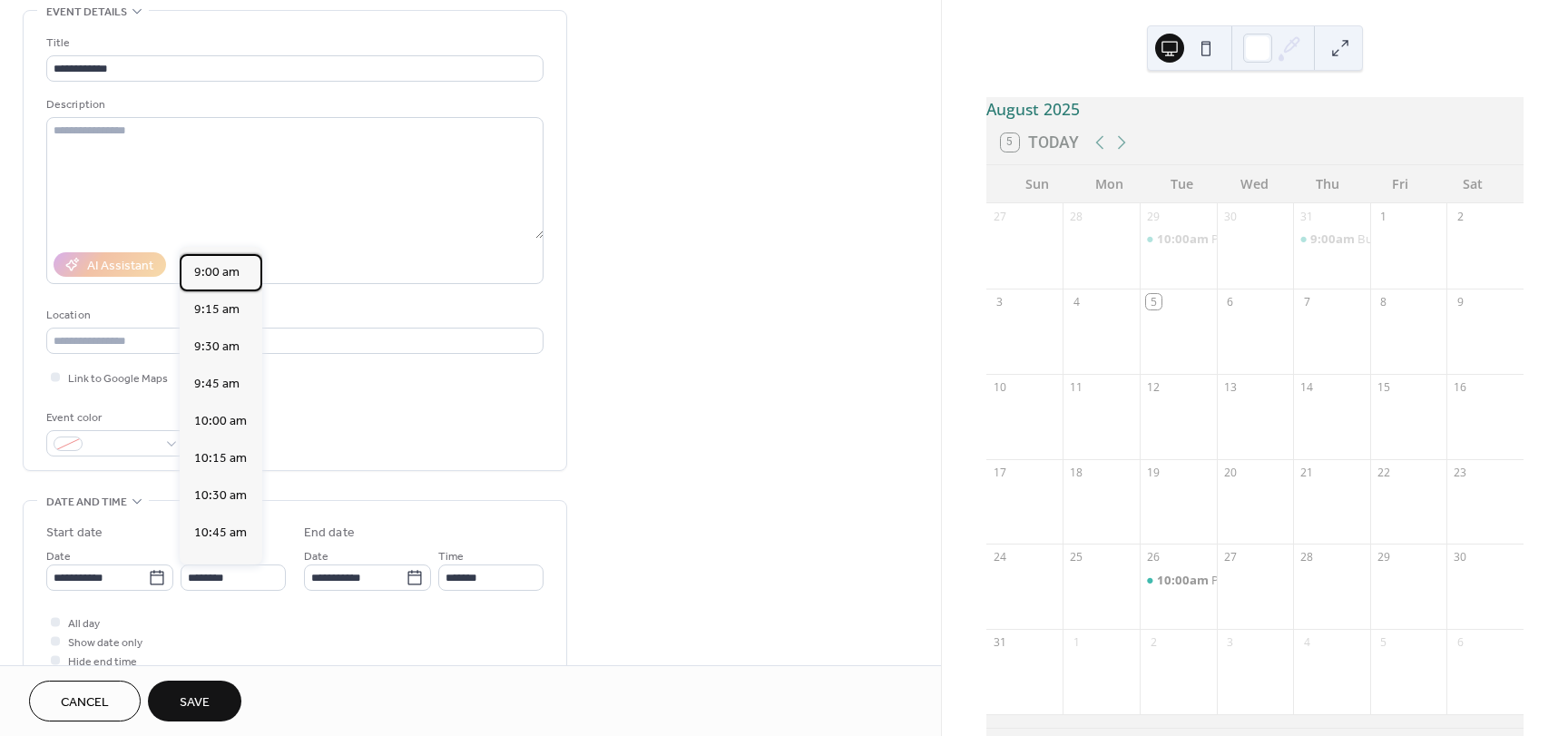 click on "9:00 am" at bounding box center [217, 272] 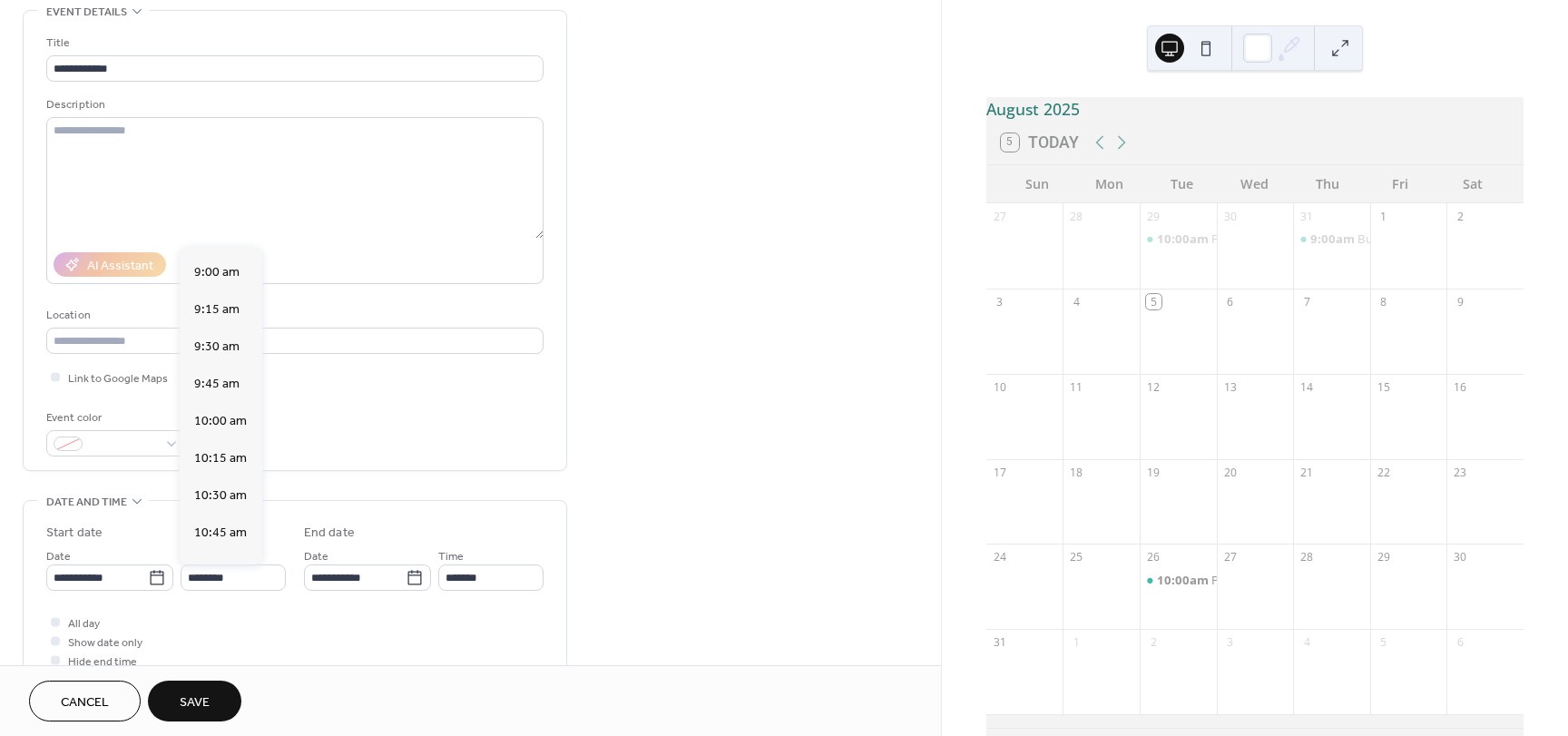 type on "*******" 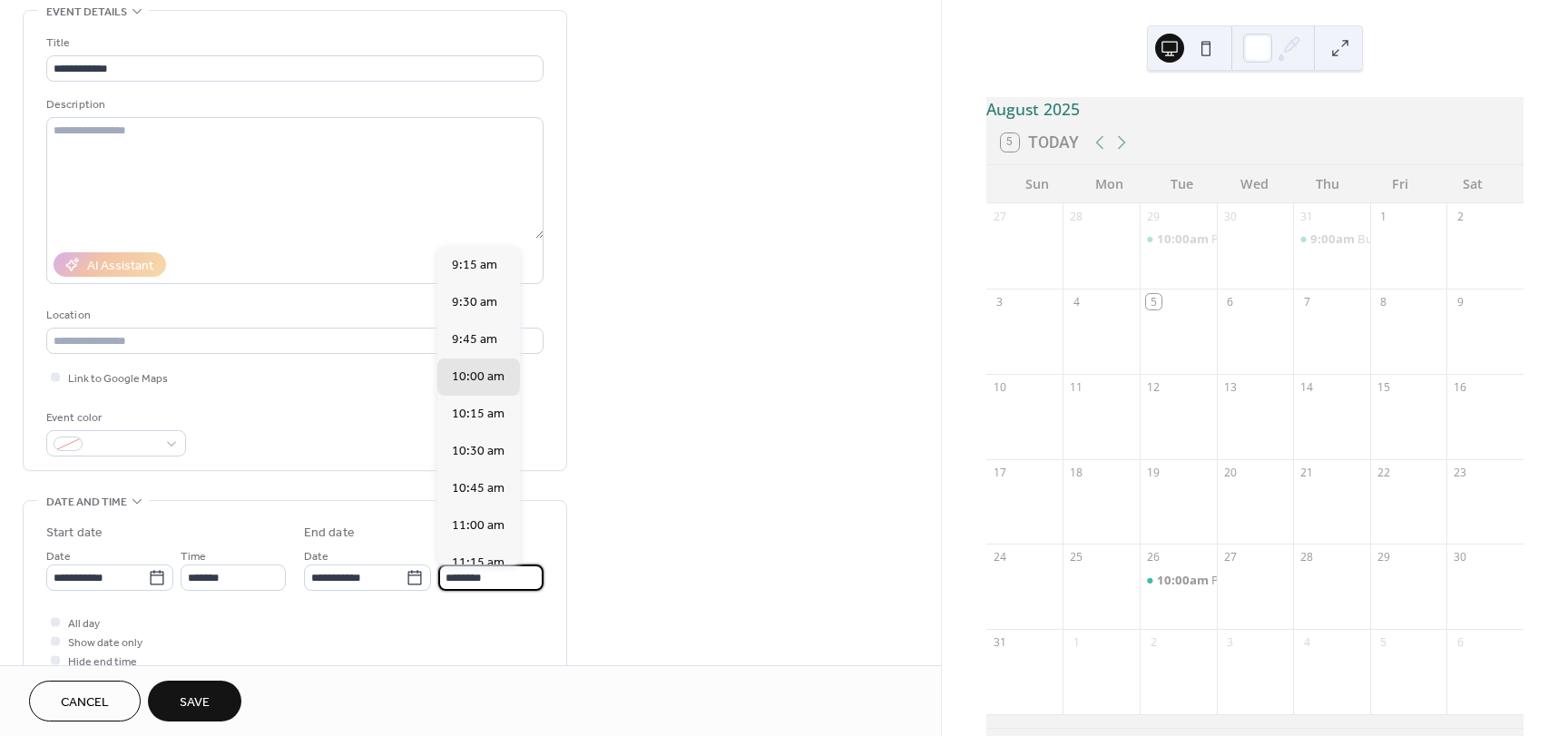 click on "********" at bounding box center [491, 577] 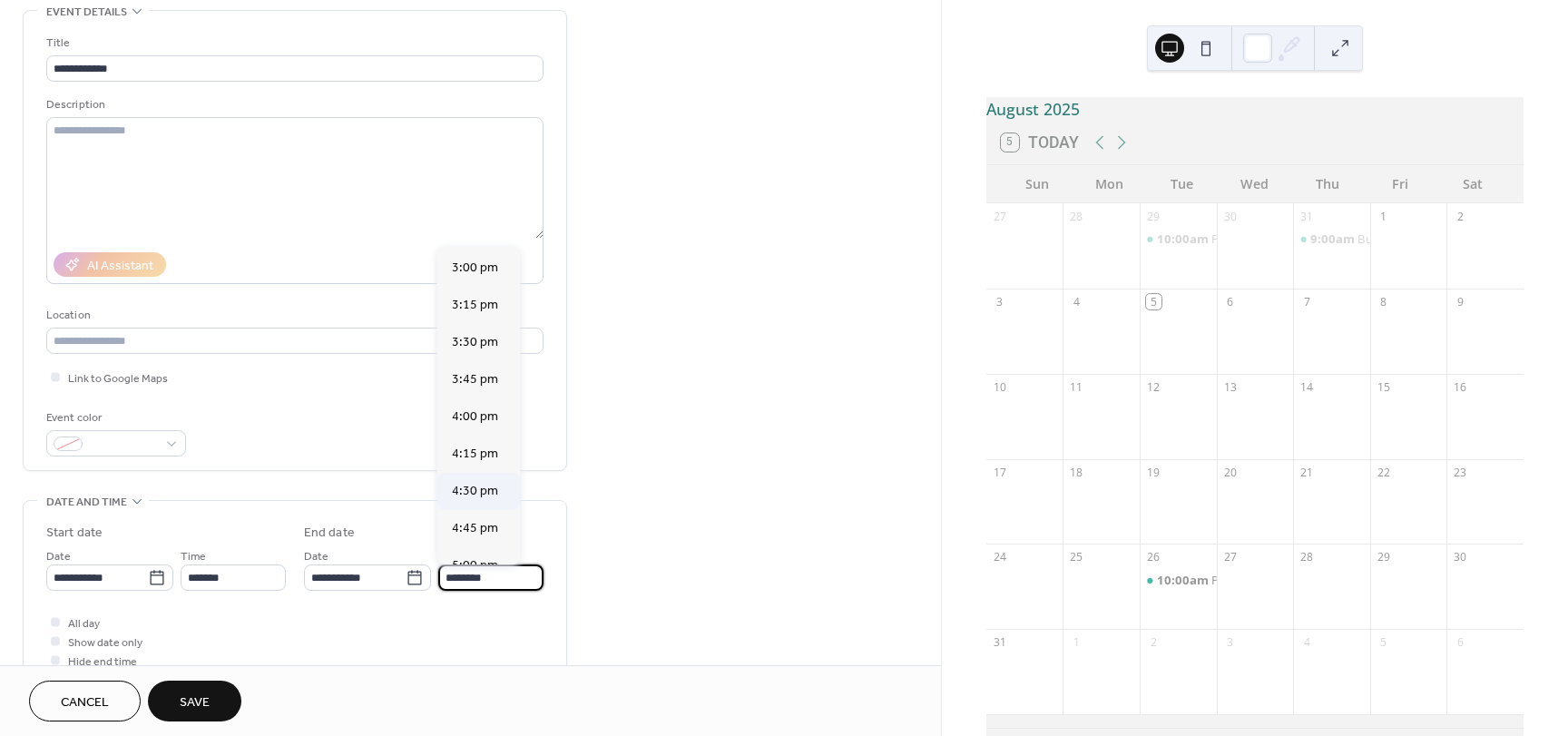 scroll, scrollTop: 908, scrollLeft: 0, axis: vertical 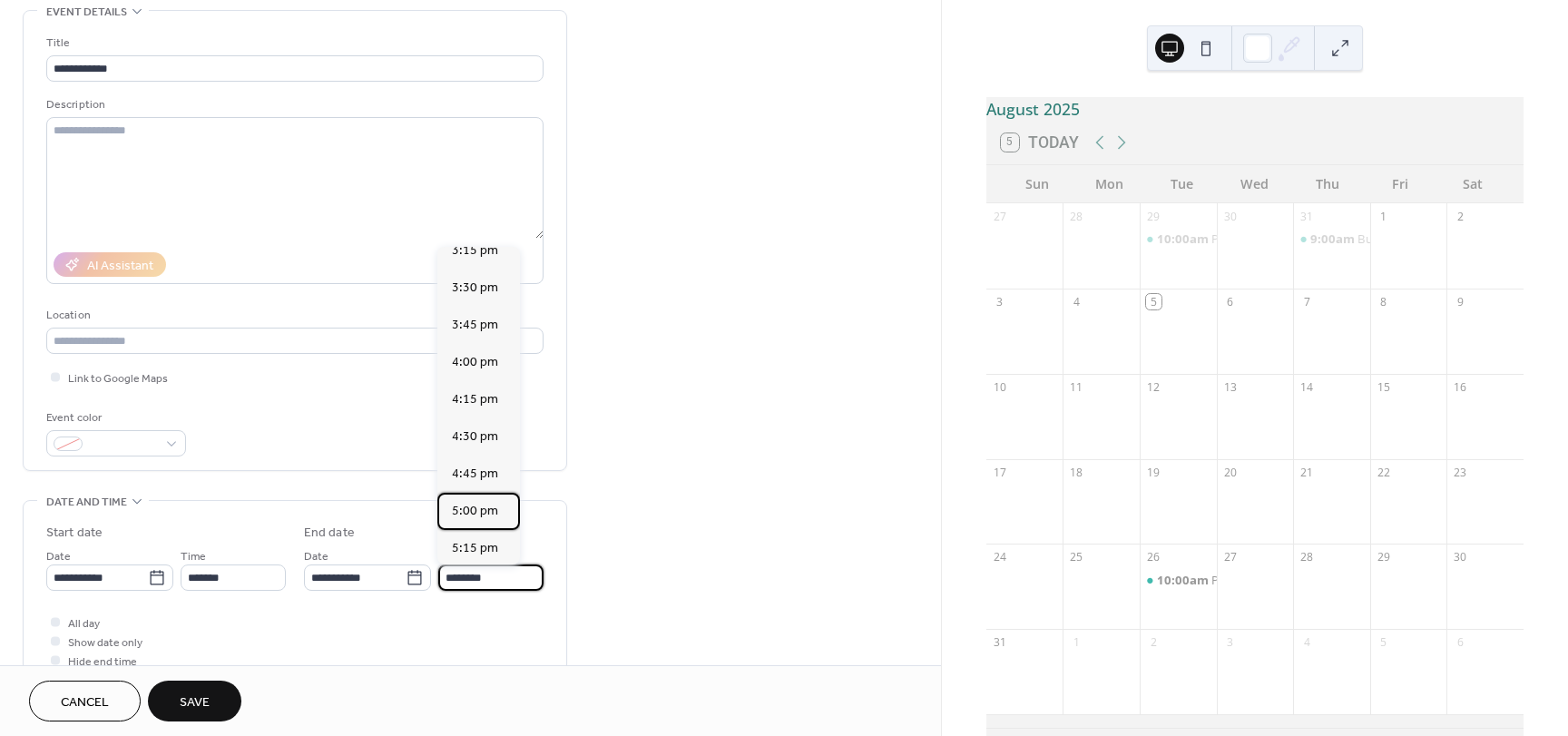 click on "5:00 pm" at bounding box center [475, 511] 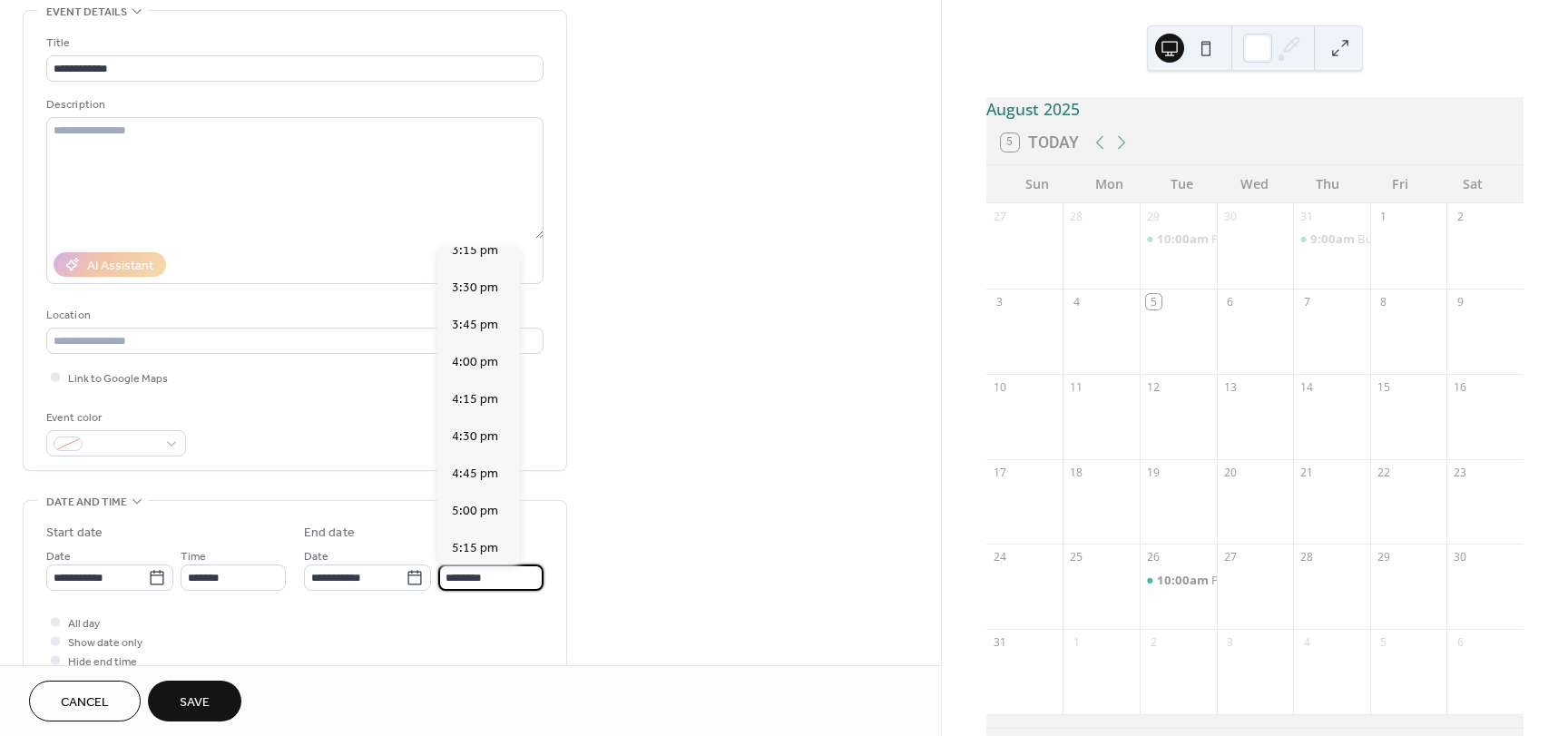 type on "*******" 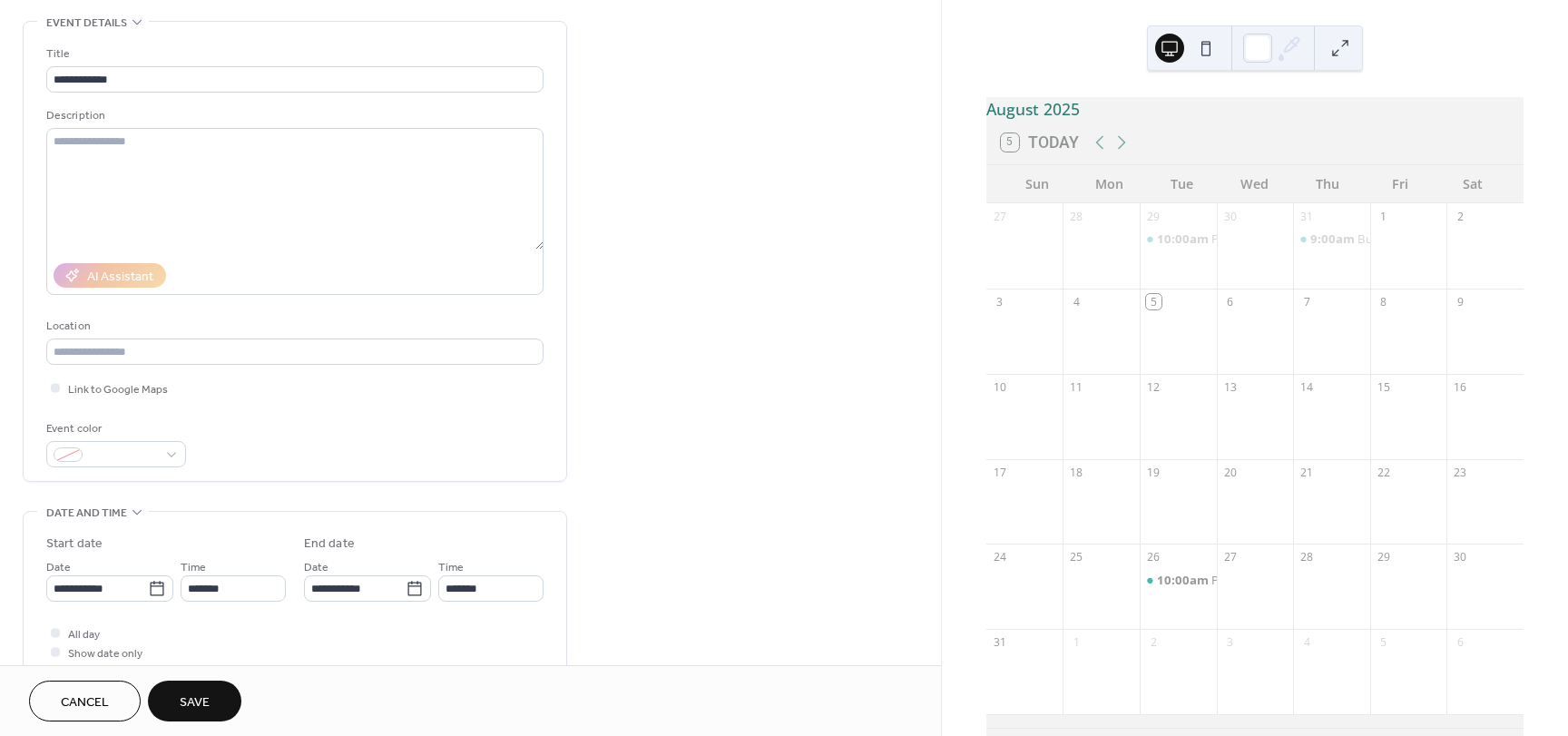 scroll, scrollTop: 0, scrollLeft: 0, axis: both 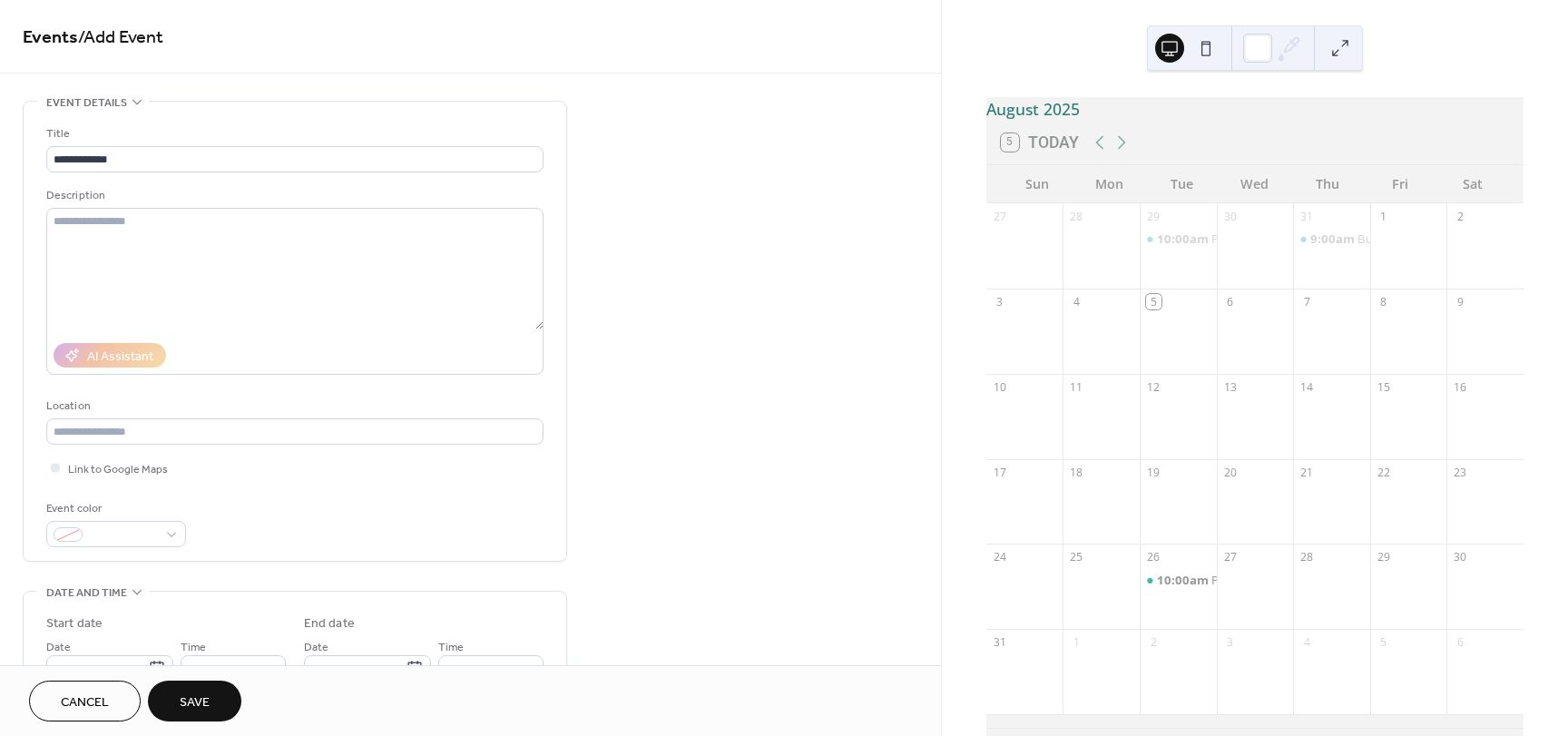 click on "Save" at bounding box center [194, 702] 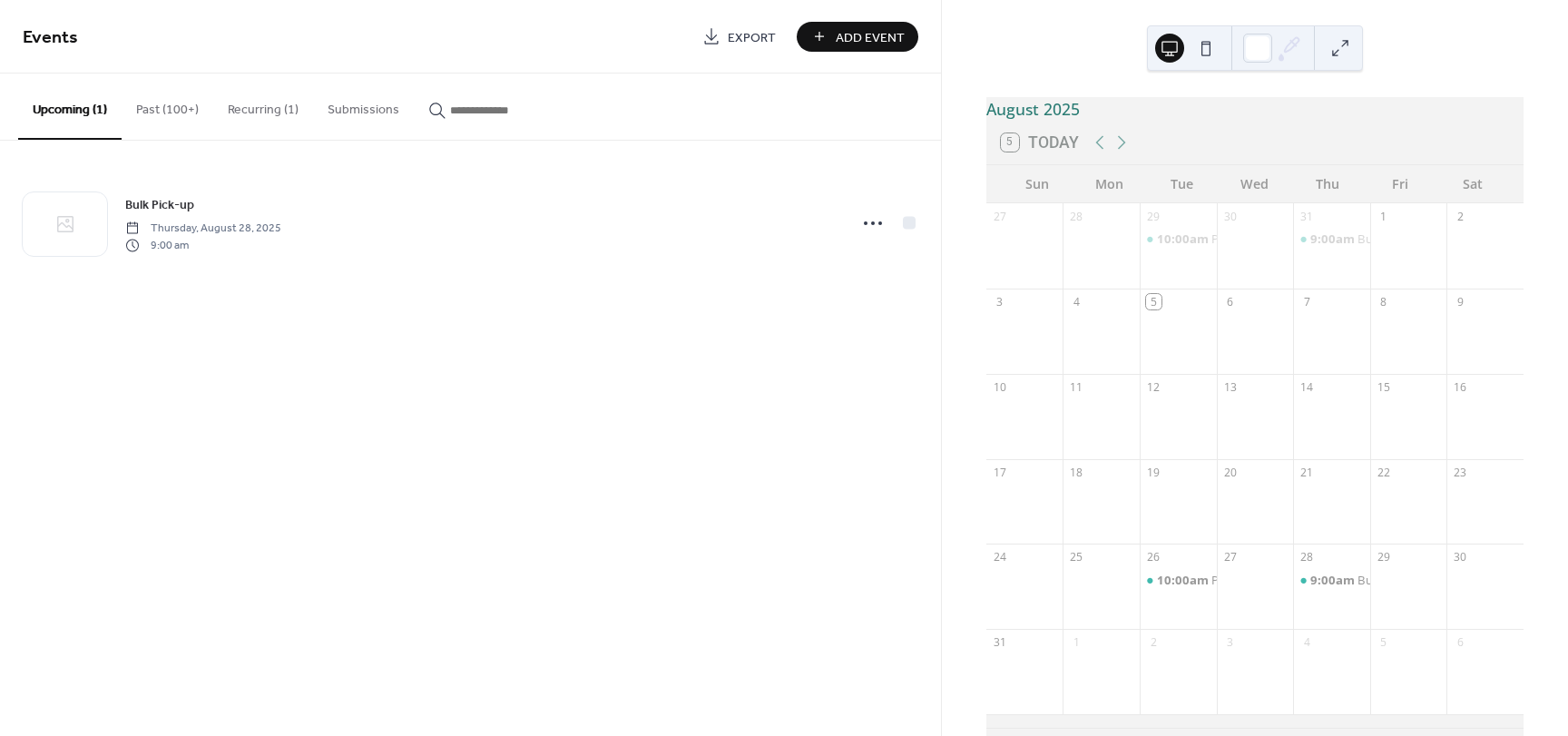 click on "Add Event" at bounding box center [870, 37] 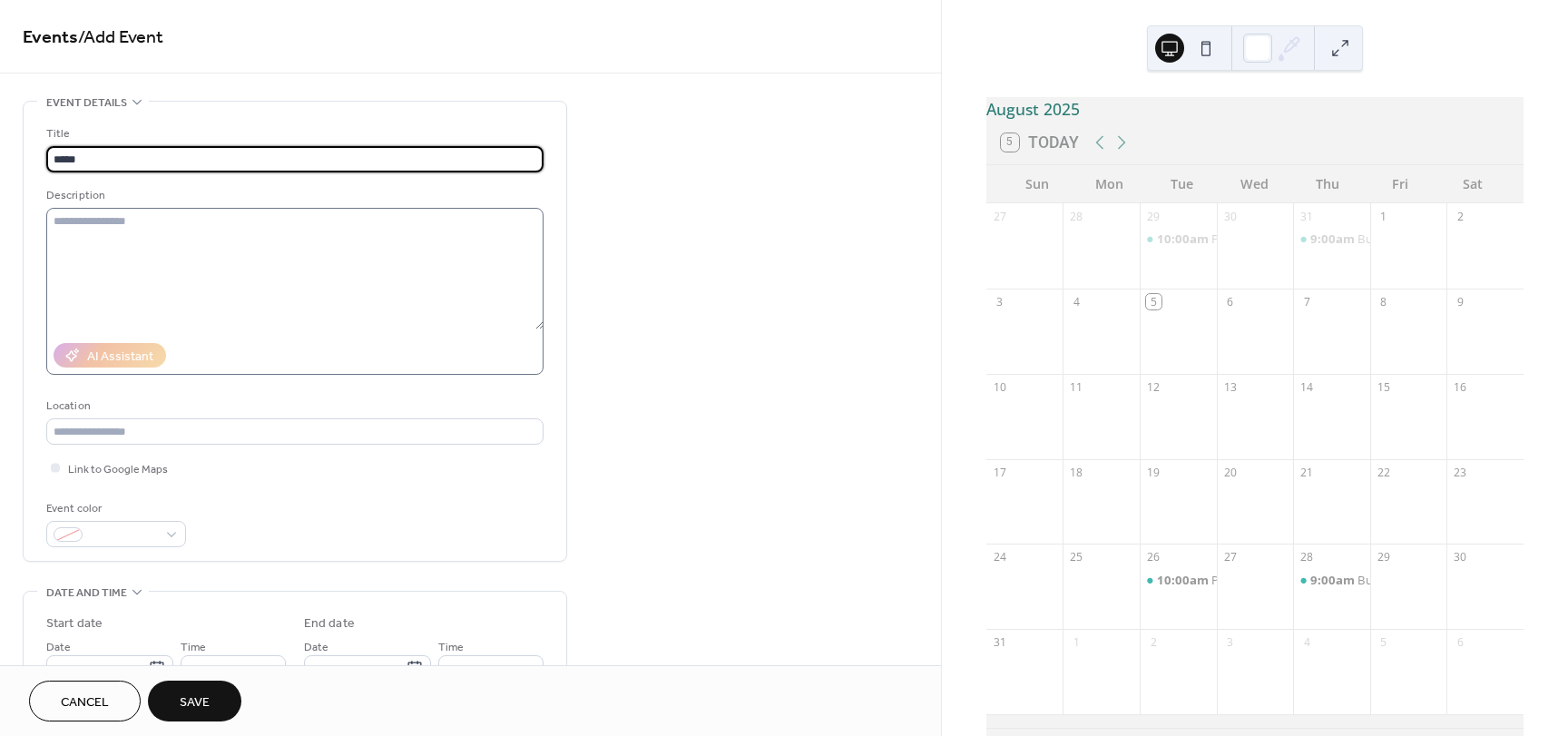 type on "*****" 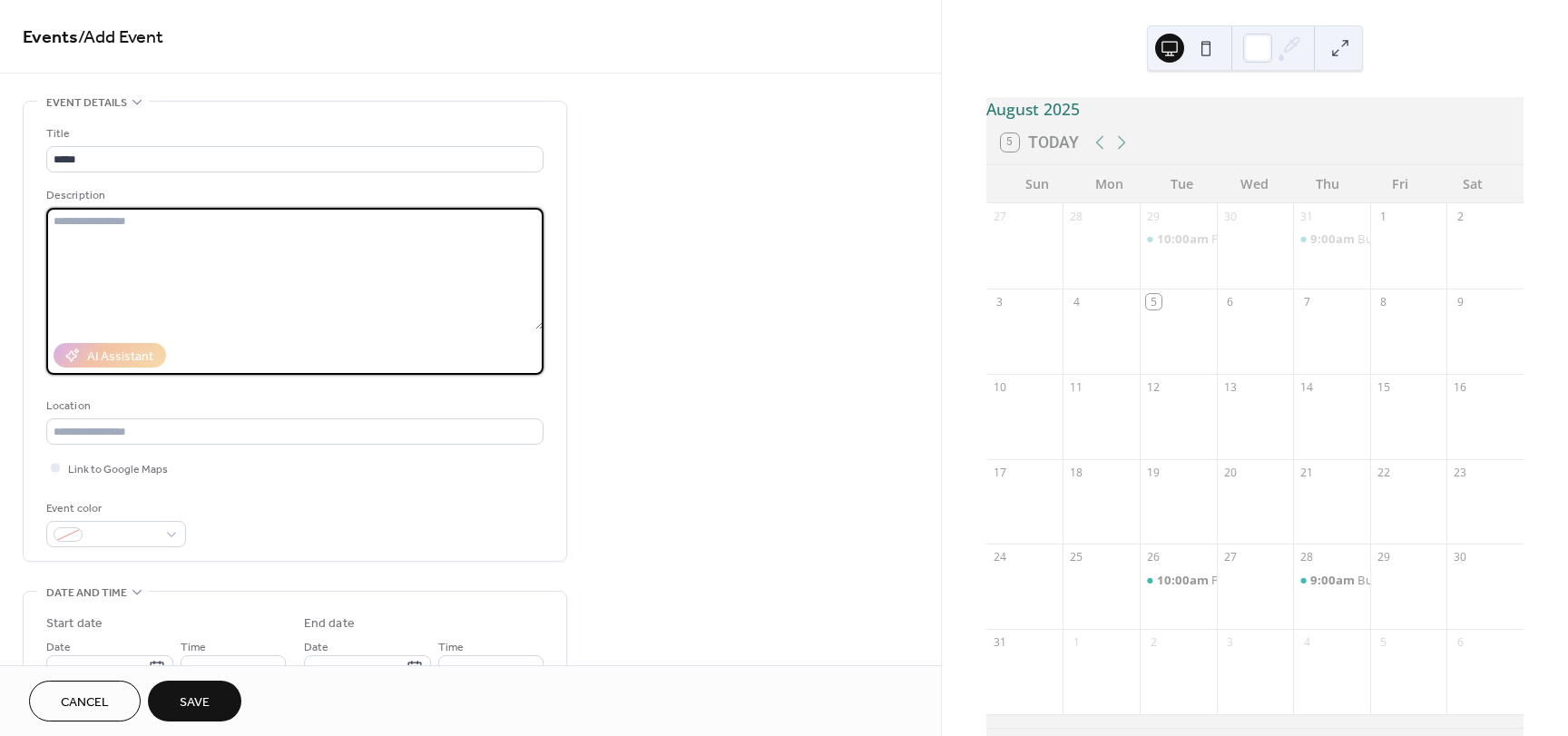 click at bounding box center [295, 269] 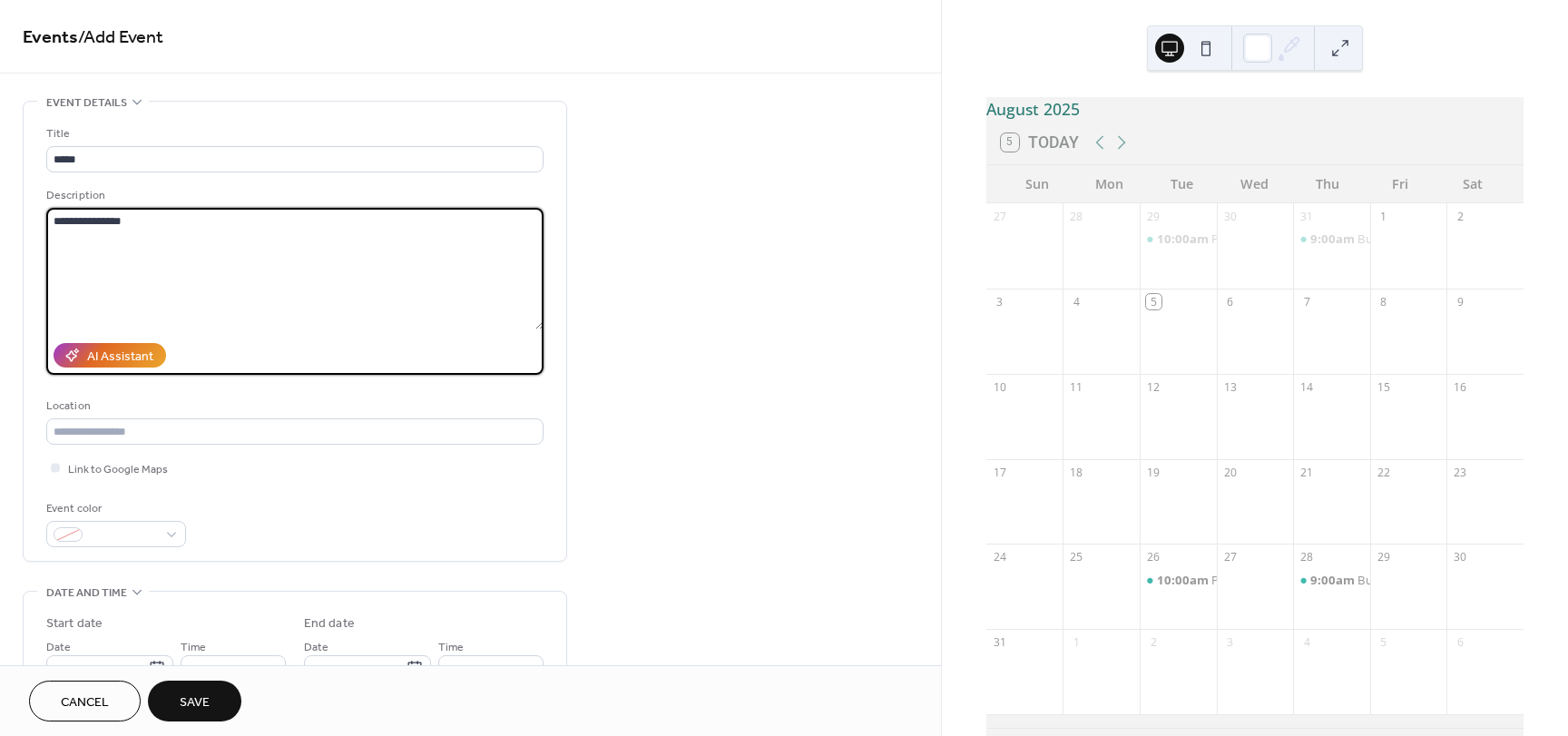 type on "**********" 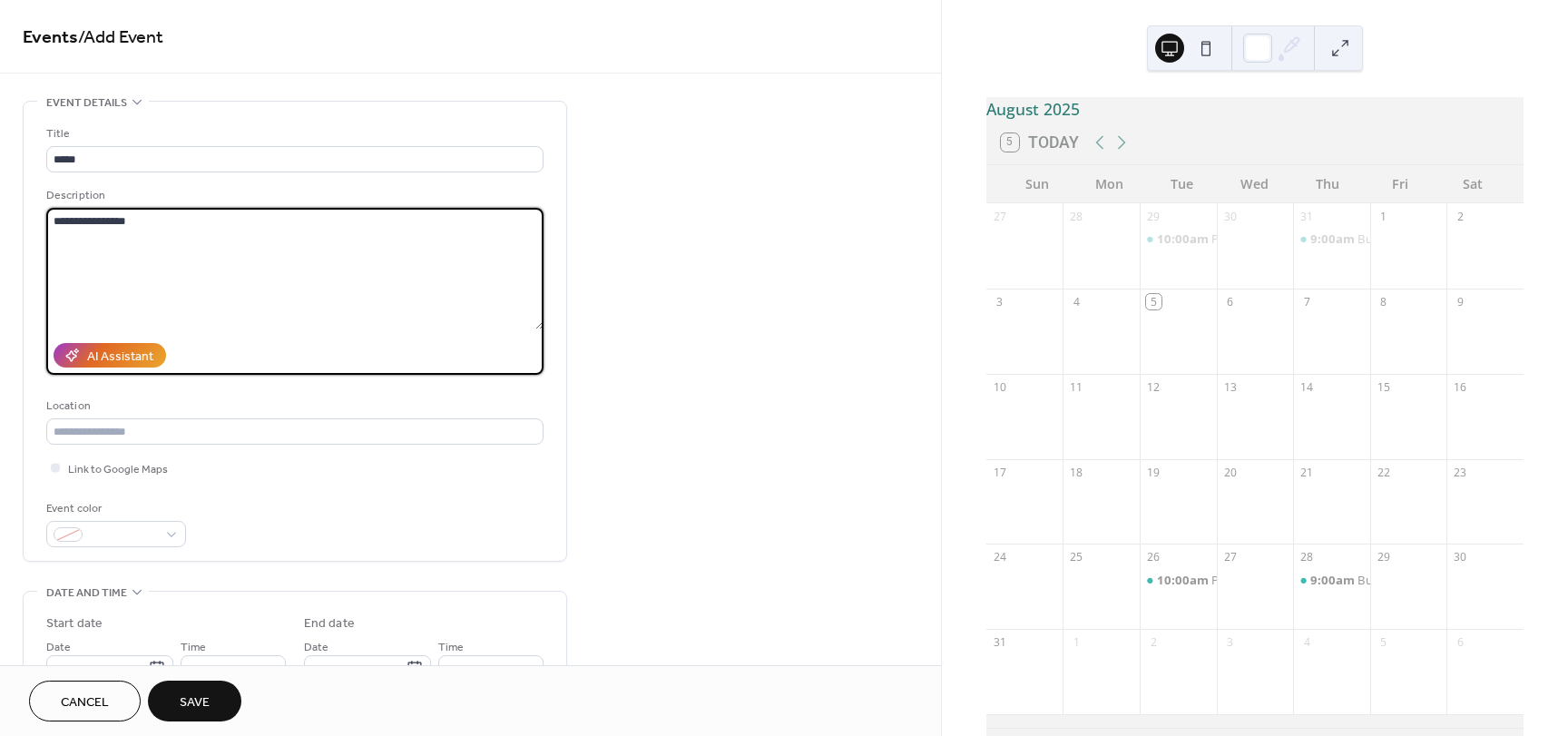 drag, startPoint x: 136, startPoint y: 212, endPoint x: 46, endPoint y: 211, distance: 90.00556 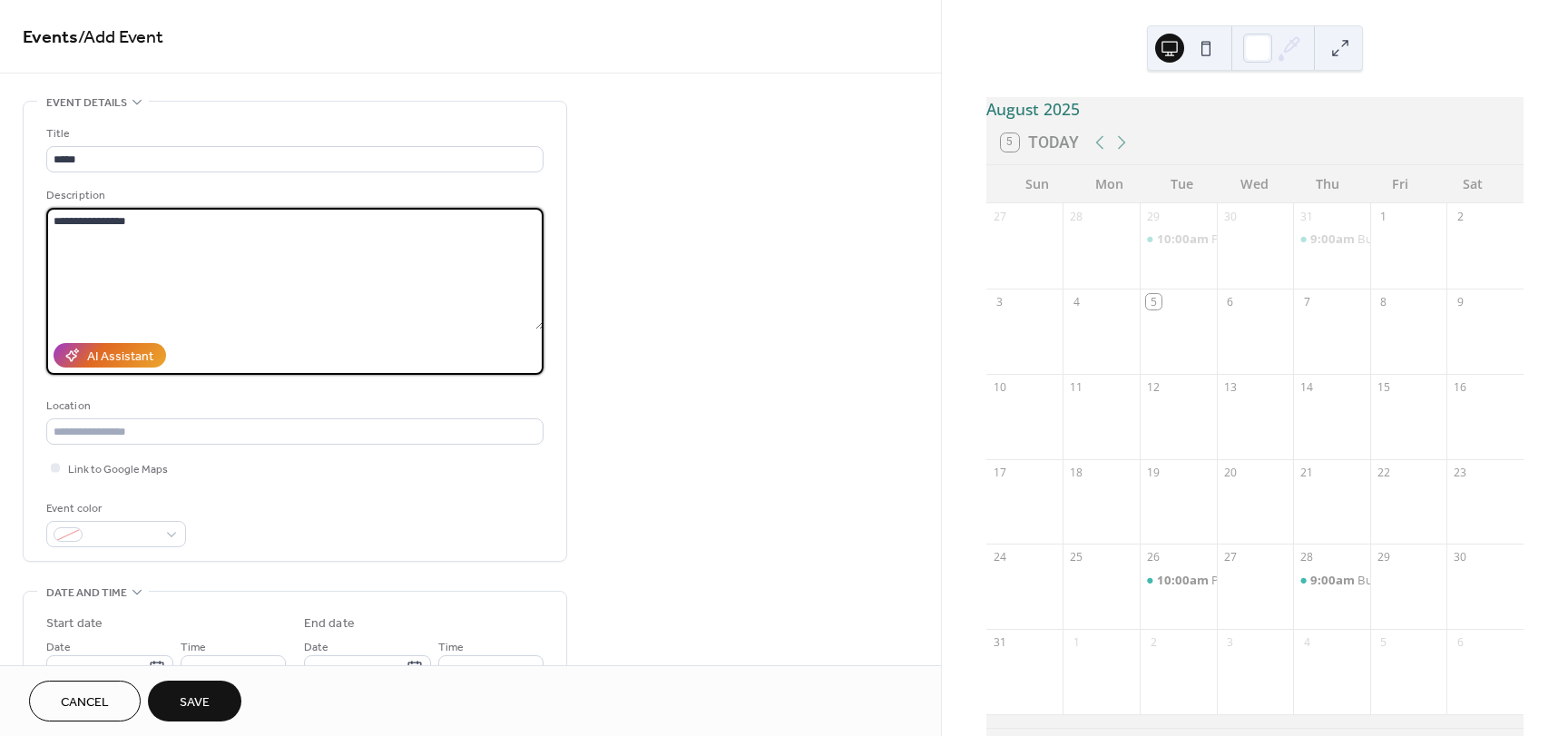 click on "**********" at bounding box center (295, 269) 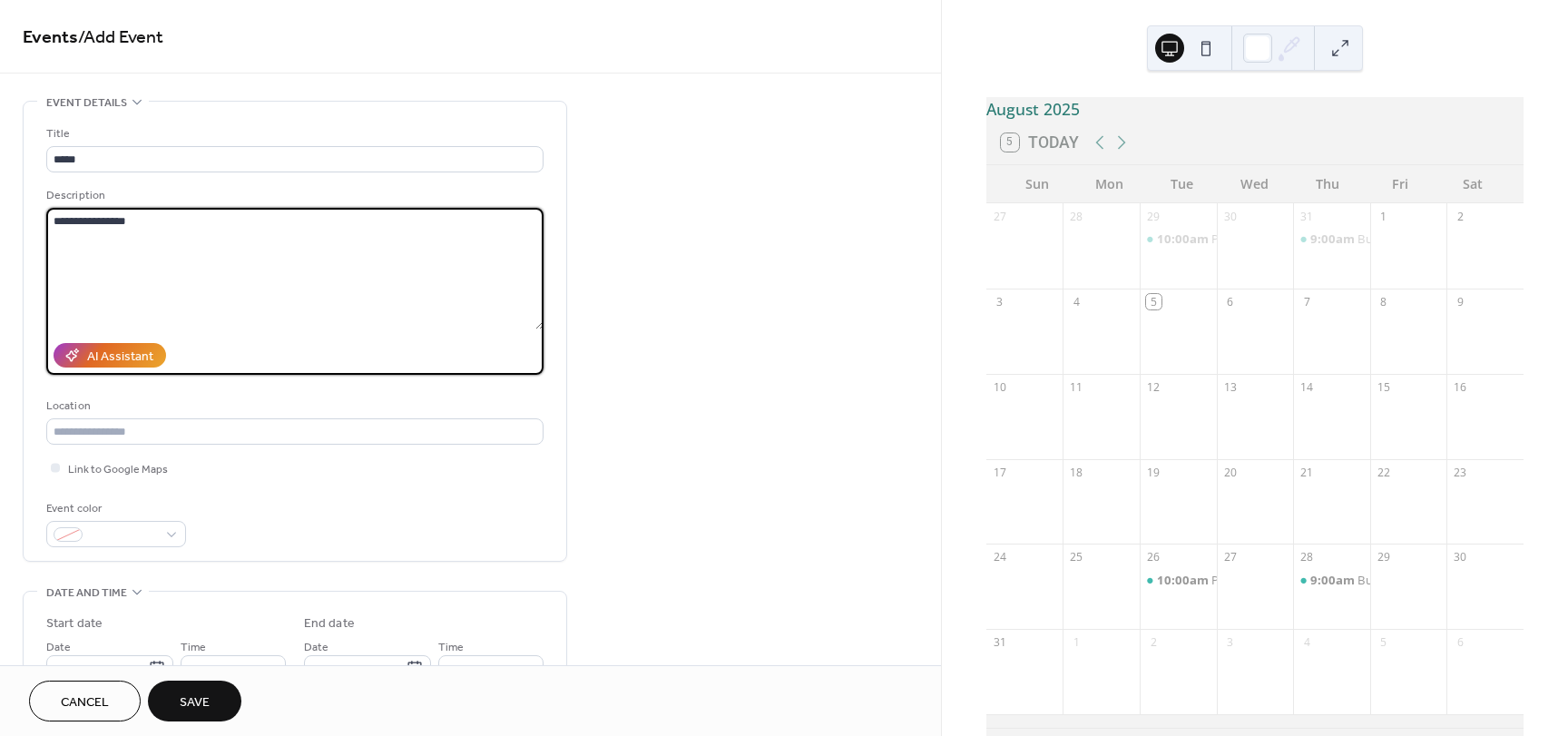 type 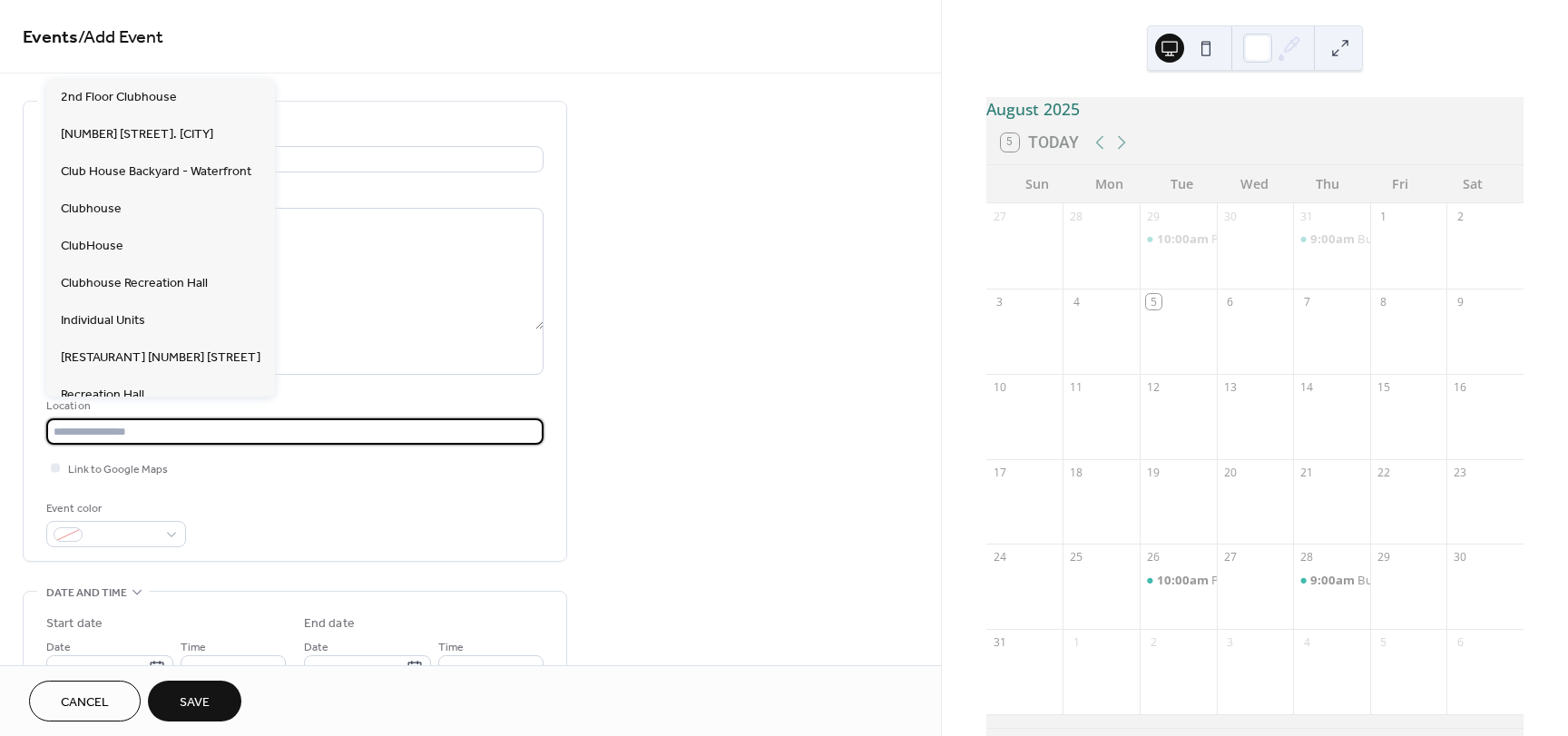 click at bounding box center [295, 431] 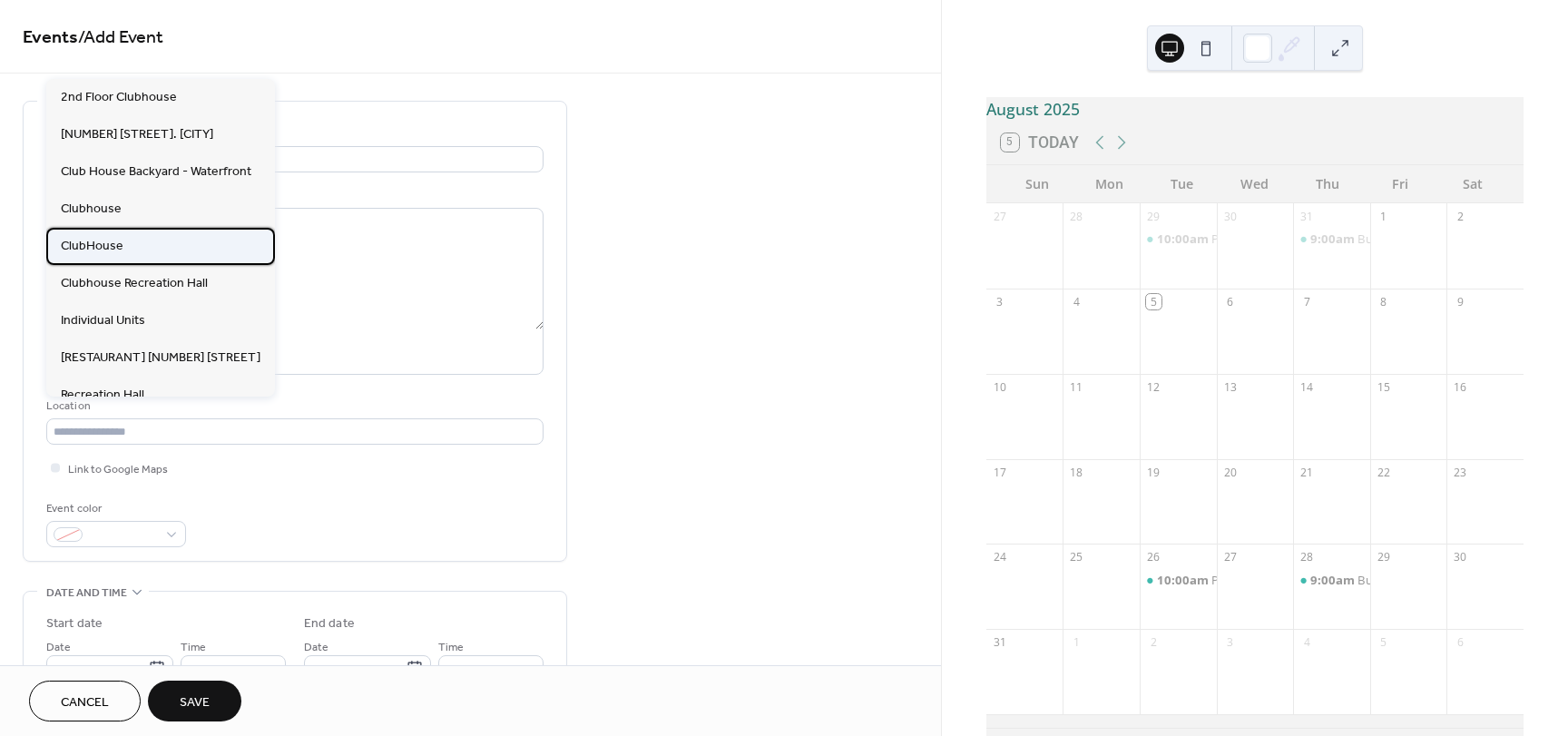 click on "ClubHouse" at bounding box center [92, 246] 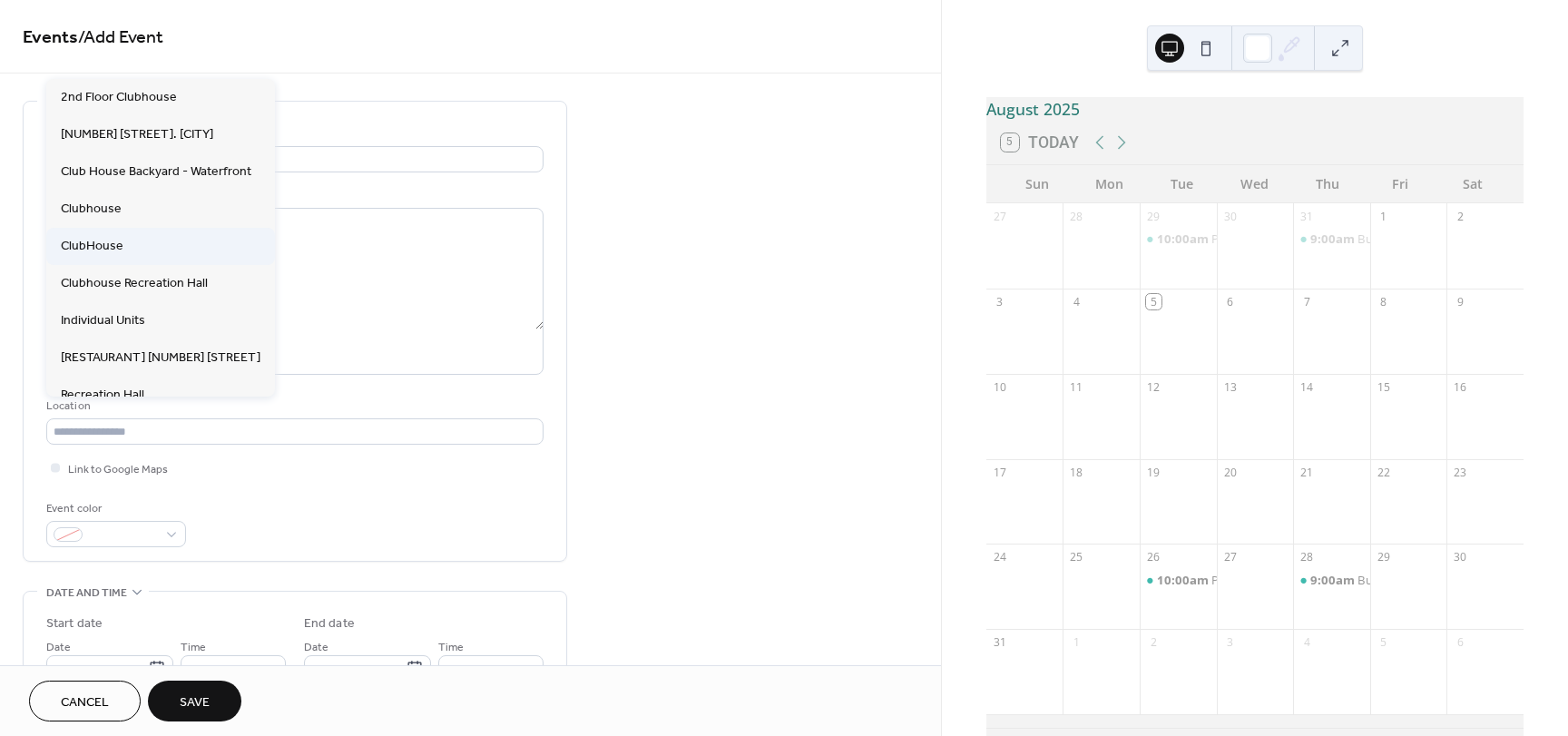 type on "*********" 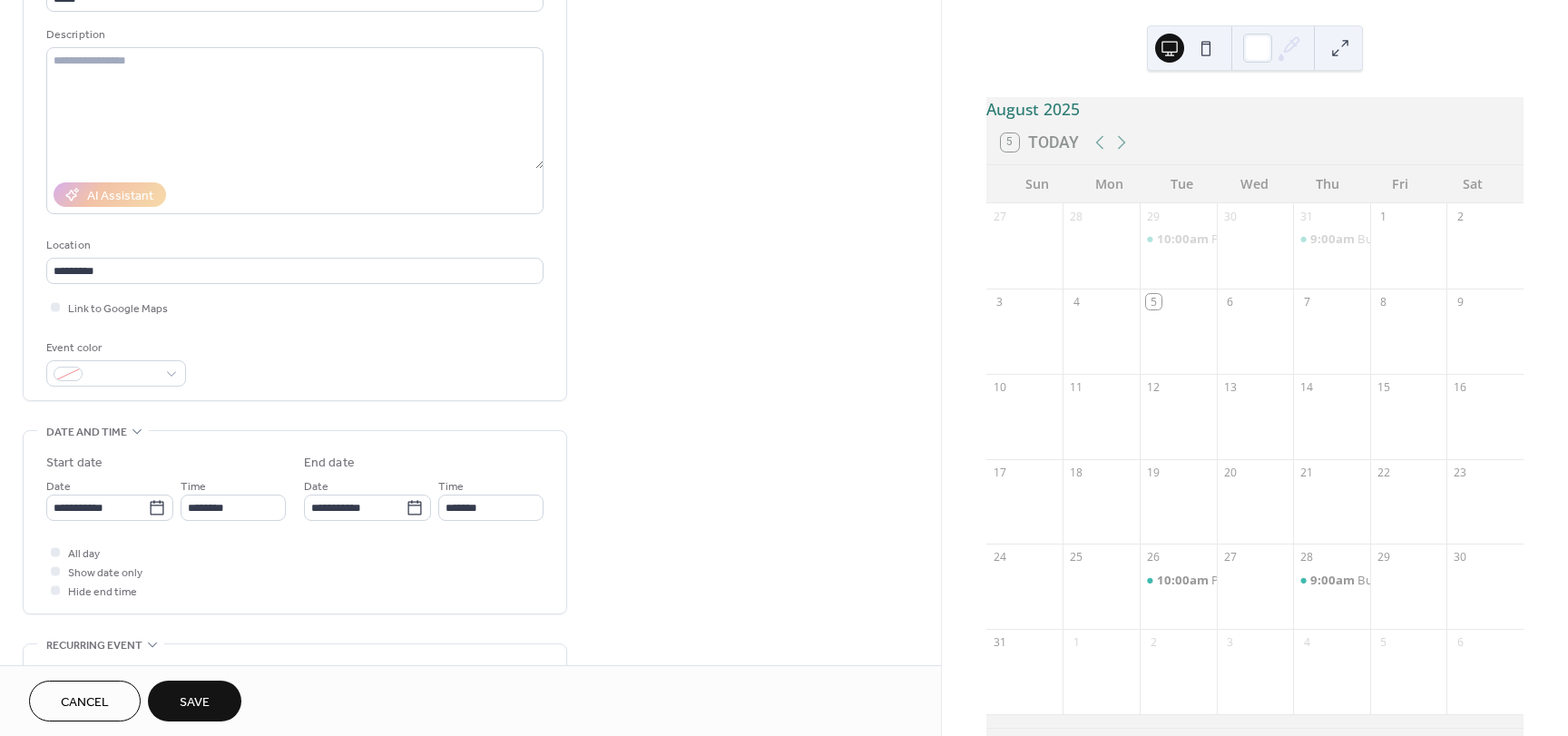 scroll, scrollTop: 182, scrollLeft: 0, axis: vertical 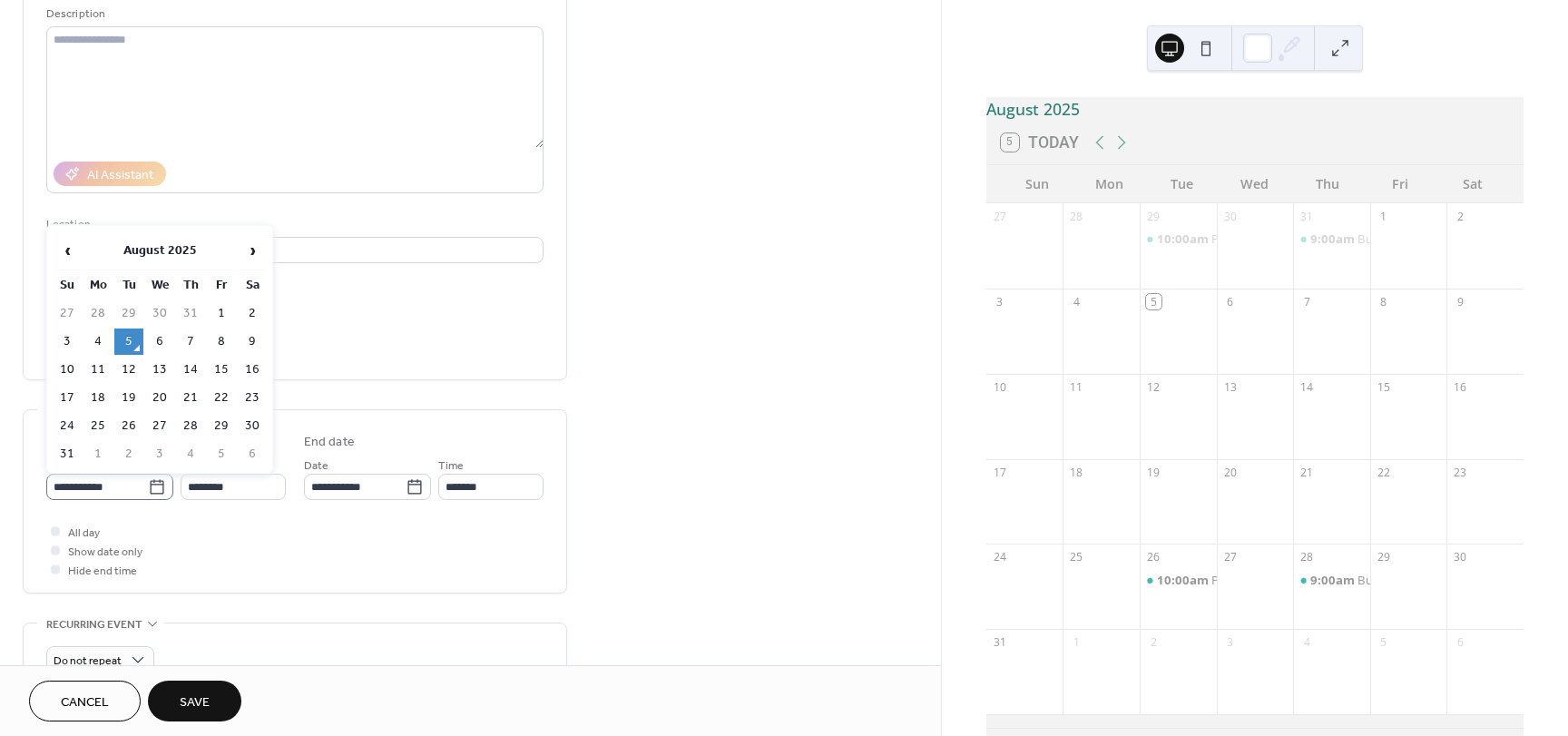 click 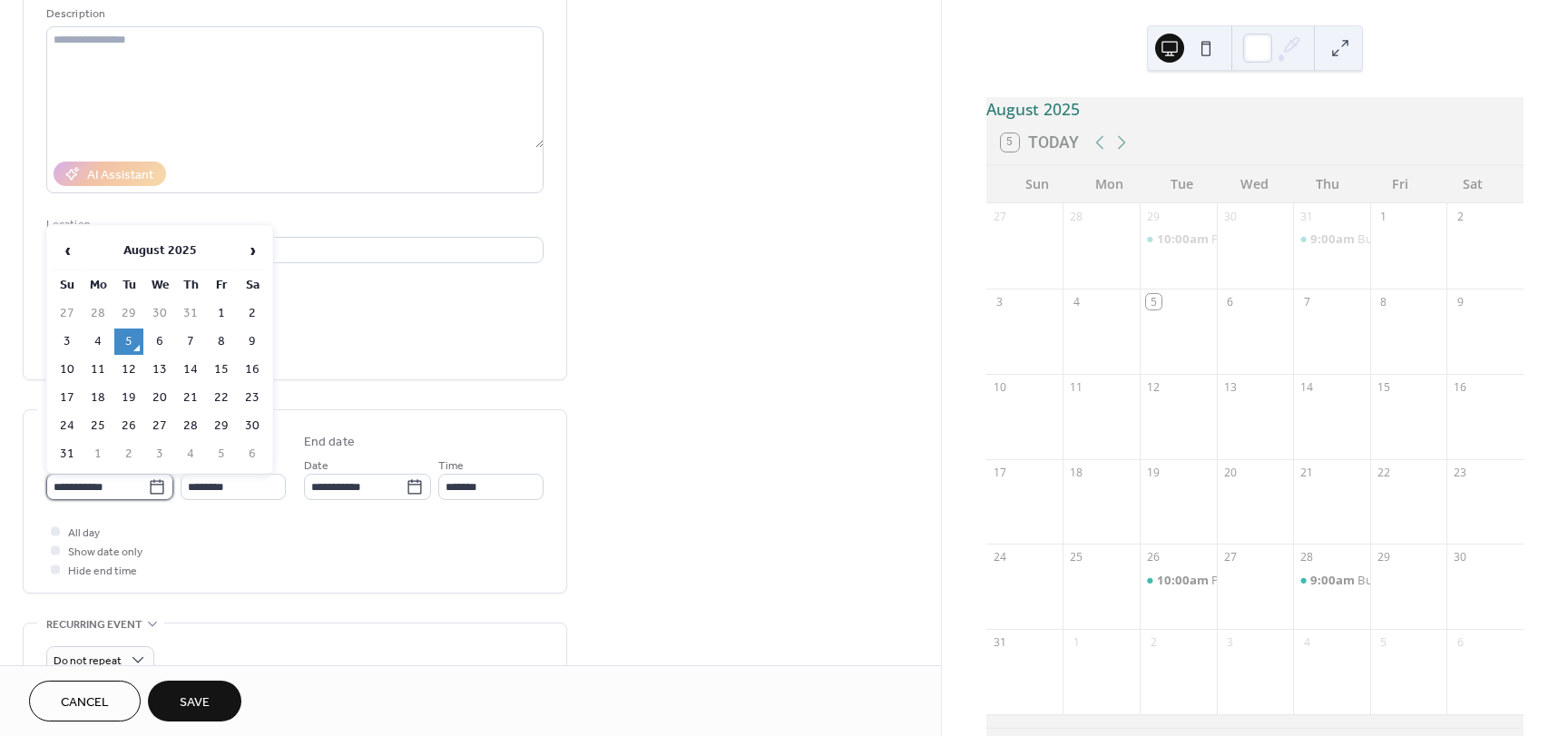 click on "**********" at bounding box center [97, 486] 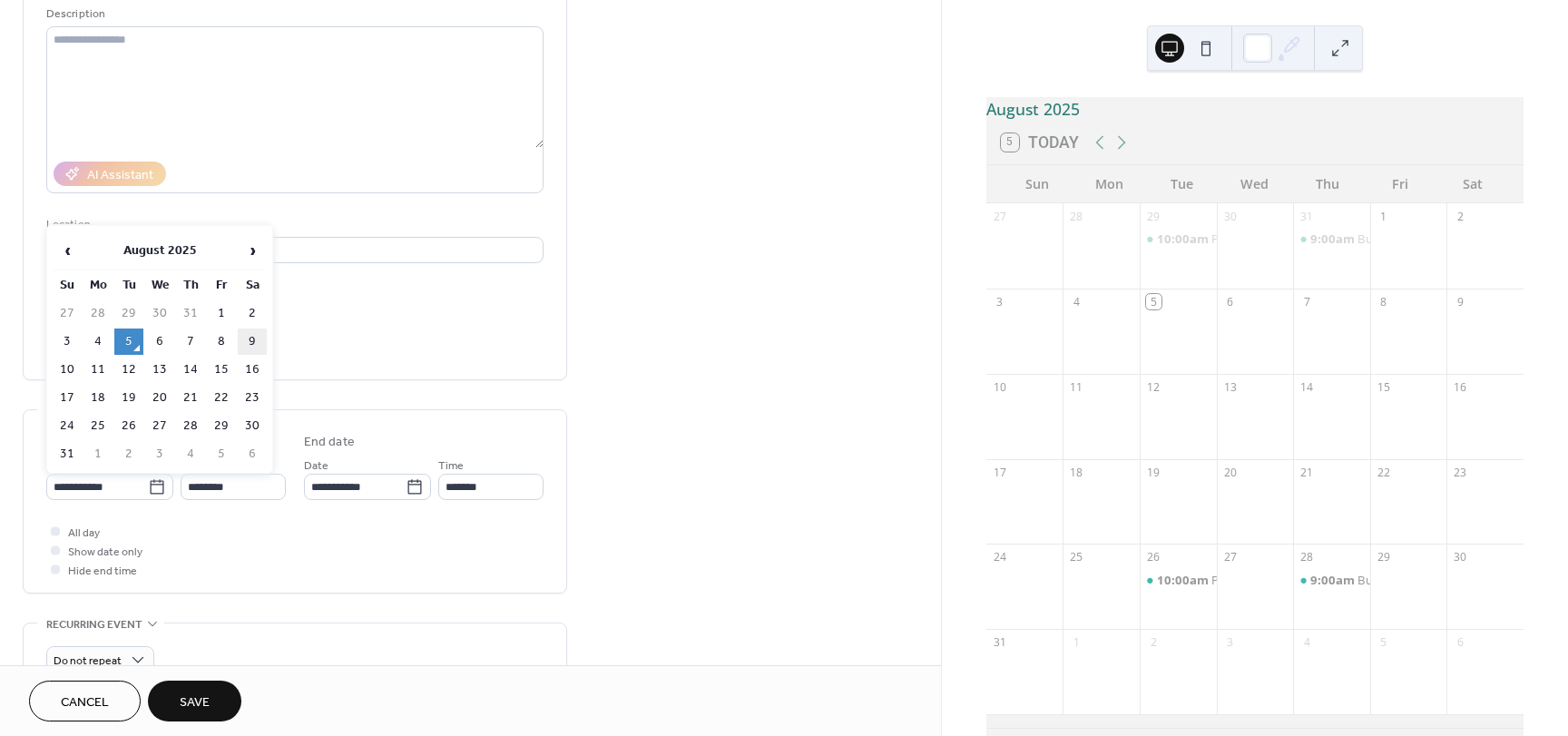 click on "9" at bounding box center (252, 341) 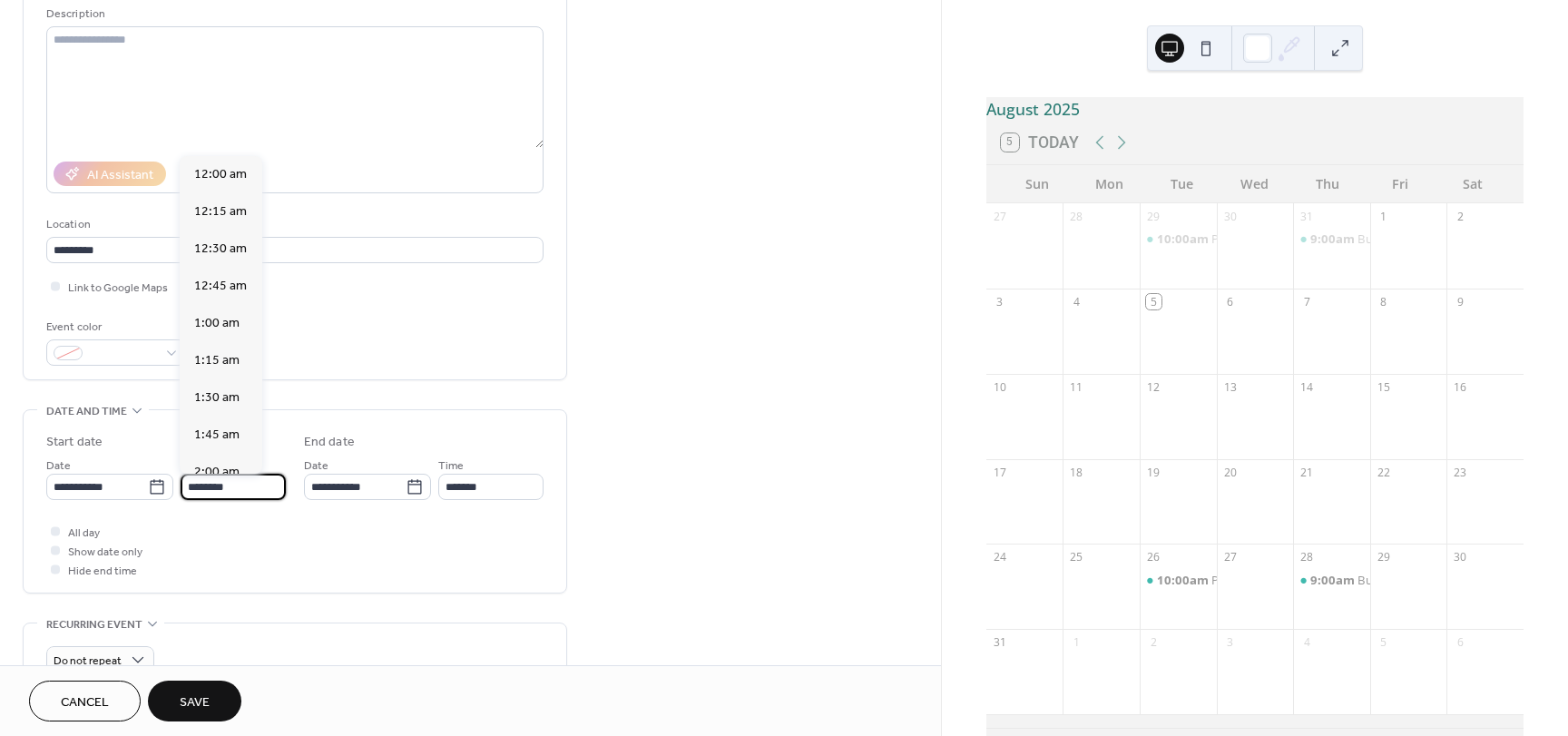 click on "********" at bounding box center (233, 486) 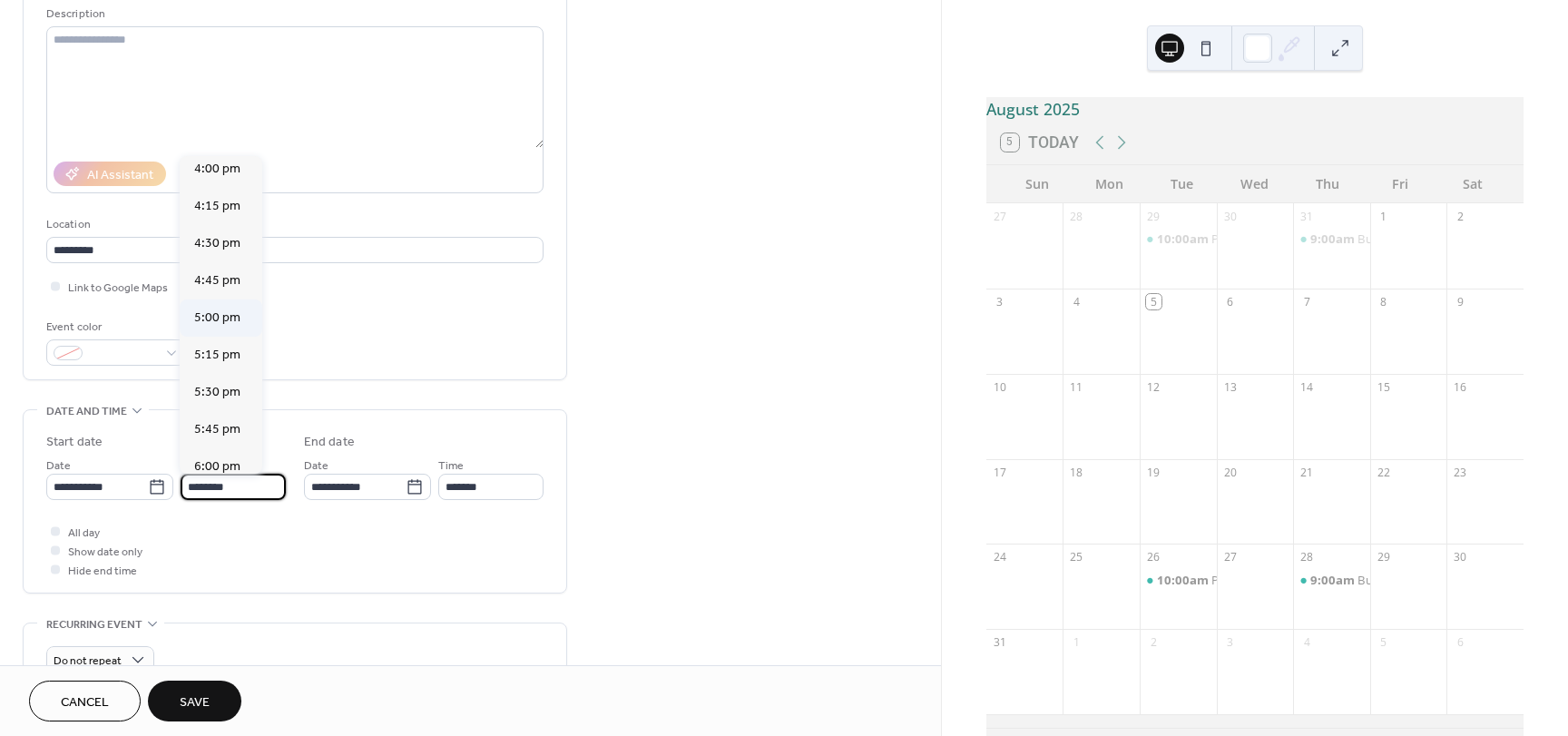 scroll, scrollTop: 2421, scrollLeft: 0, axis: vertical 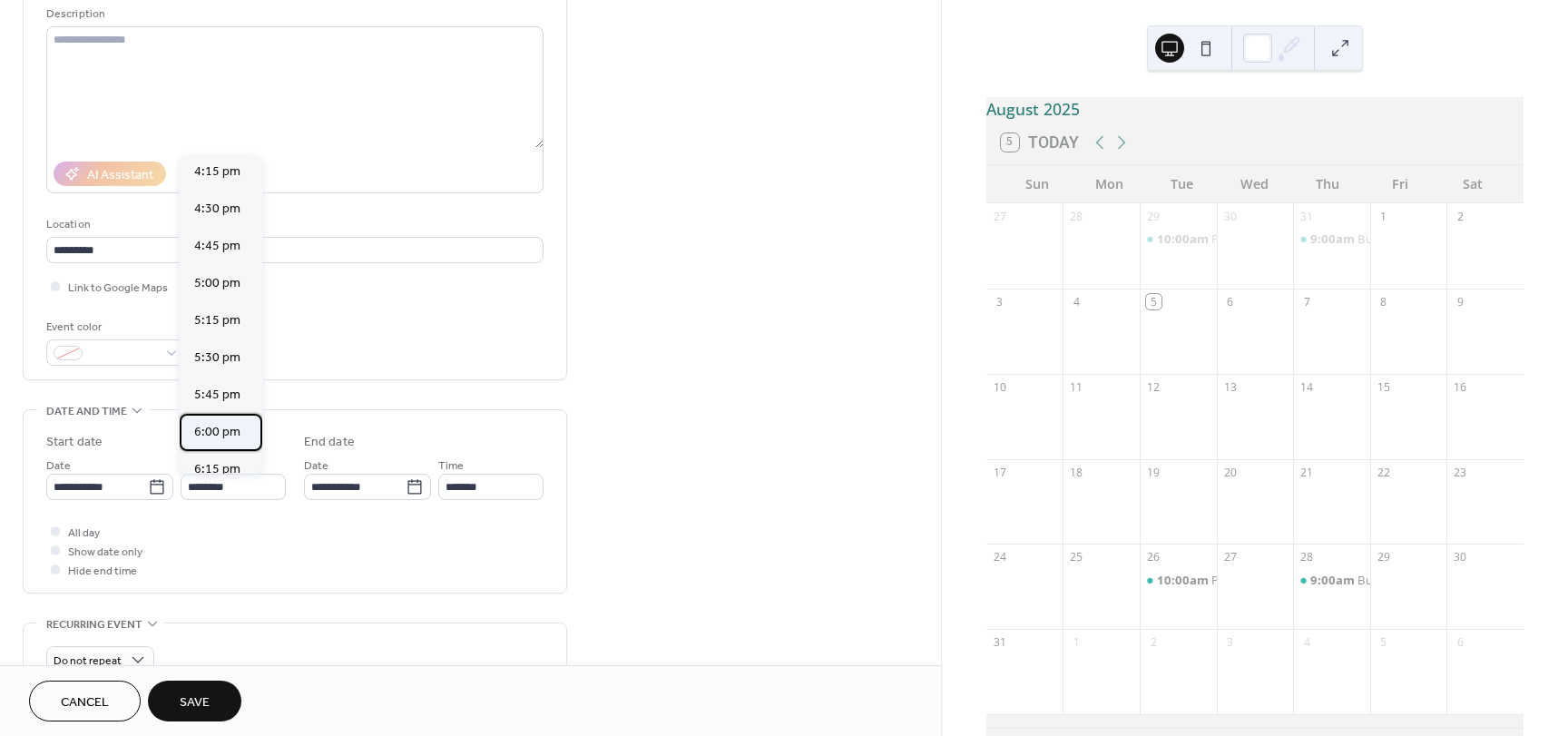 click on "6:00 pm" at bounding box center [217, 432] 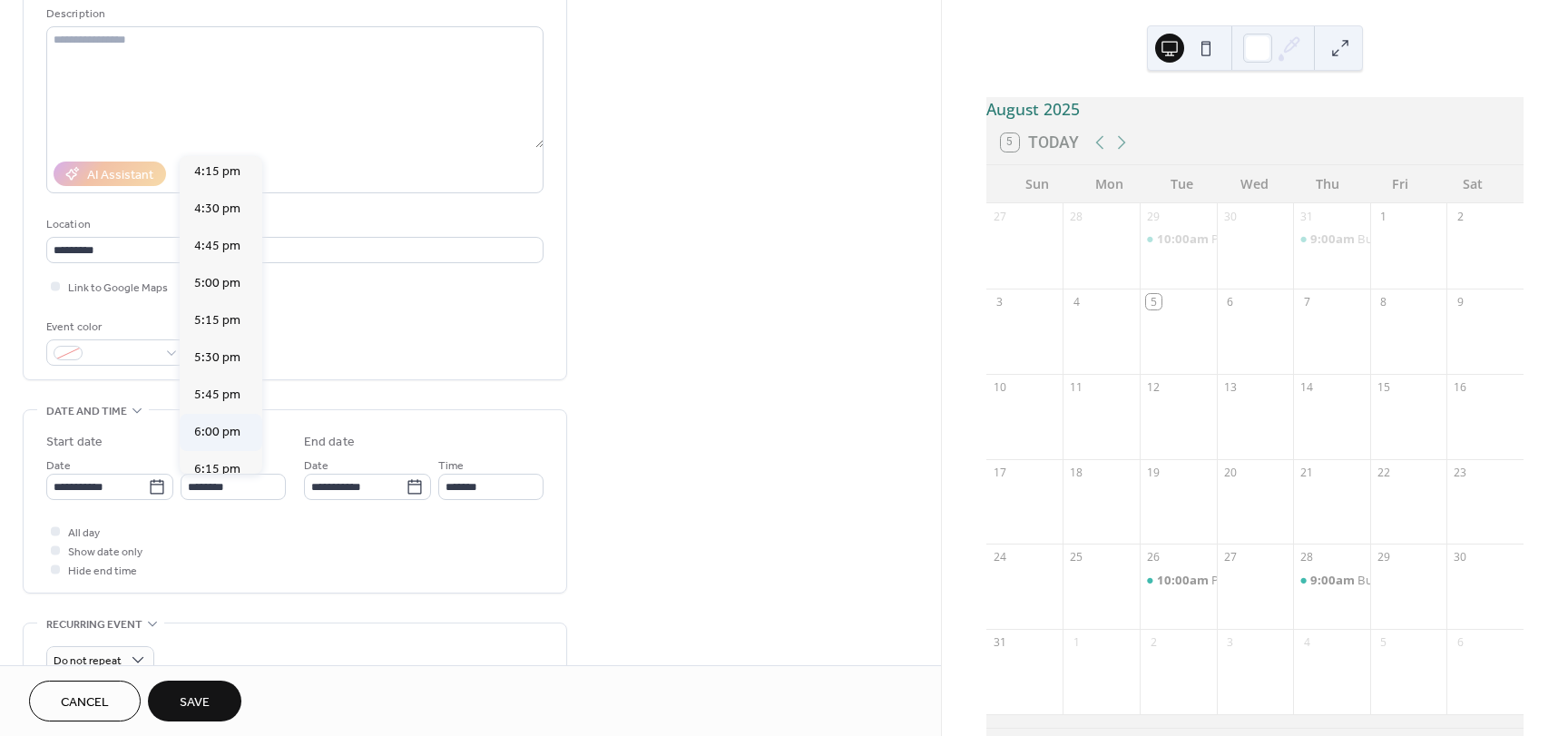 type on "*******" 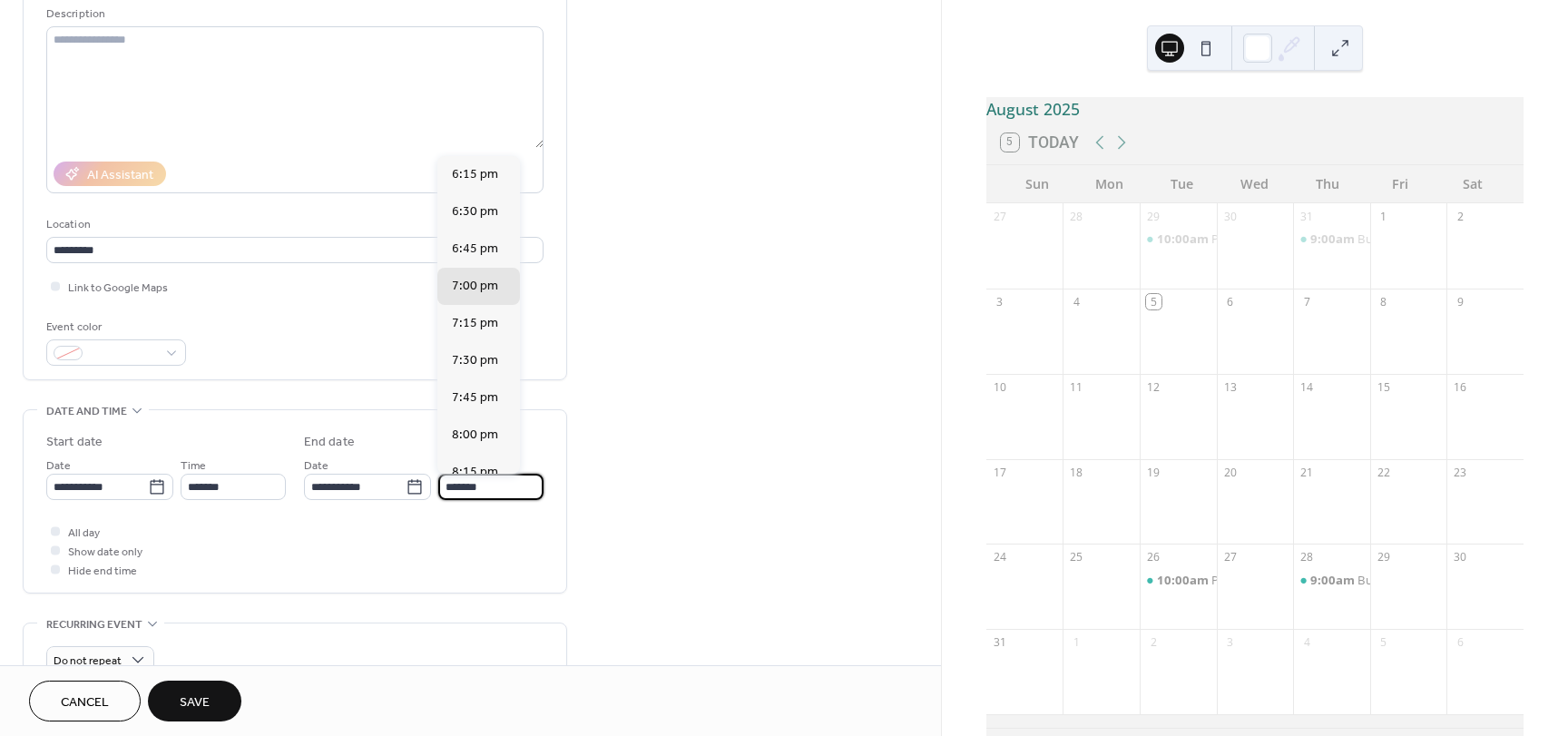 click on "*******" at bounding box center [491, 486] 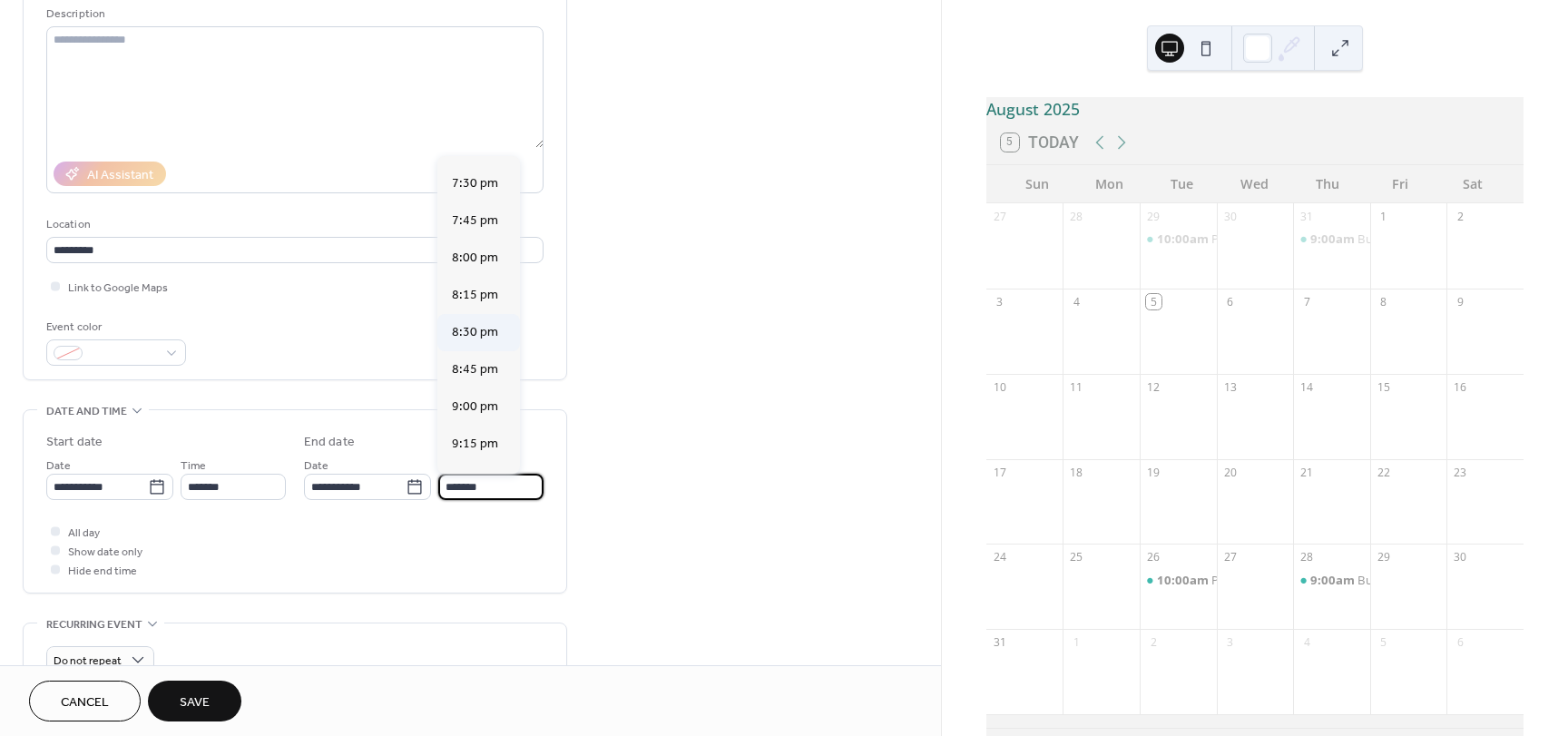 scroll, scrollTop: 182, scrollLeft: 0, axis: vertical 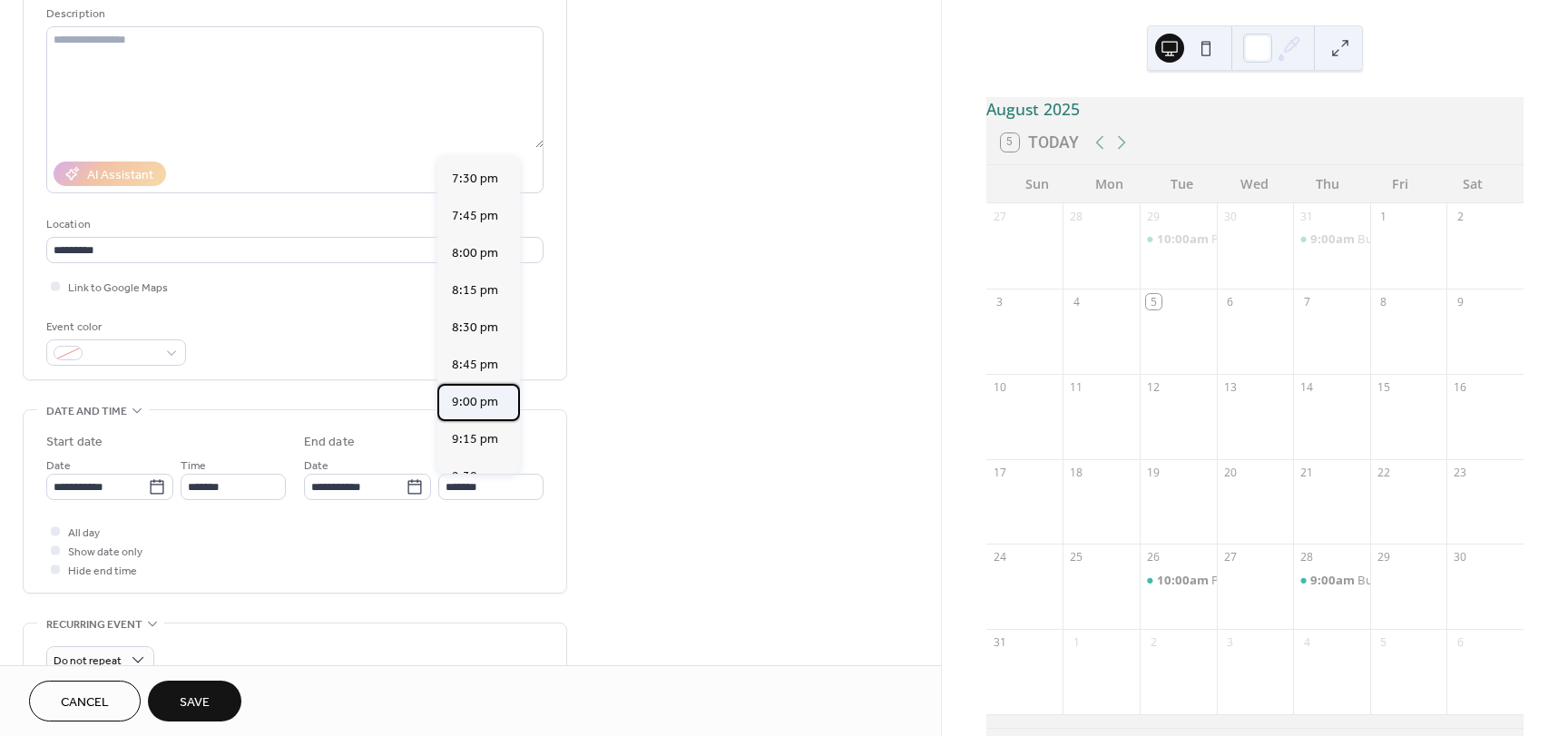 click on "9:00 pm" at bounding box center (475, 402) 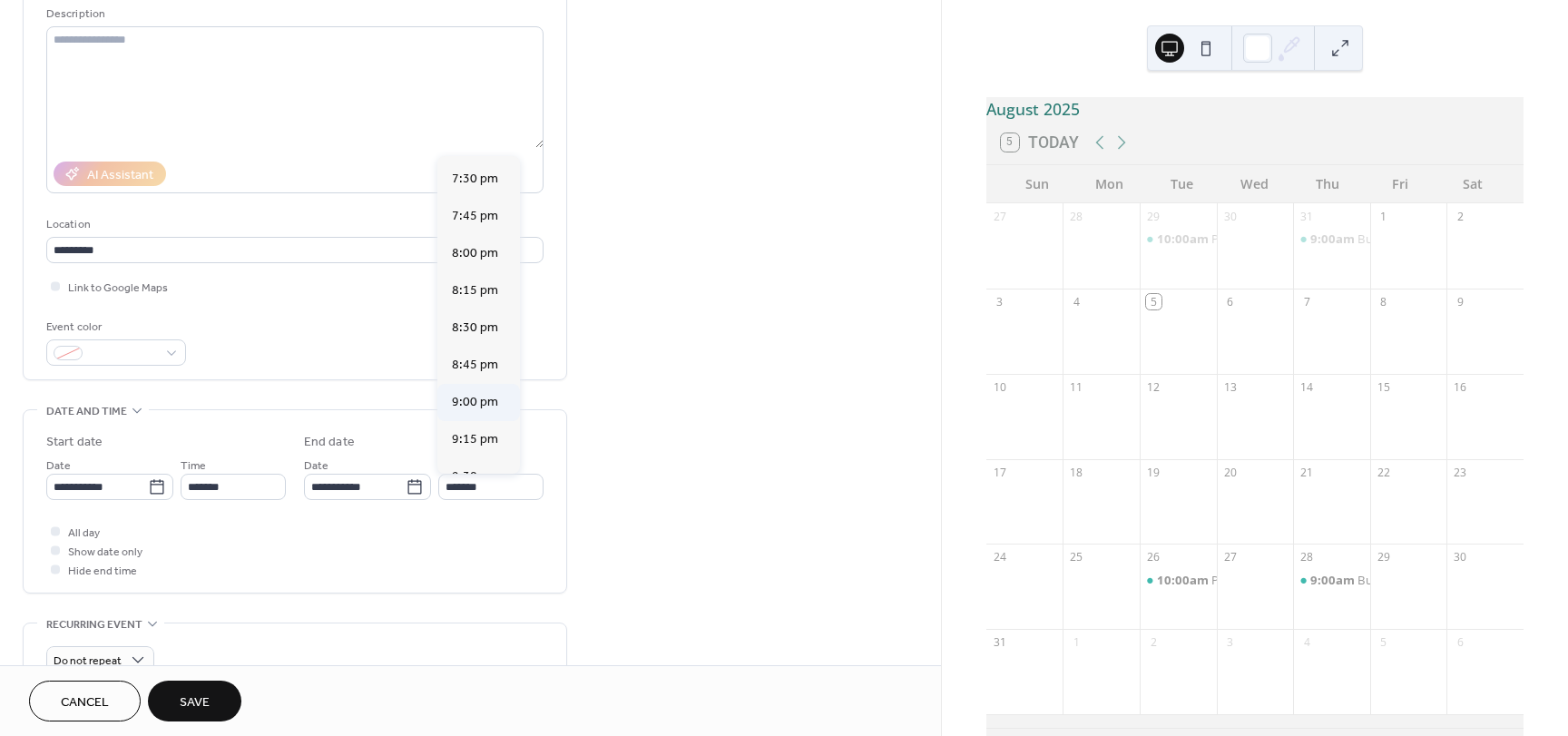 type on "*******" 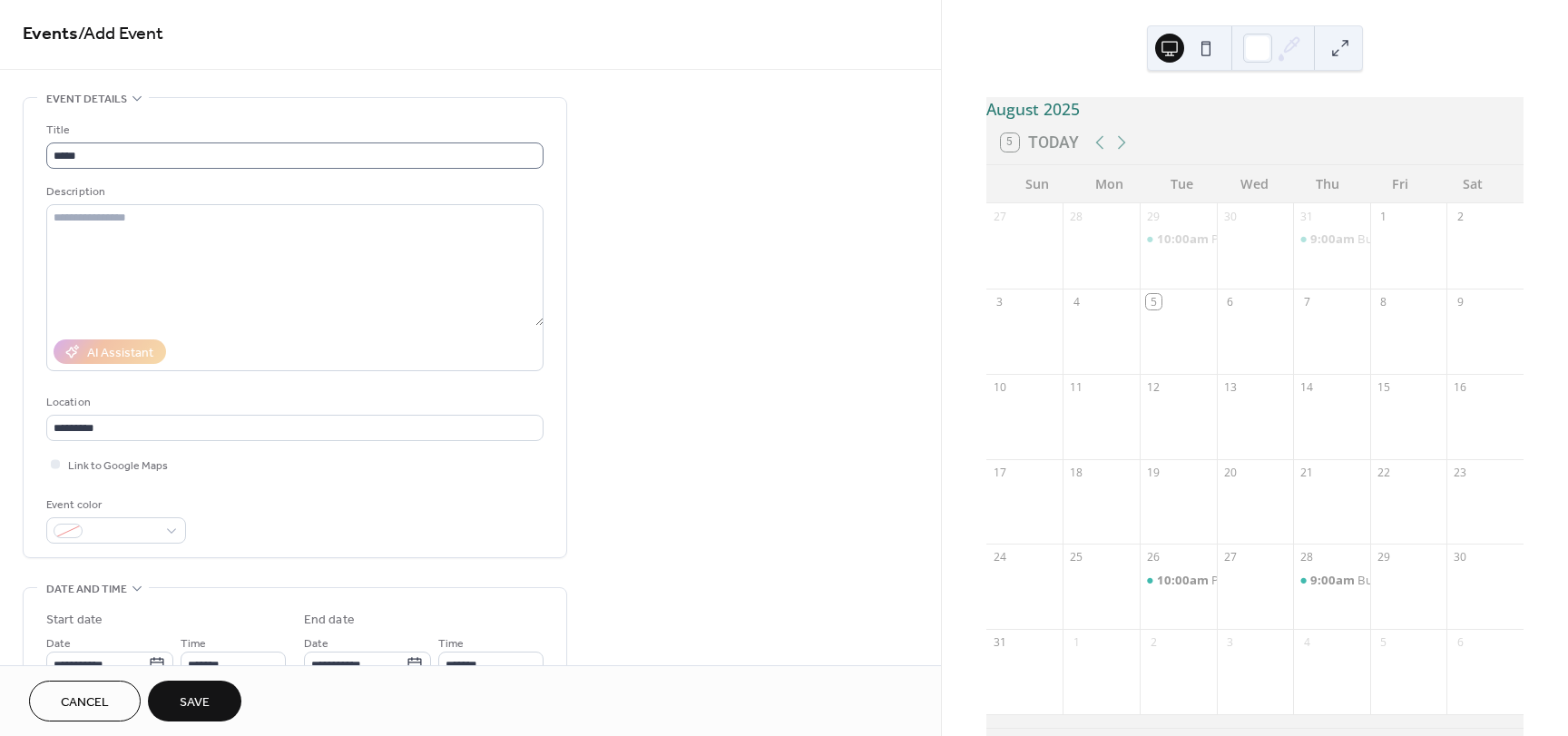 scroll, scrollTop: 0, scrollLeft: 0, axis: both 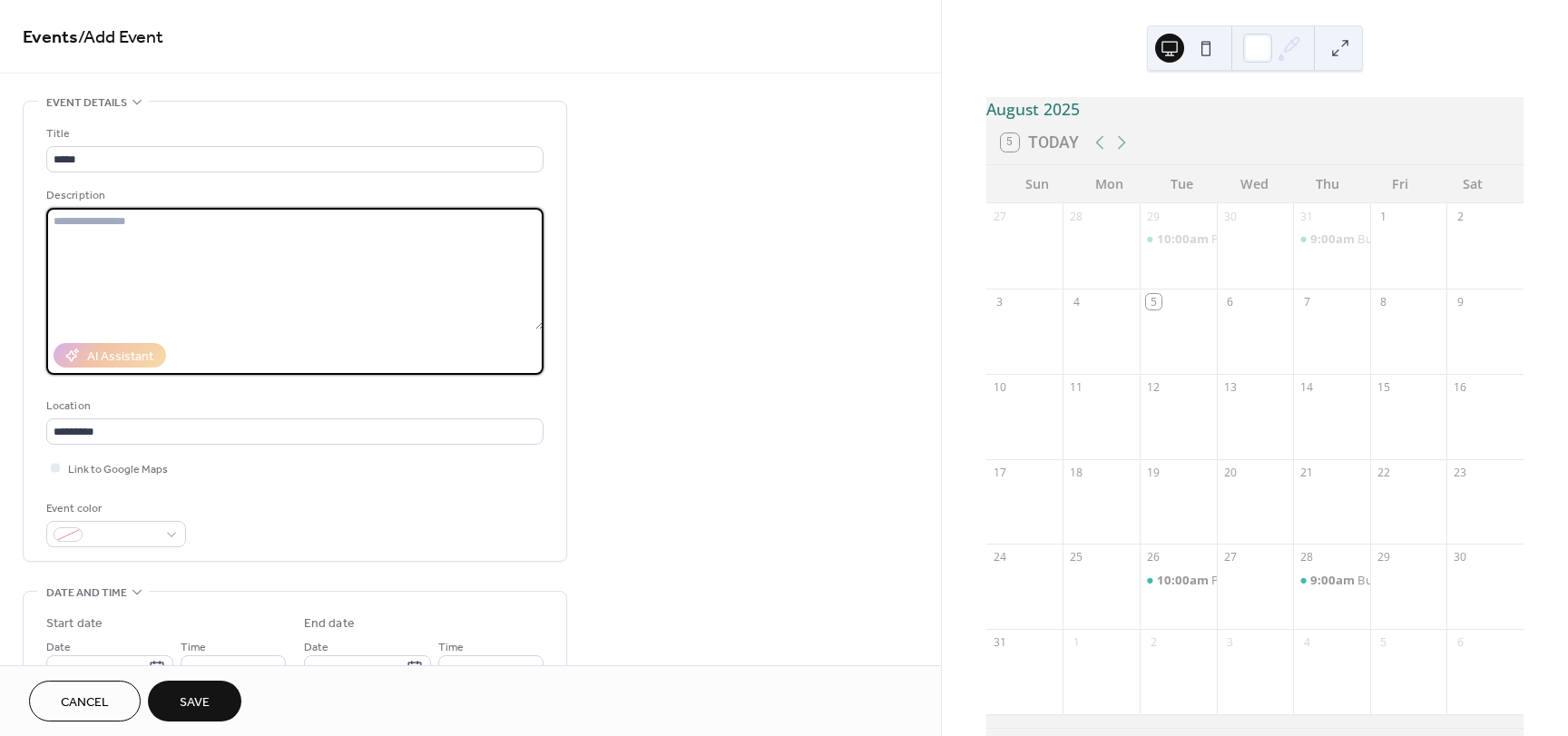 click at bounding box center (295, 269) 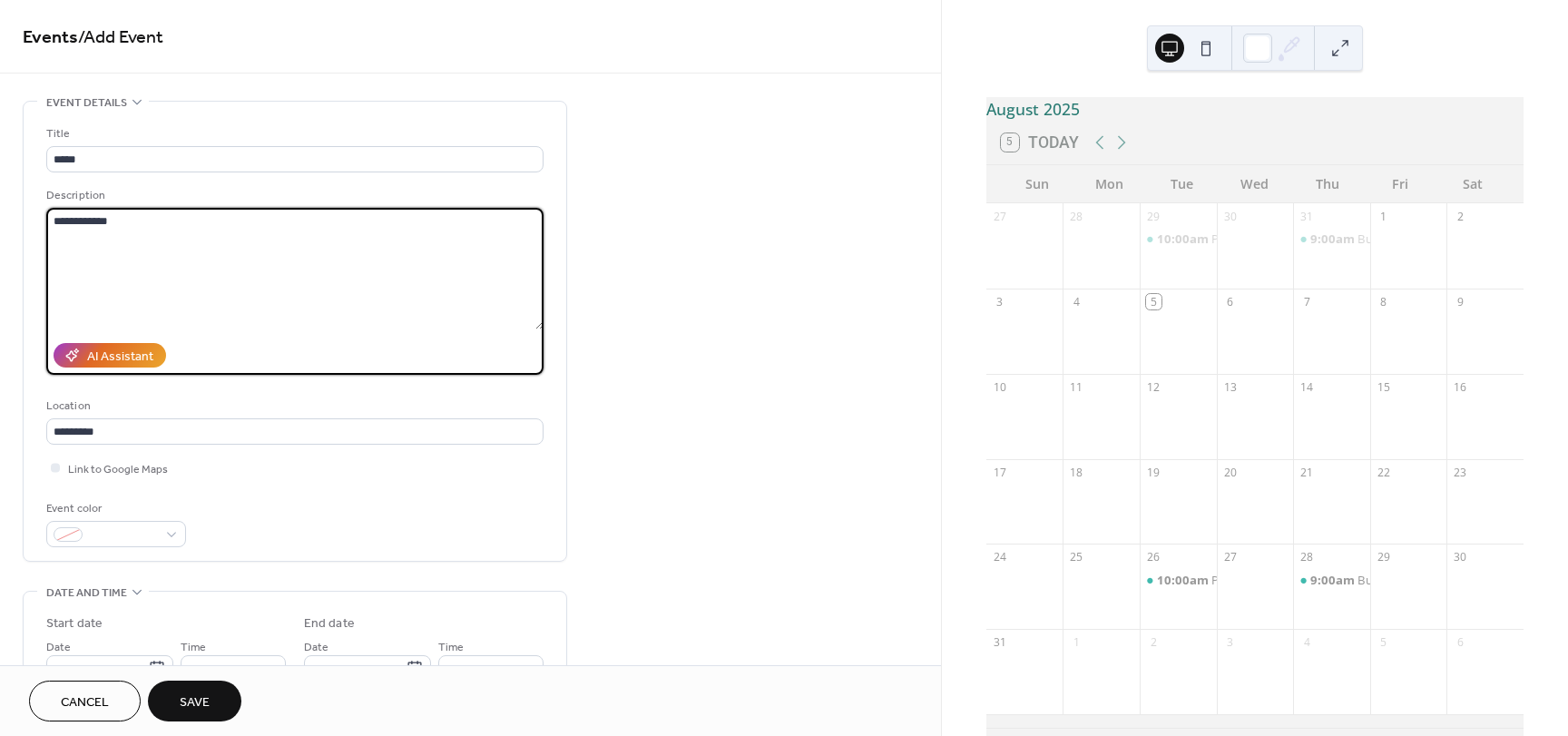 type on "**********" 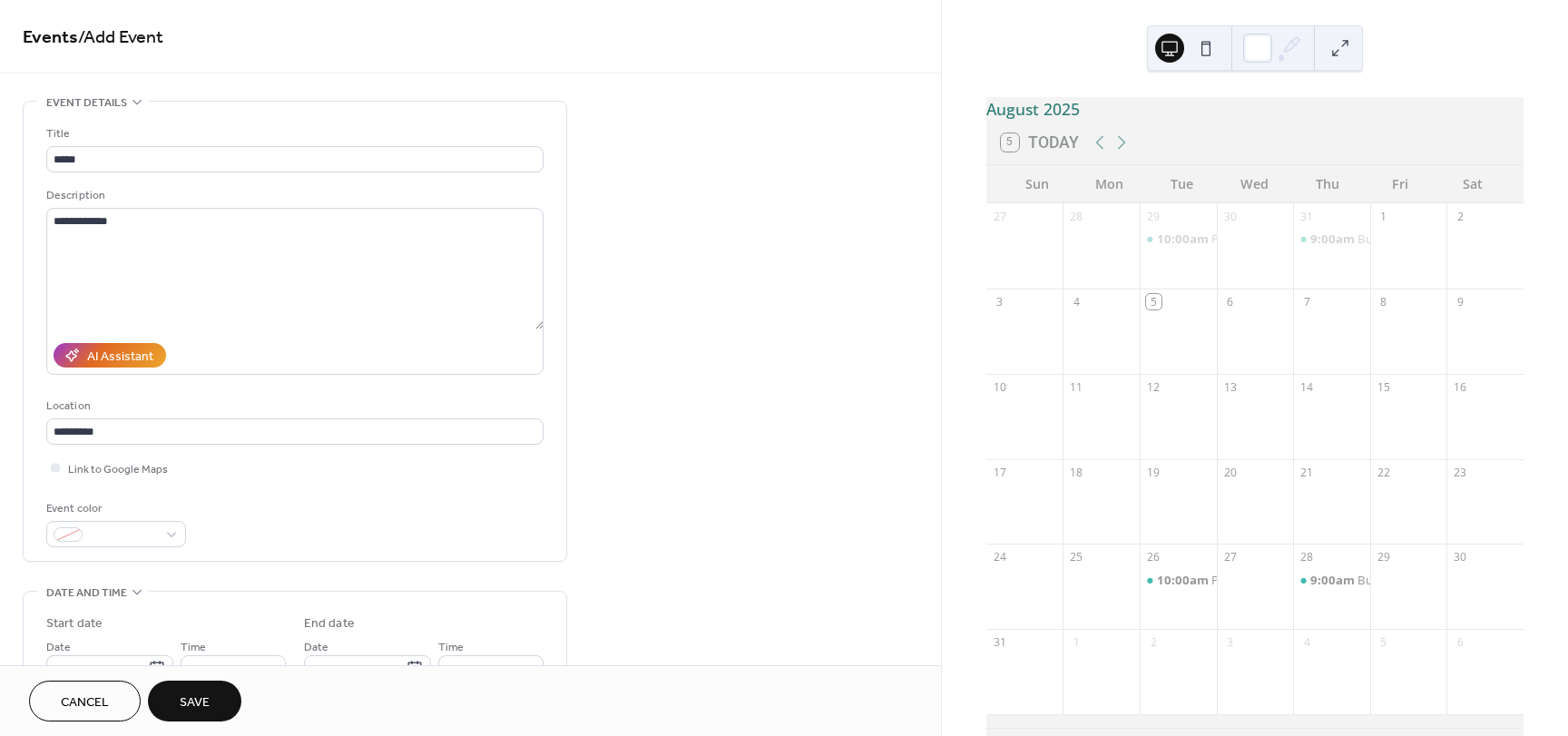 click on "**********" at bounding box center (470, 653) 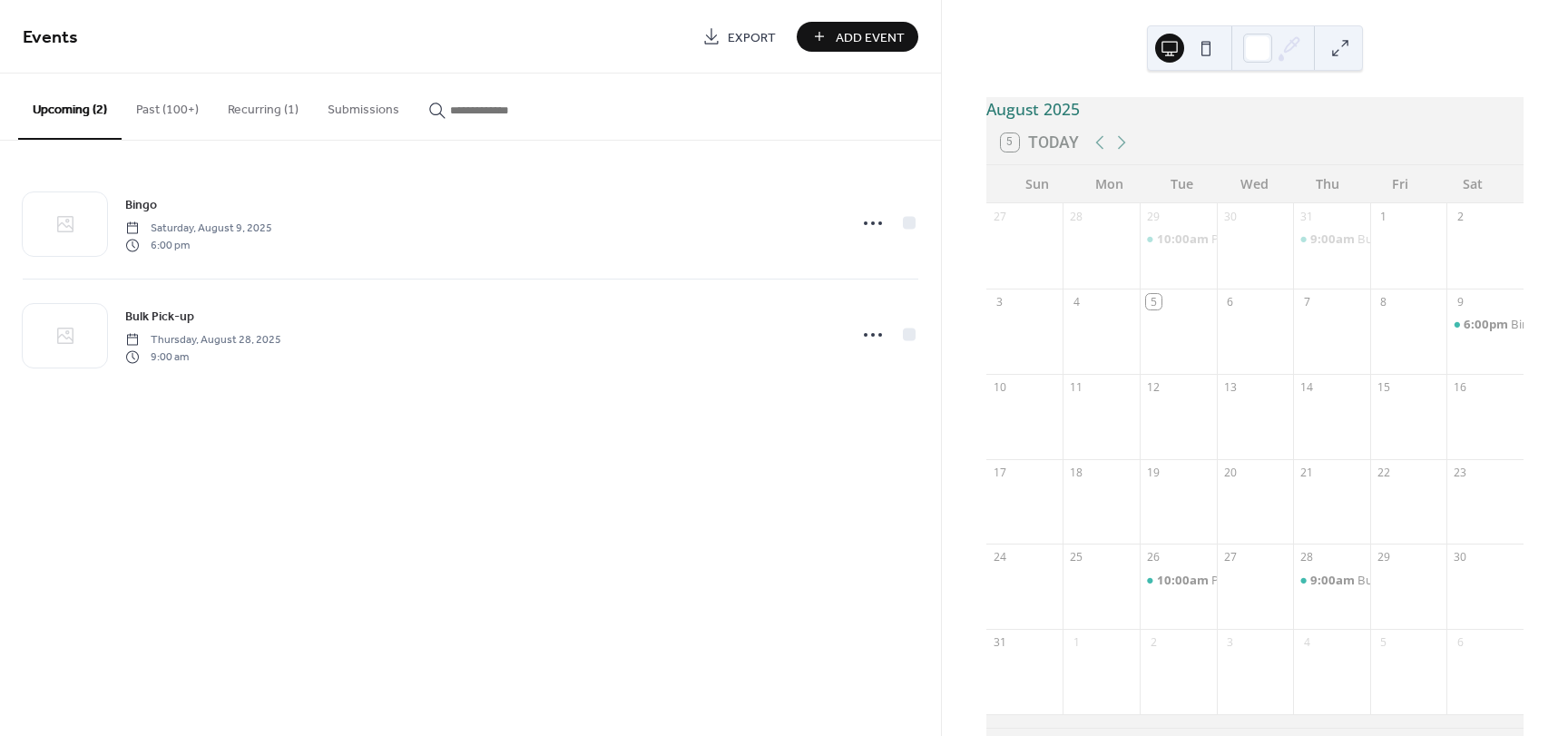 click on "Add Event" at bounding box center (870, 37) 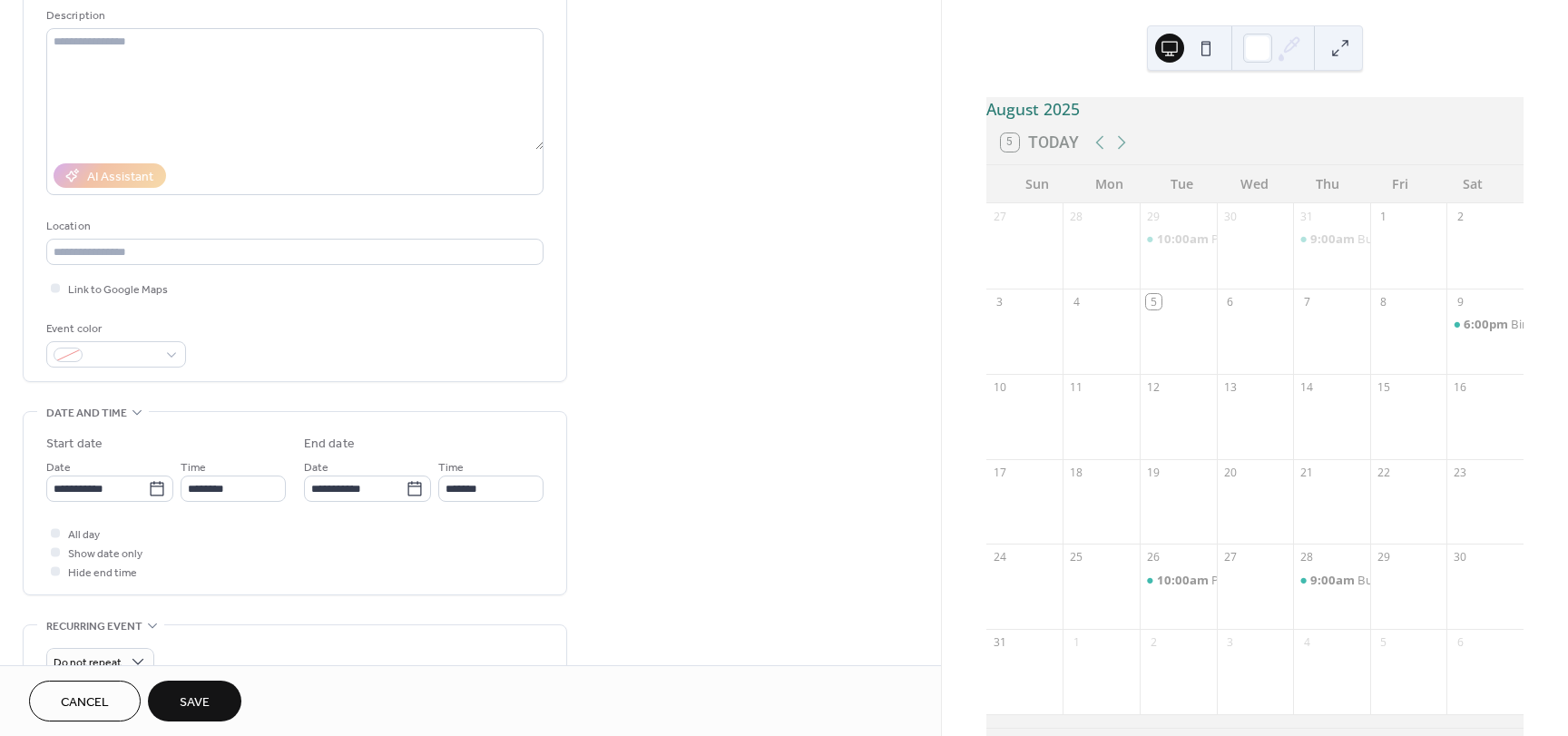 scroll, scrollTop: 182, scrollLeft: 0, axis: vertical 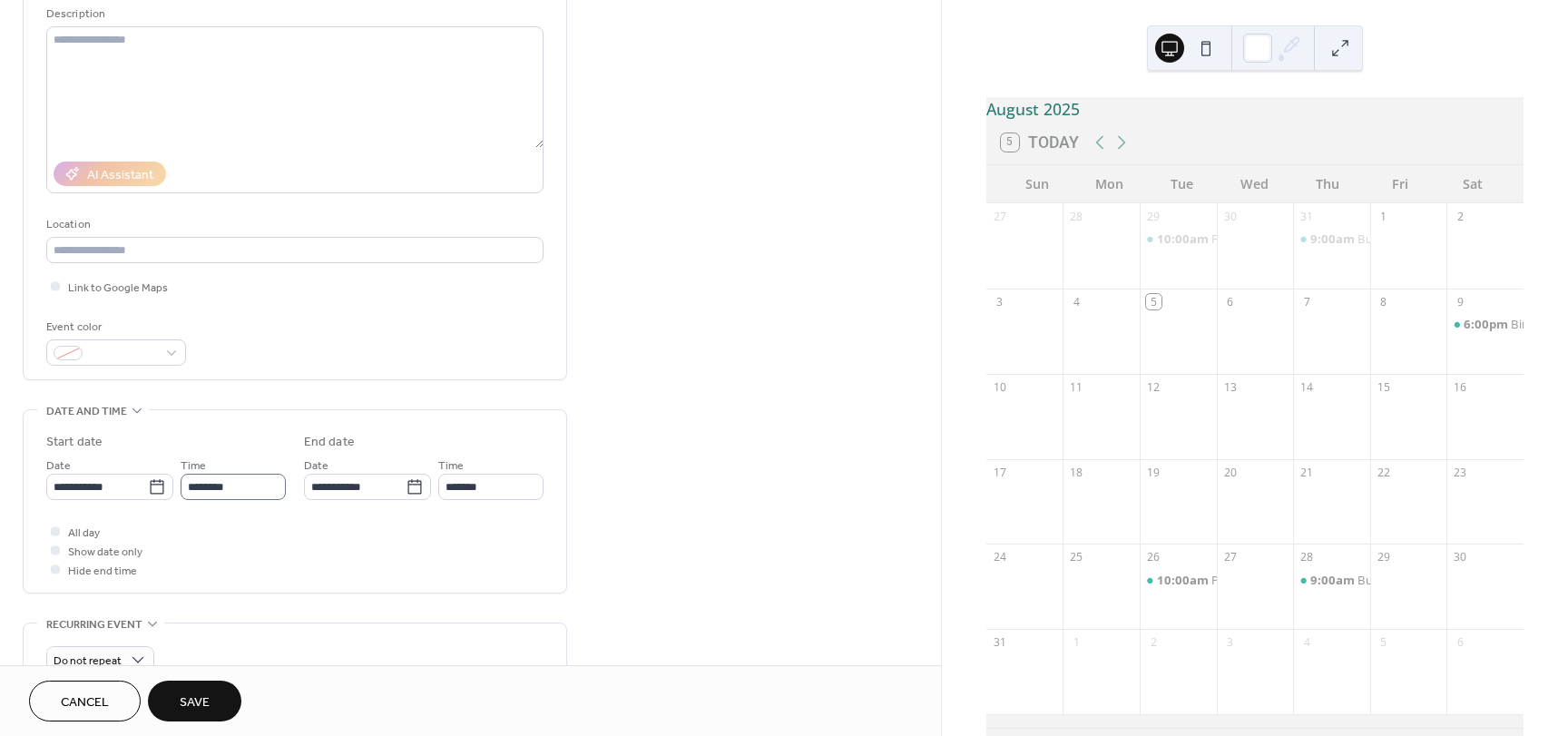 type on "**********" 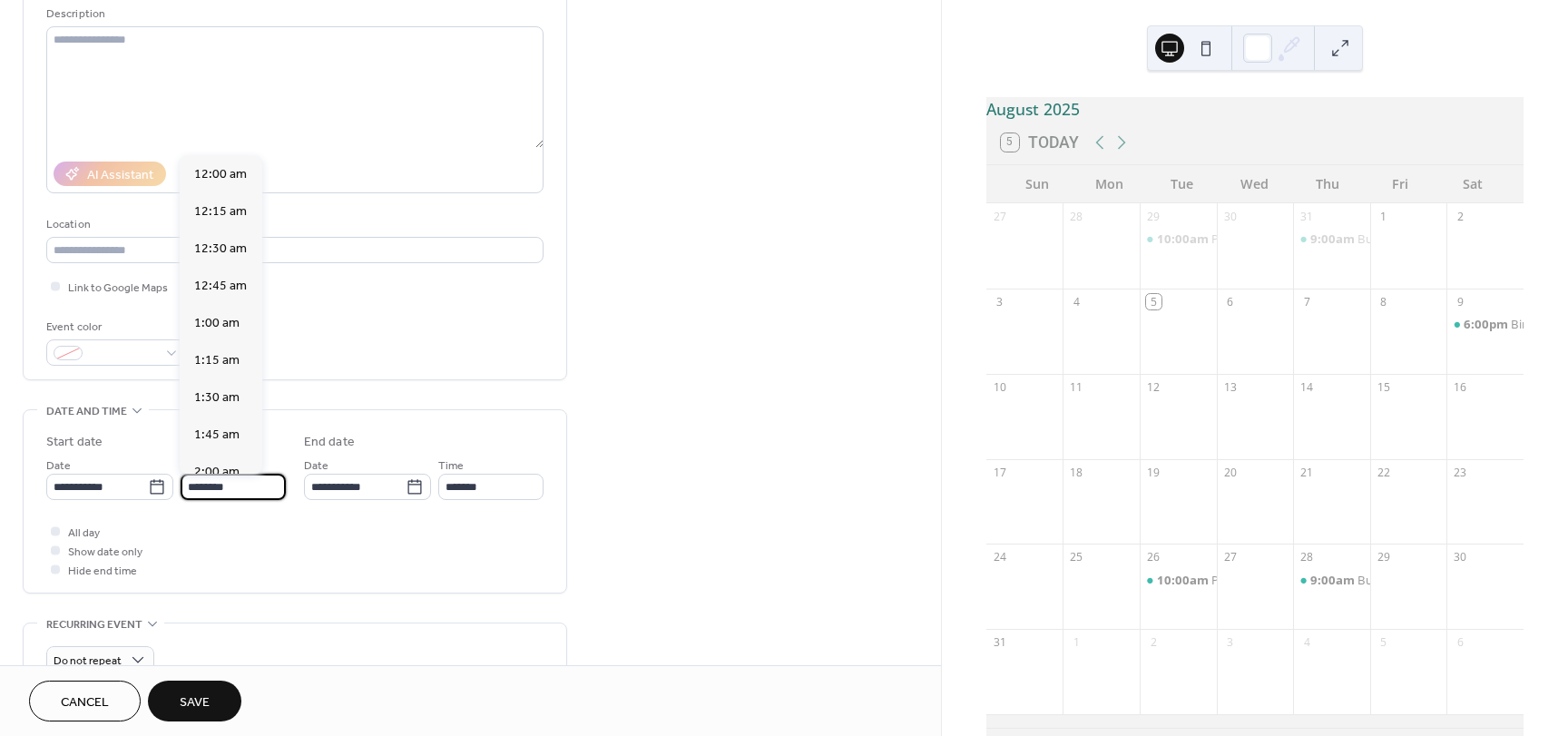 scroll, scrollTop: 1786, scrollLeft: 0, axis: vertical 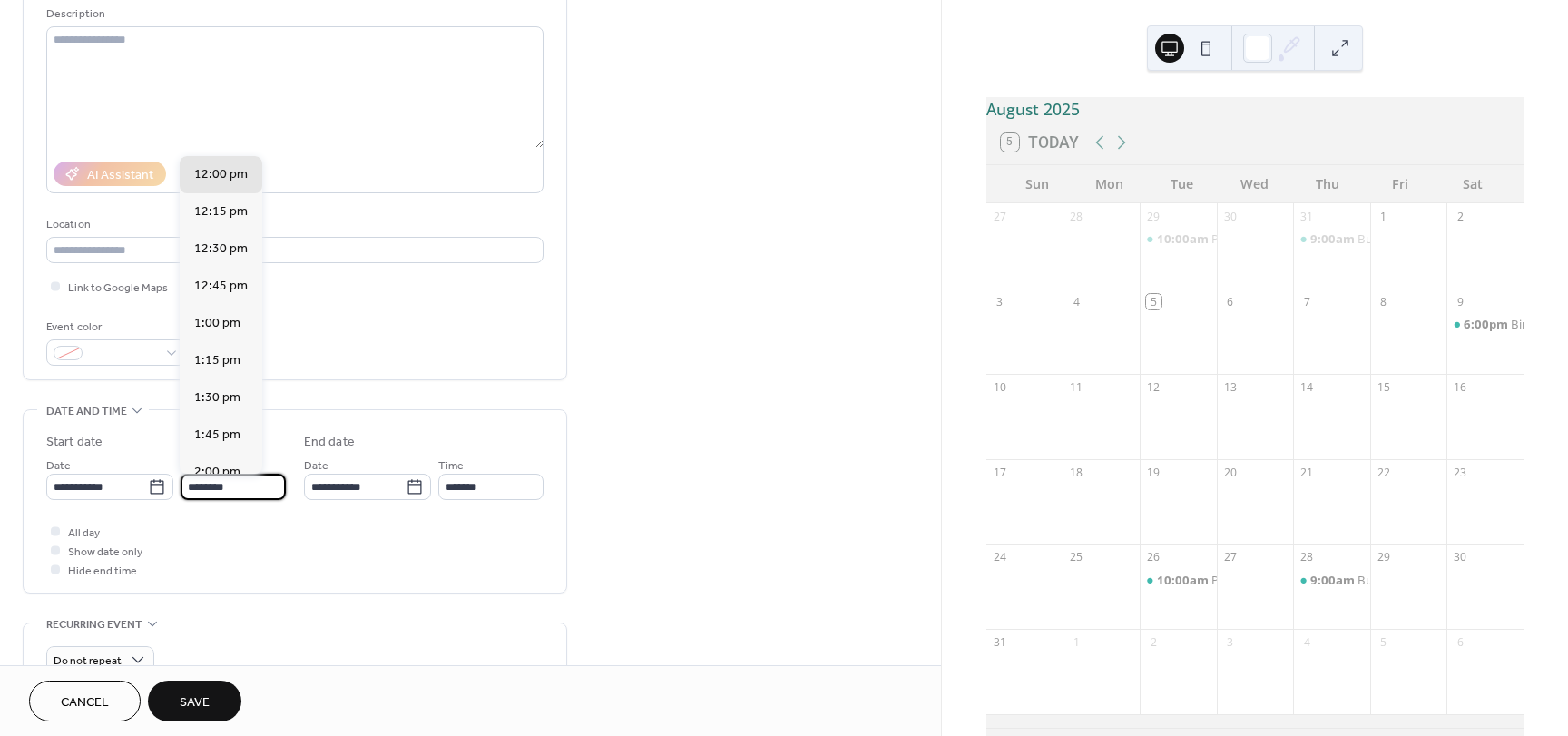 click on "********" at bounding box center (233, 486) 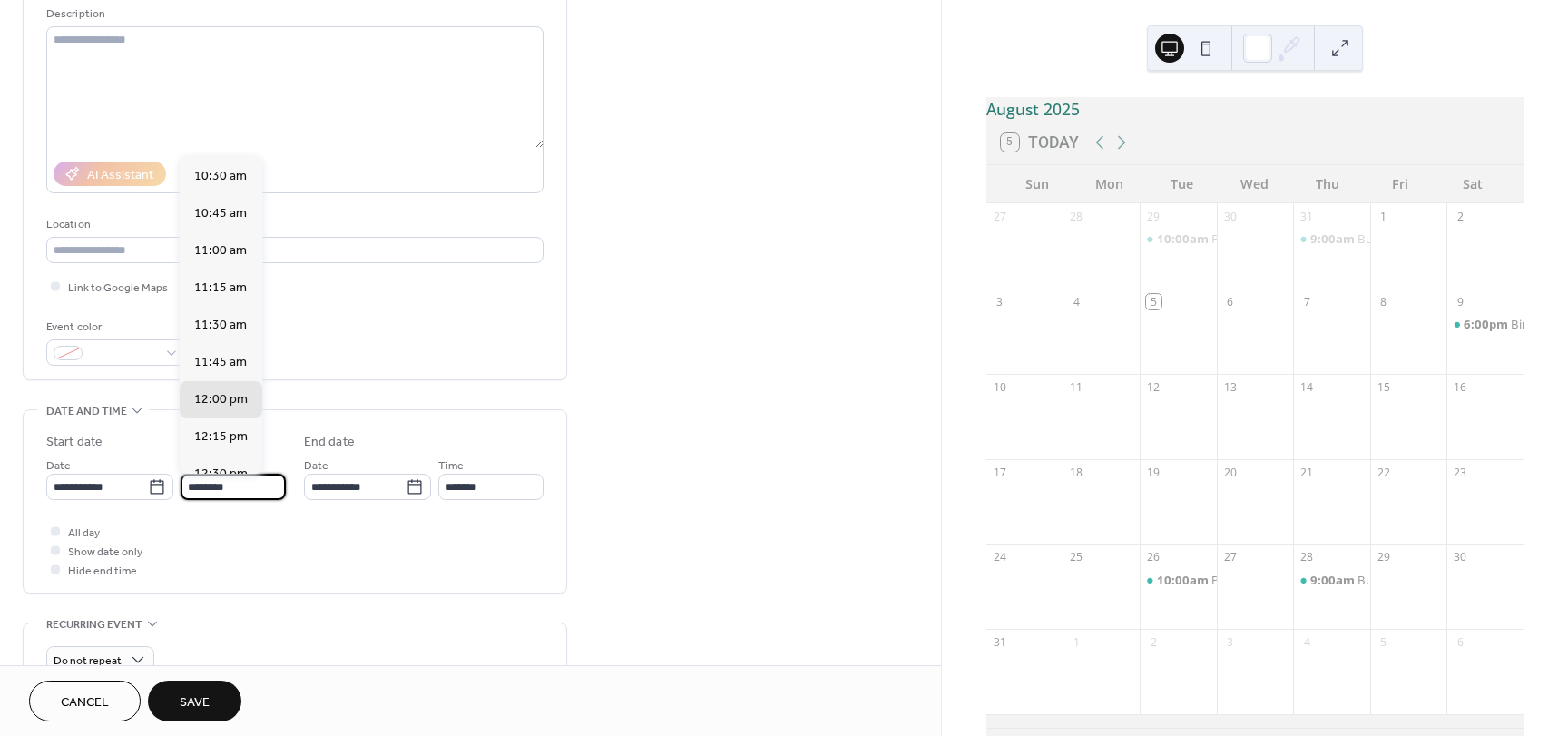 scroll, scrollTop: 1423, scrollLeft: 0, axis: vertical 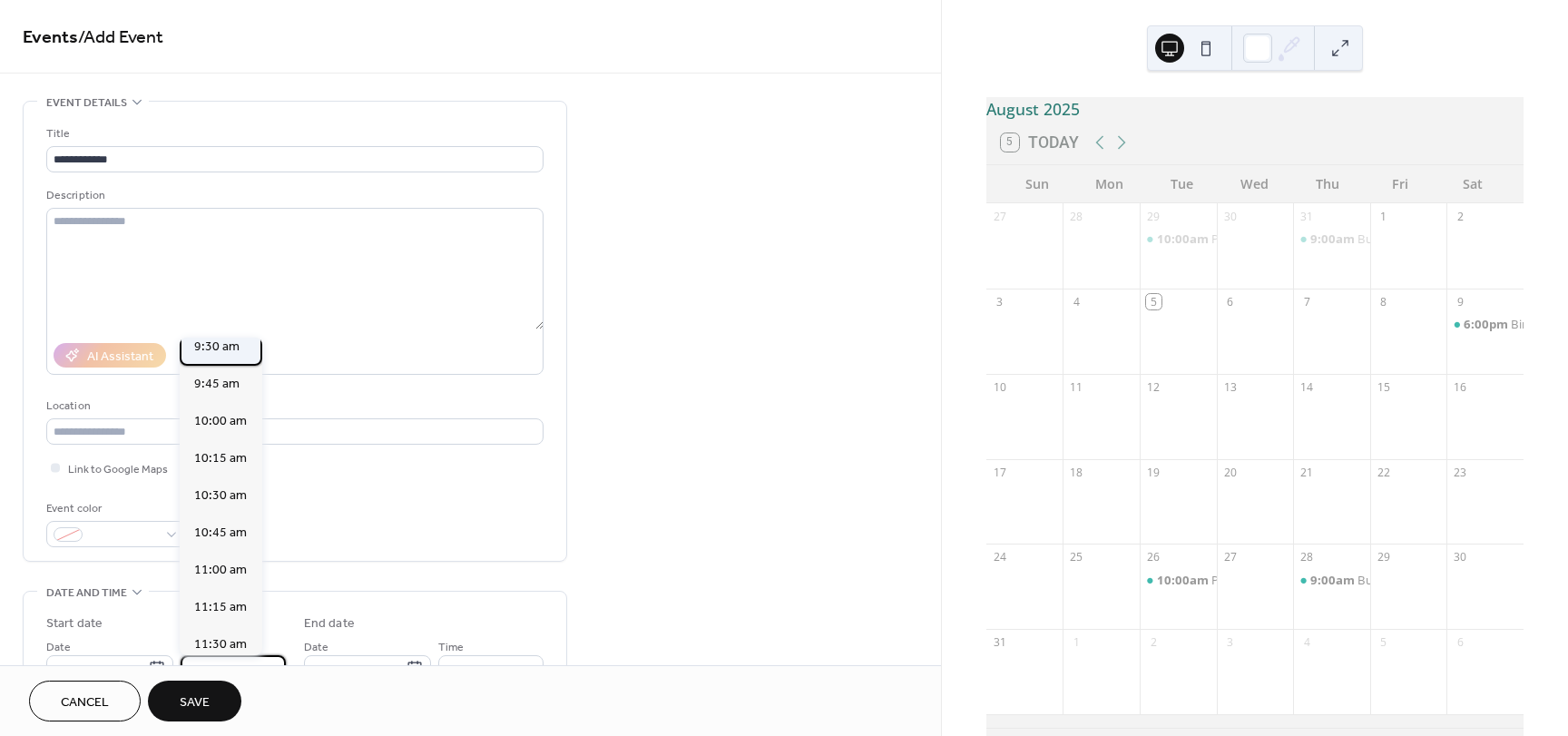 click on "9:30 am" at bounding box center (217, 347) 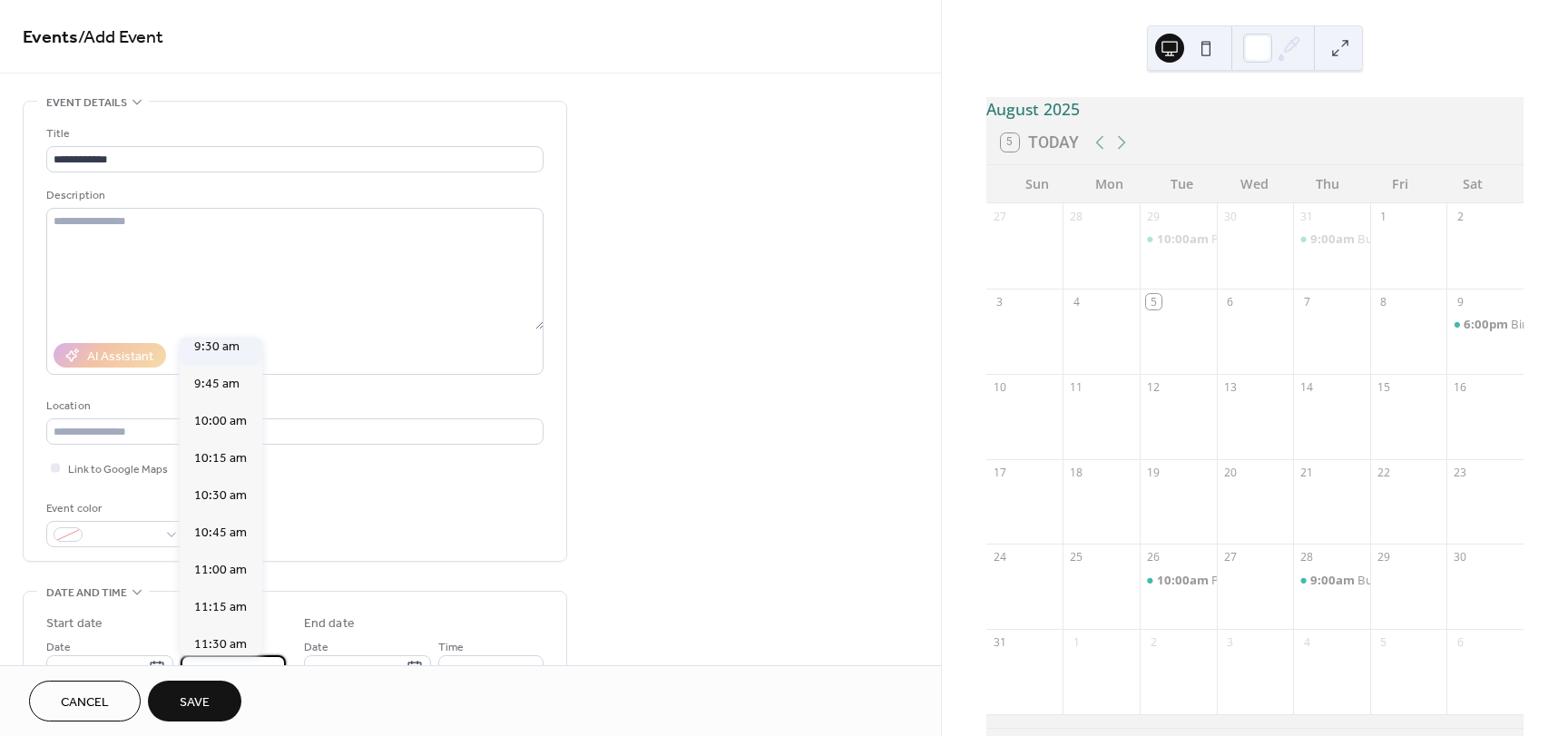 type on "*******" 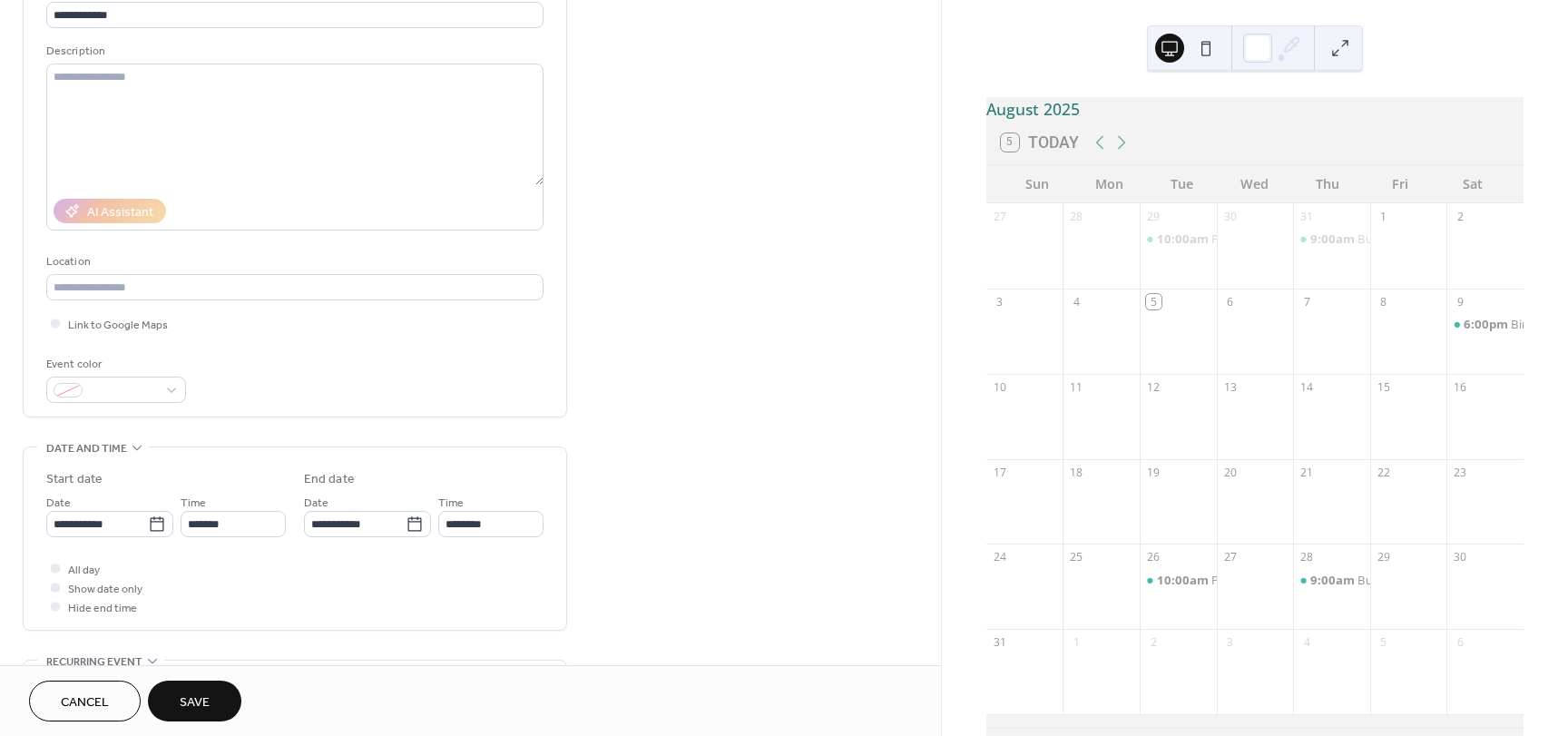 scroll, scrollTop: 182, scrollLeft: 0, axis: vertical 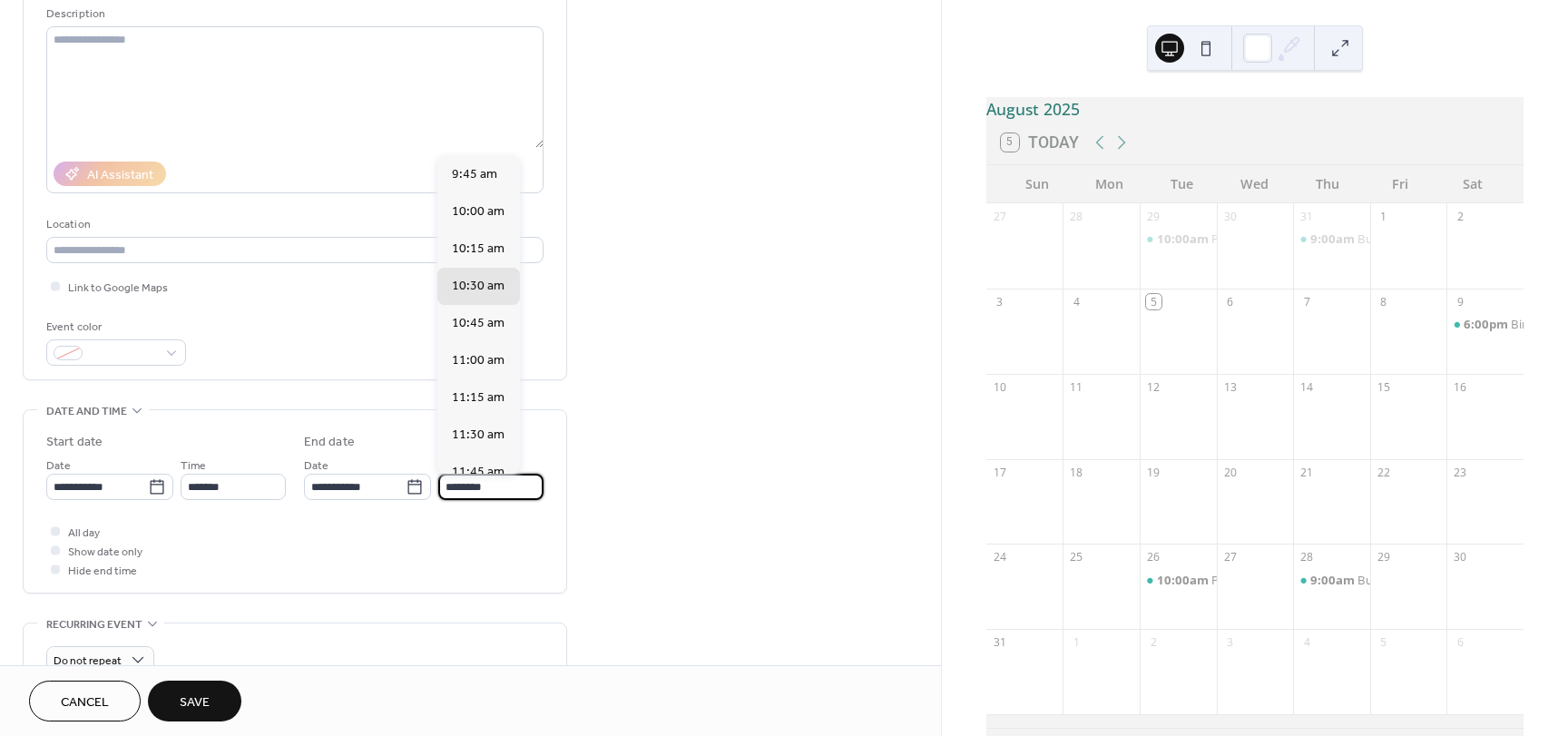 click on "********" at bounding box center (491, 486) 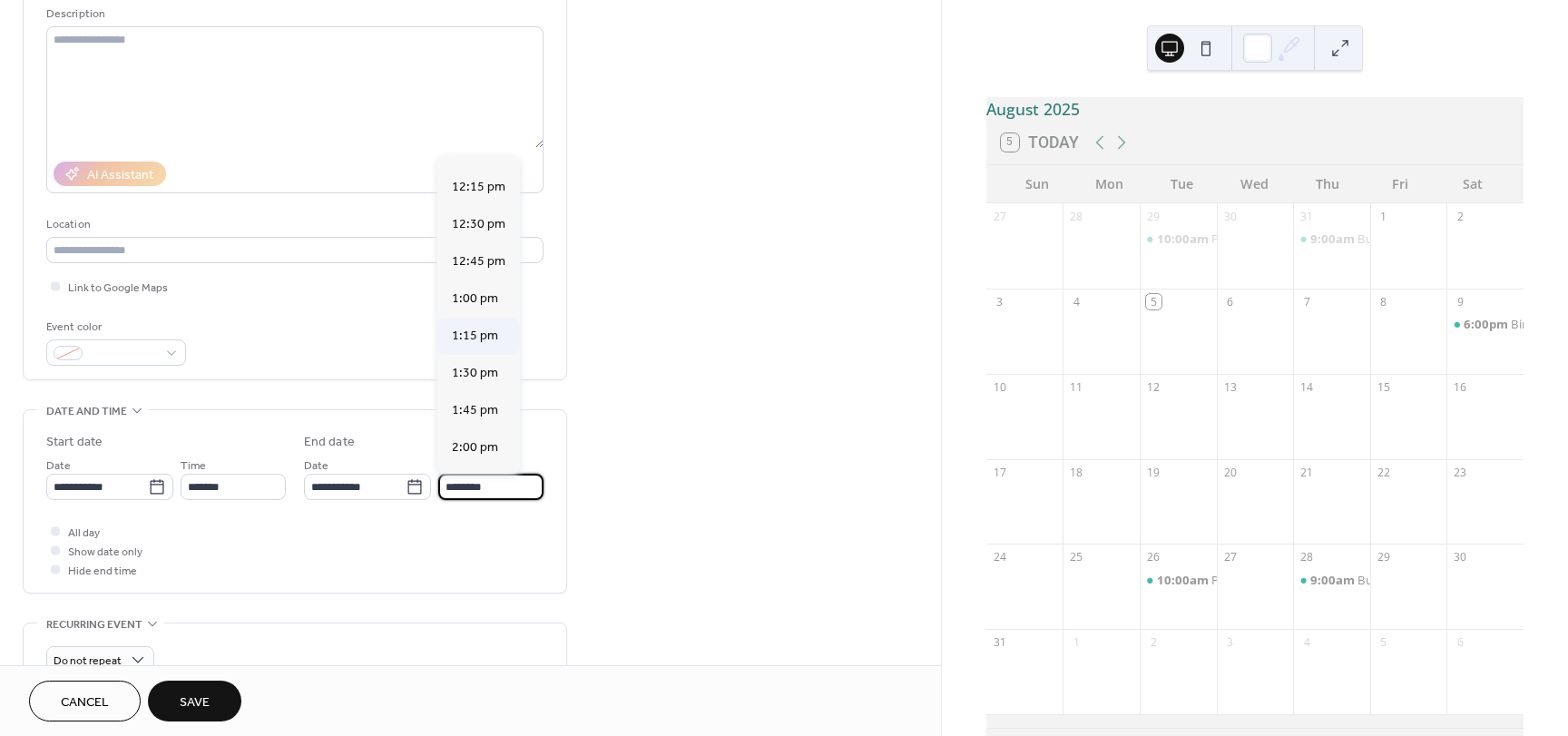 scroll, scrollTop: 363, scrollLeft: 0, axis: vertical 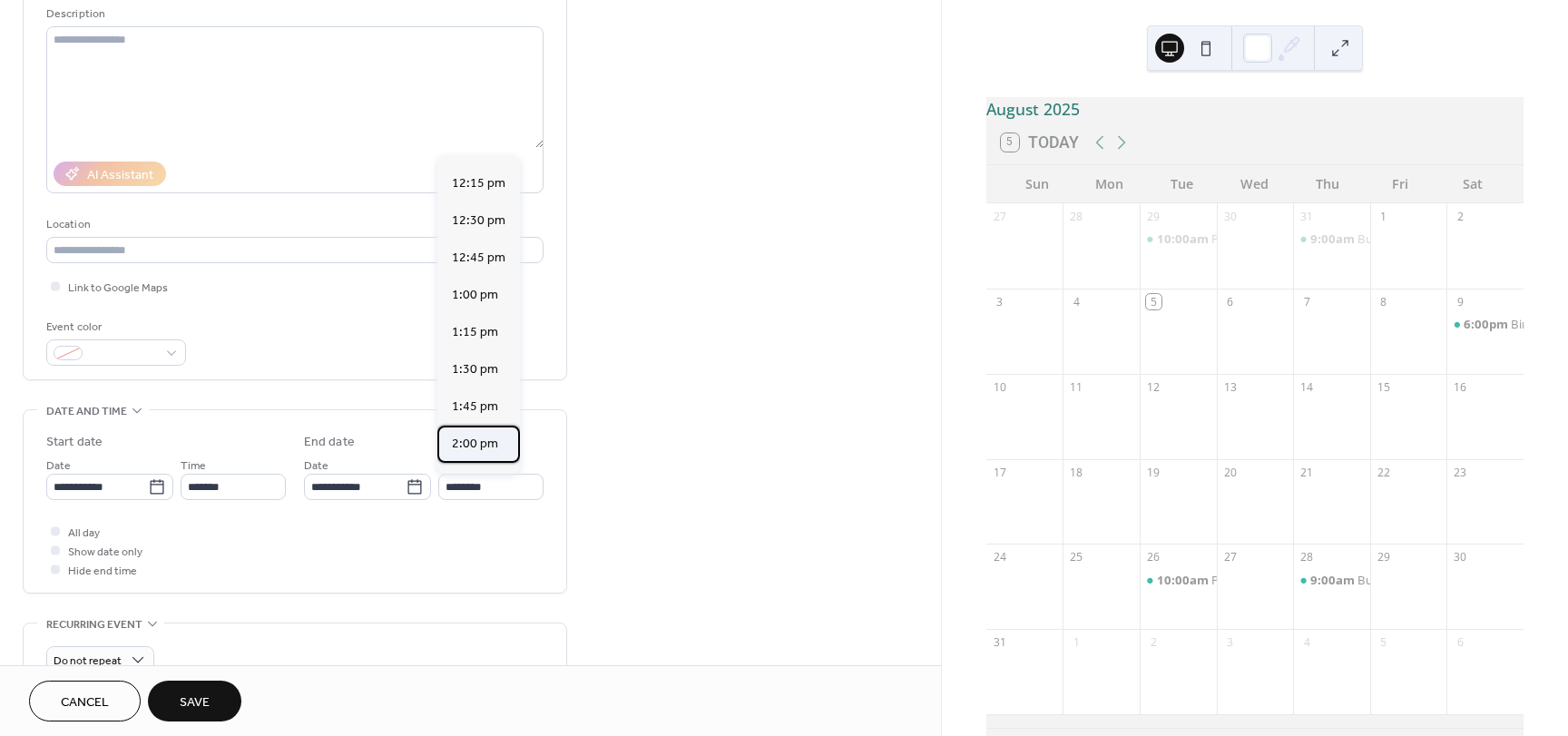 click on "2:00 pm" at bounding box center [475, 444] 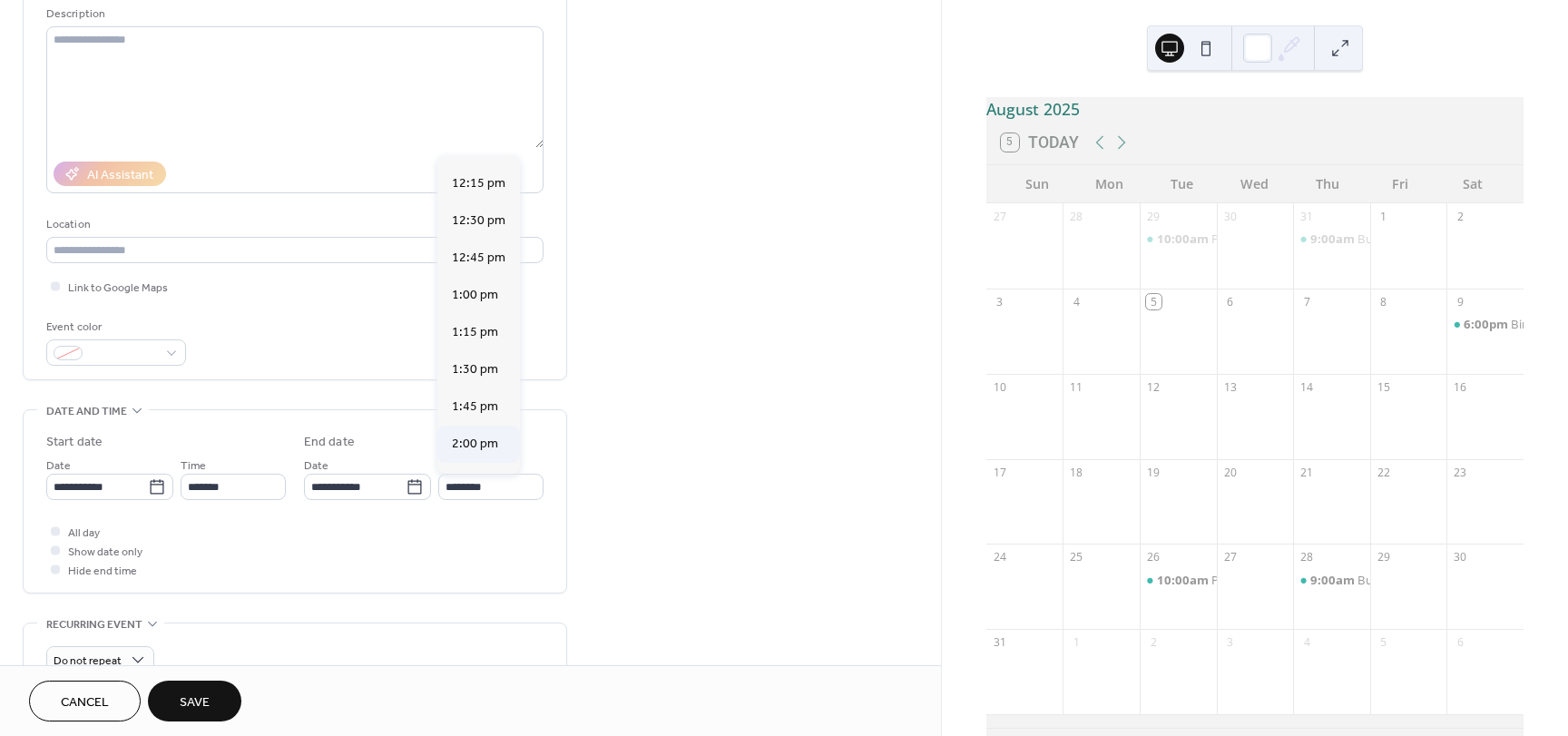 type on "*******" 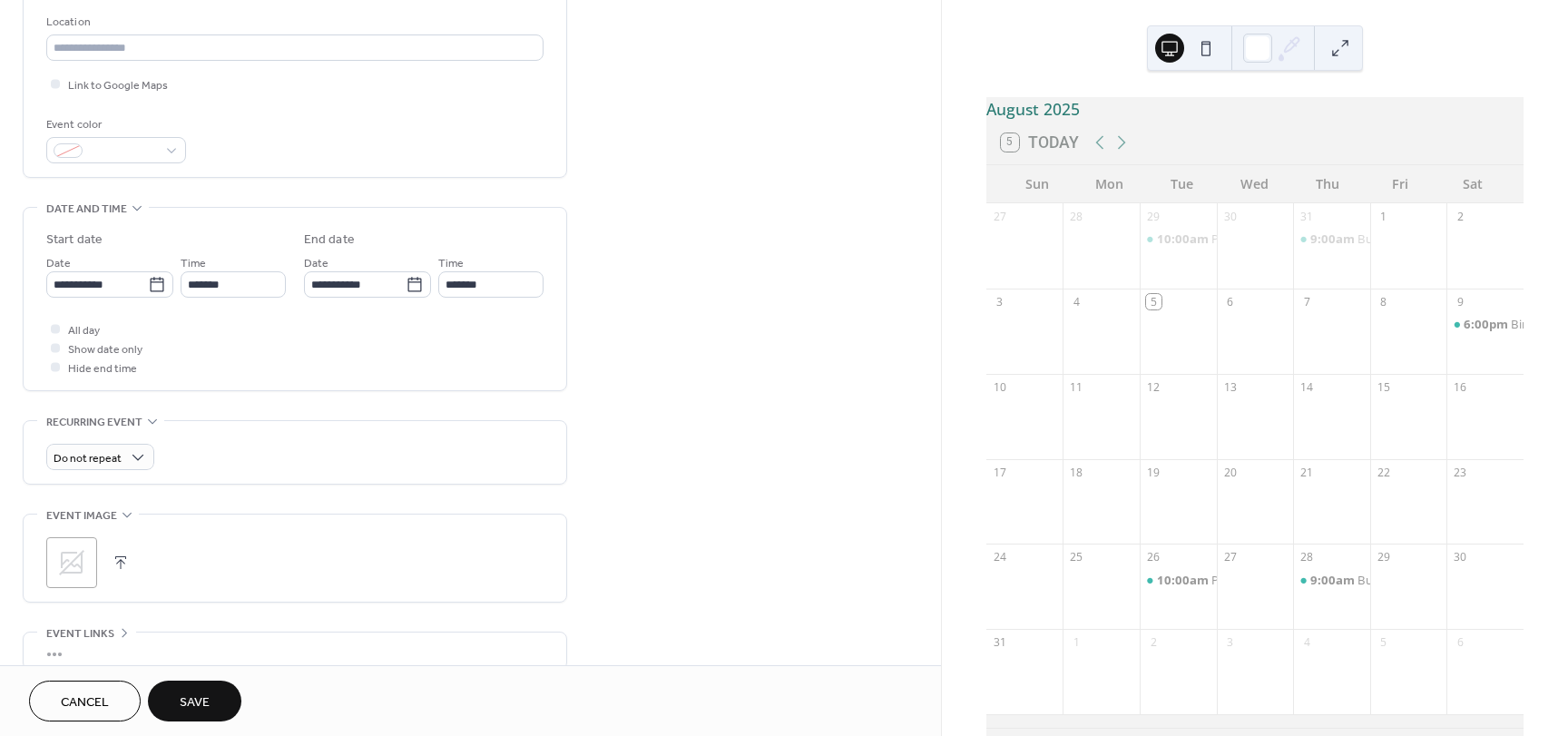 scroll, scrollTop: 454, scrollLeft: 0, axis: vertical 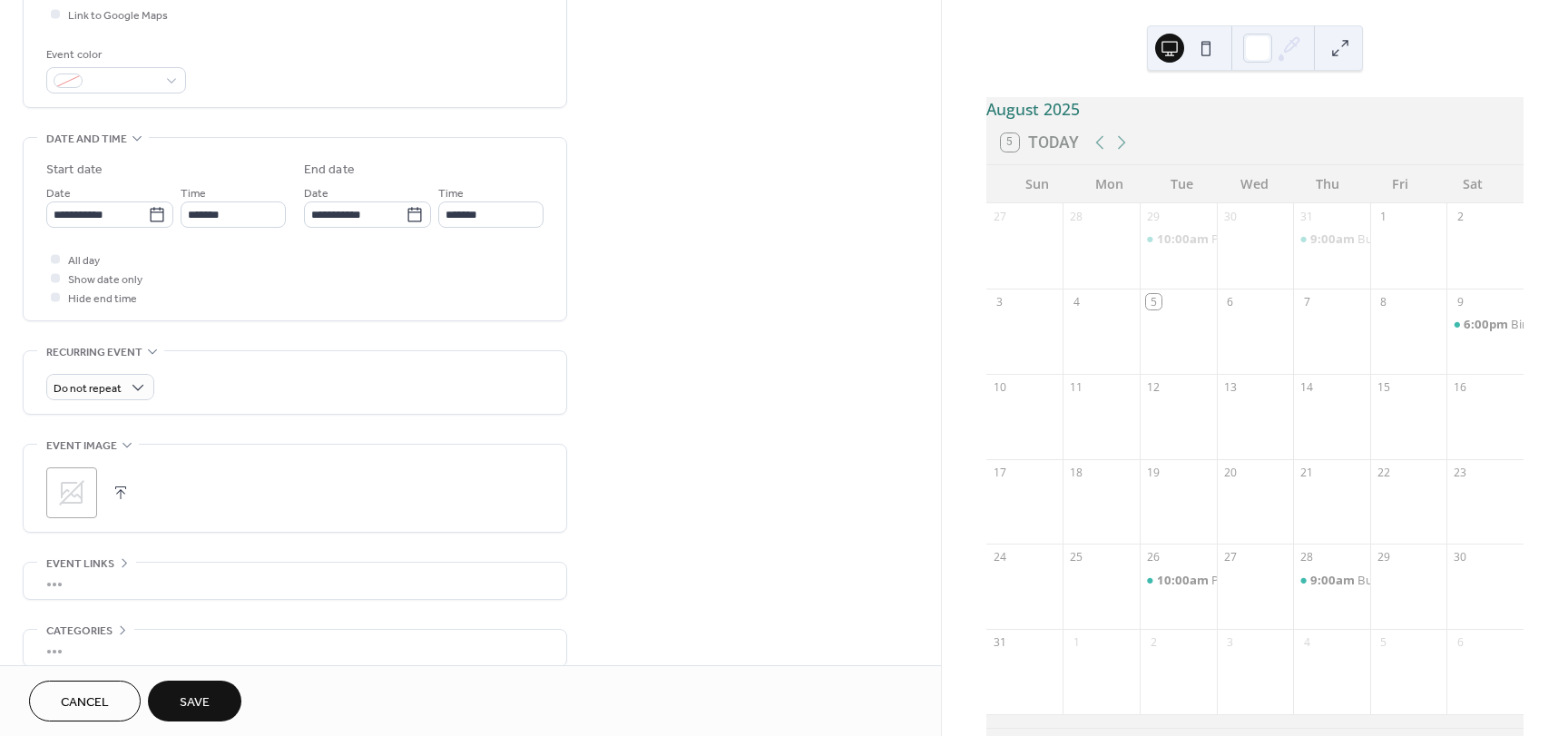 click on "Save" at bounding box center [194, 701] 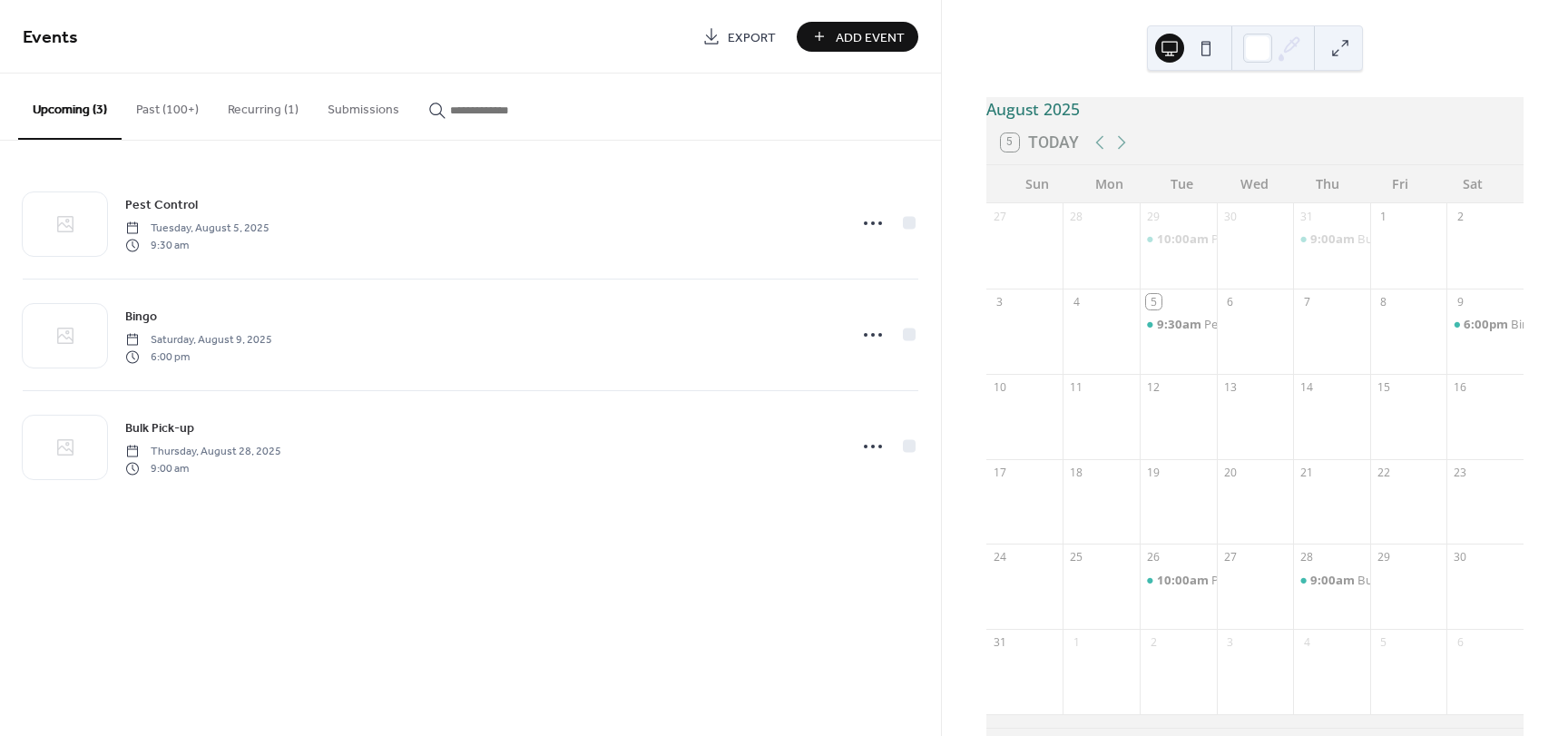 click on "Add Event" at bounding box center (870, 37) 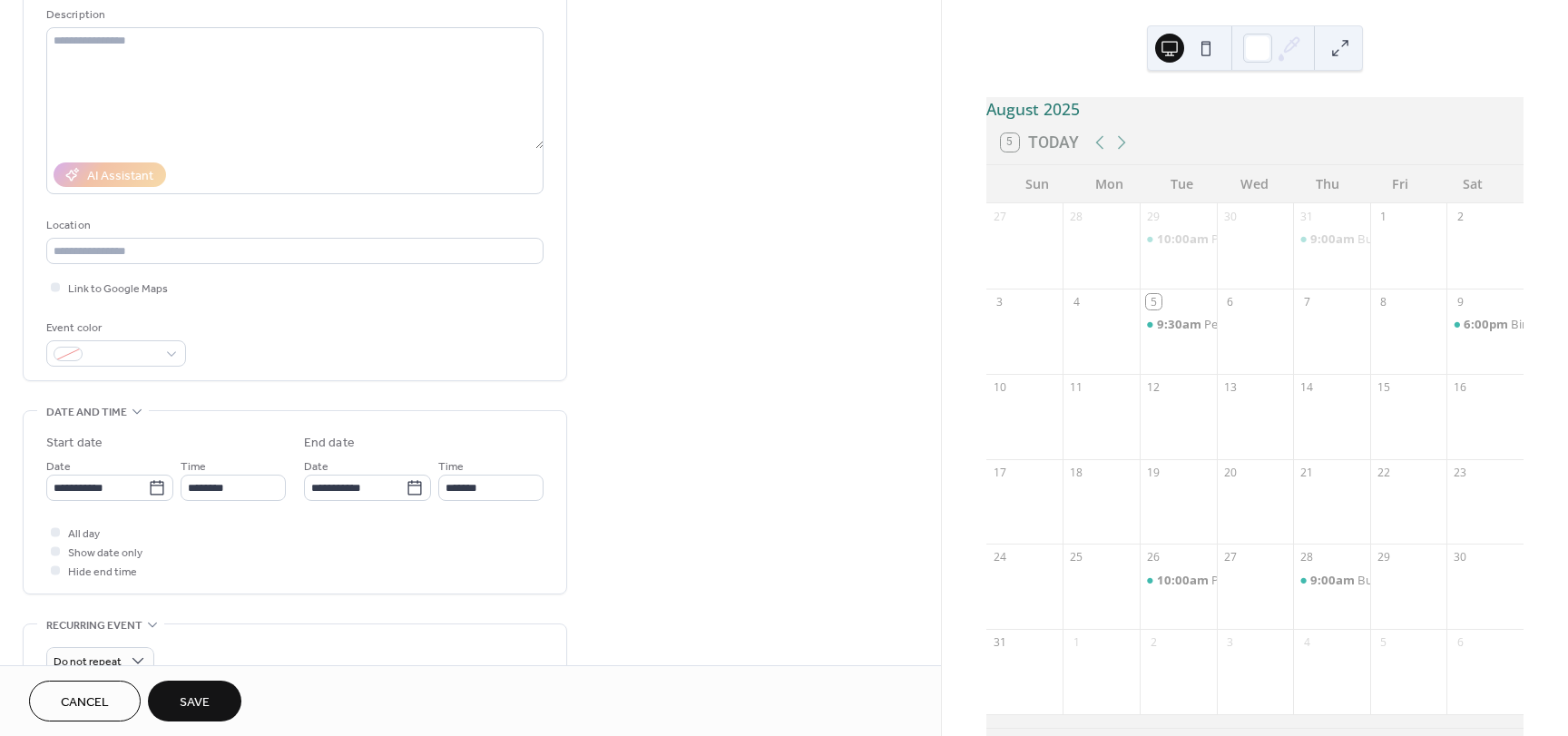 scroll, scrollTop: 182, scrollLeft: 0, axis: vertical 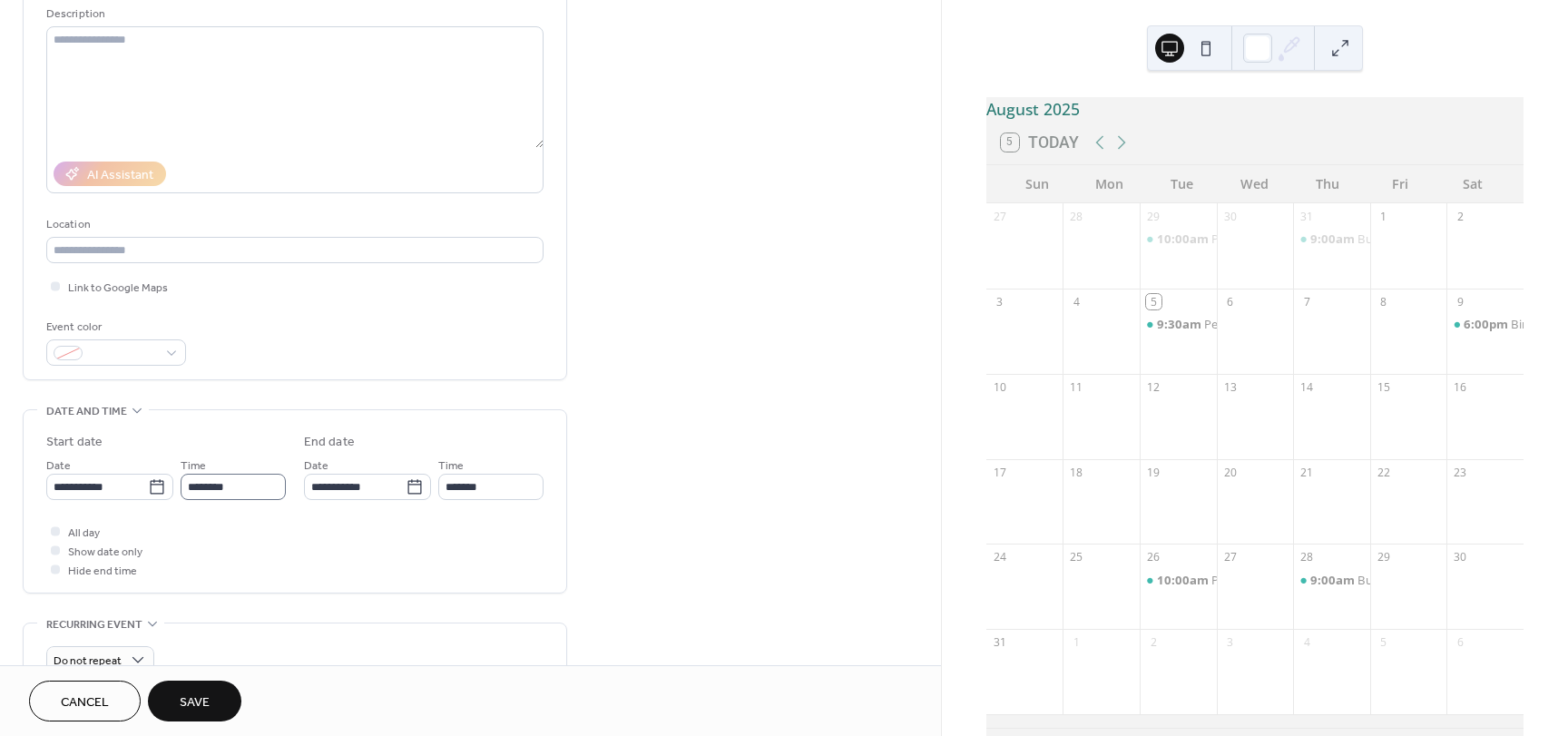 type on "**********" 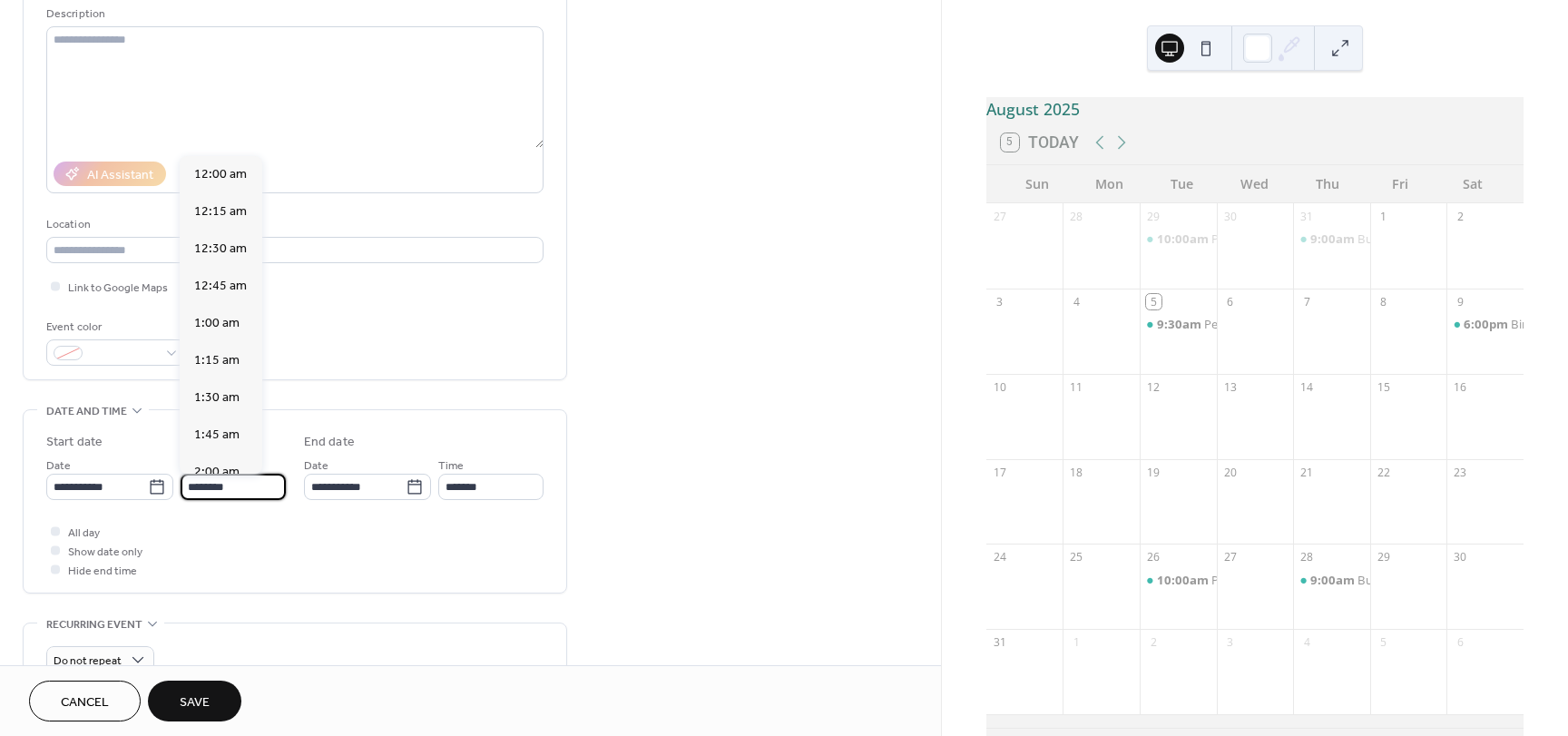 scroll, scrollTop: 1786, scrollLeft: 0, axis: vertical 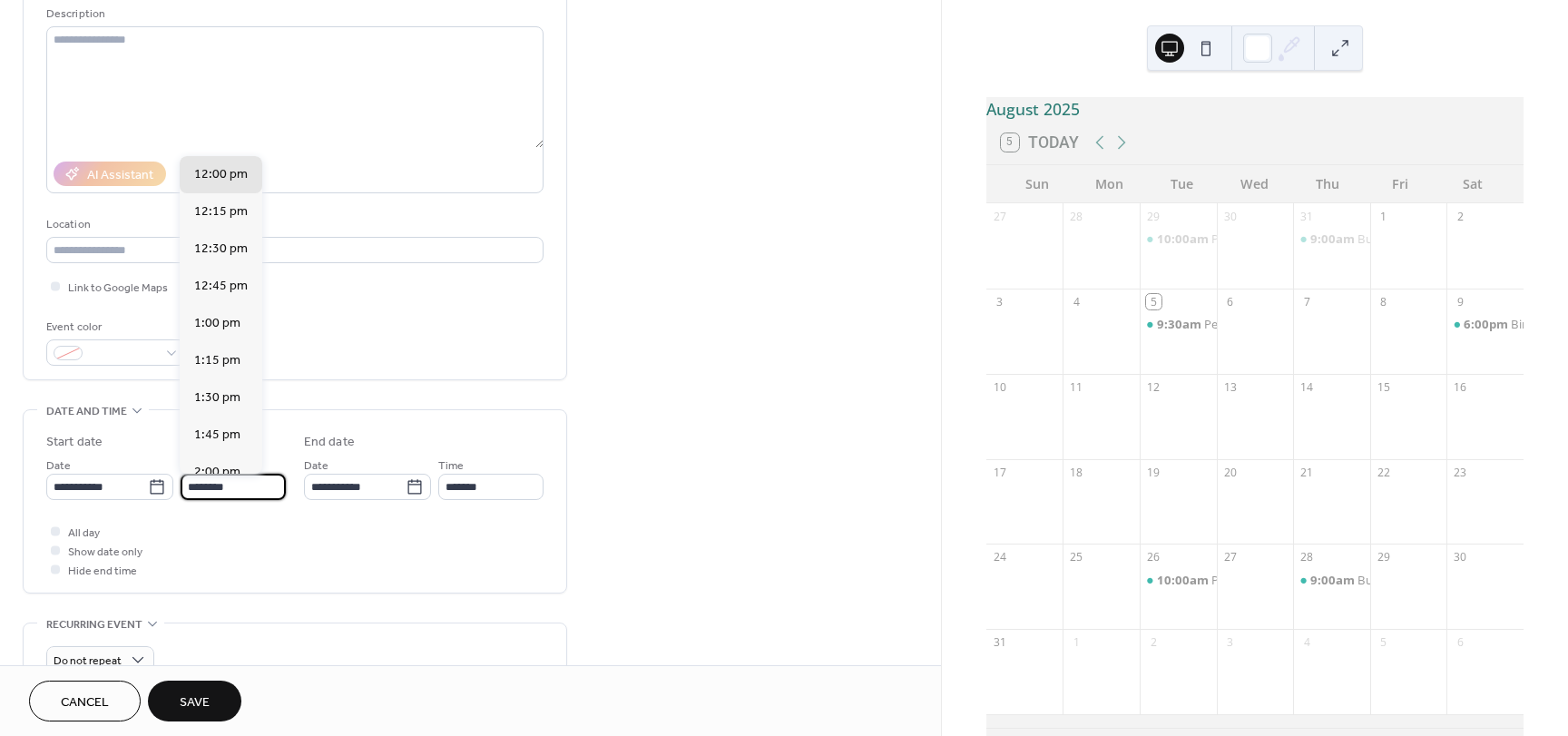 click on "********" at bounding box center (233, 486) 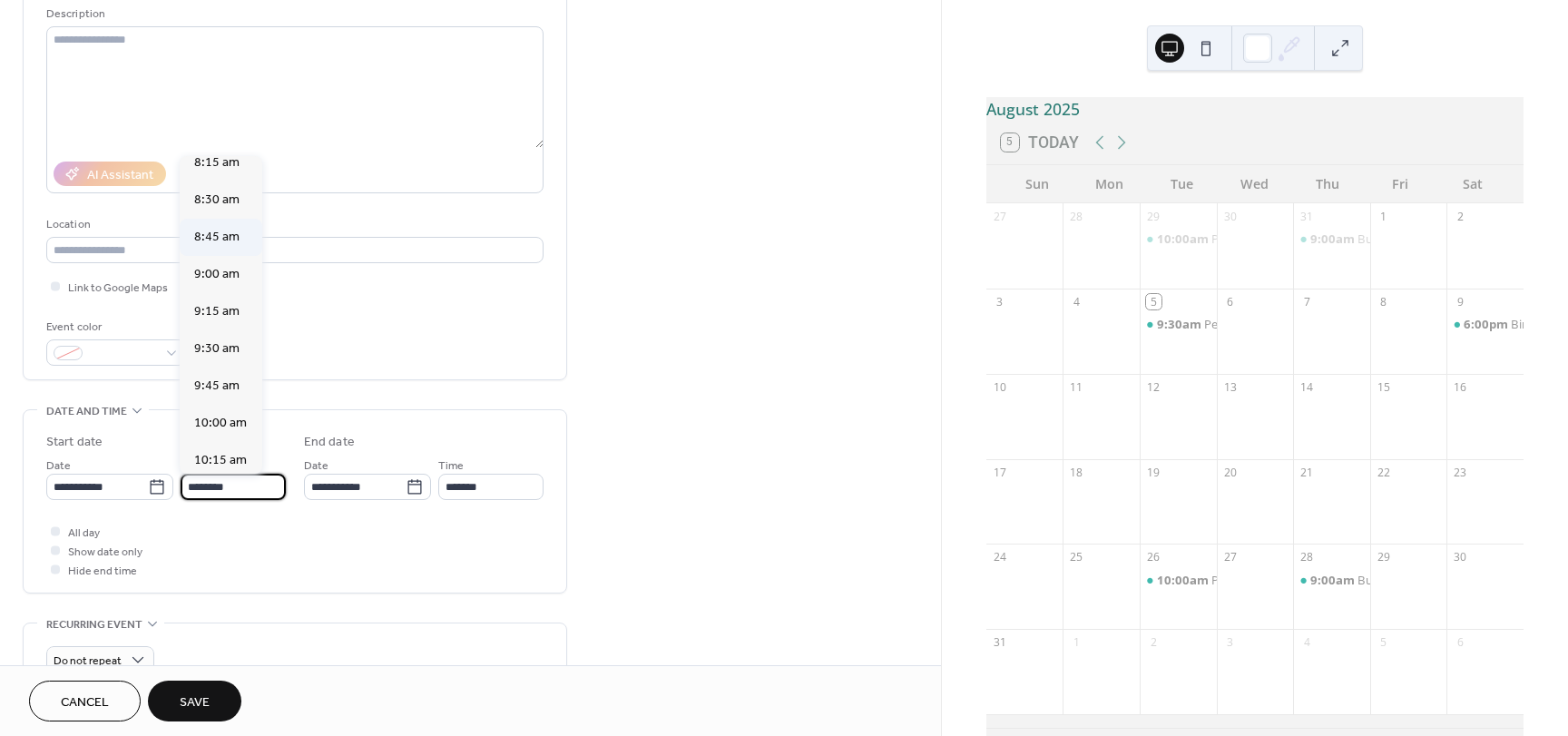 scroll, scrollTop: 1241, scrollLeft: 0, axis: vertical 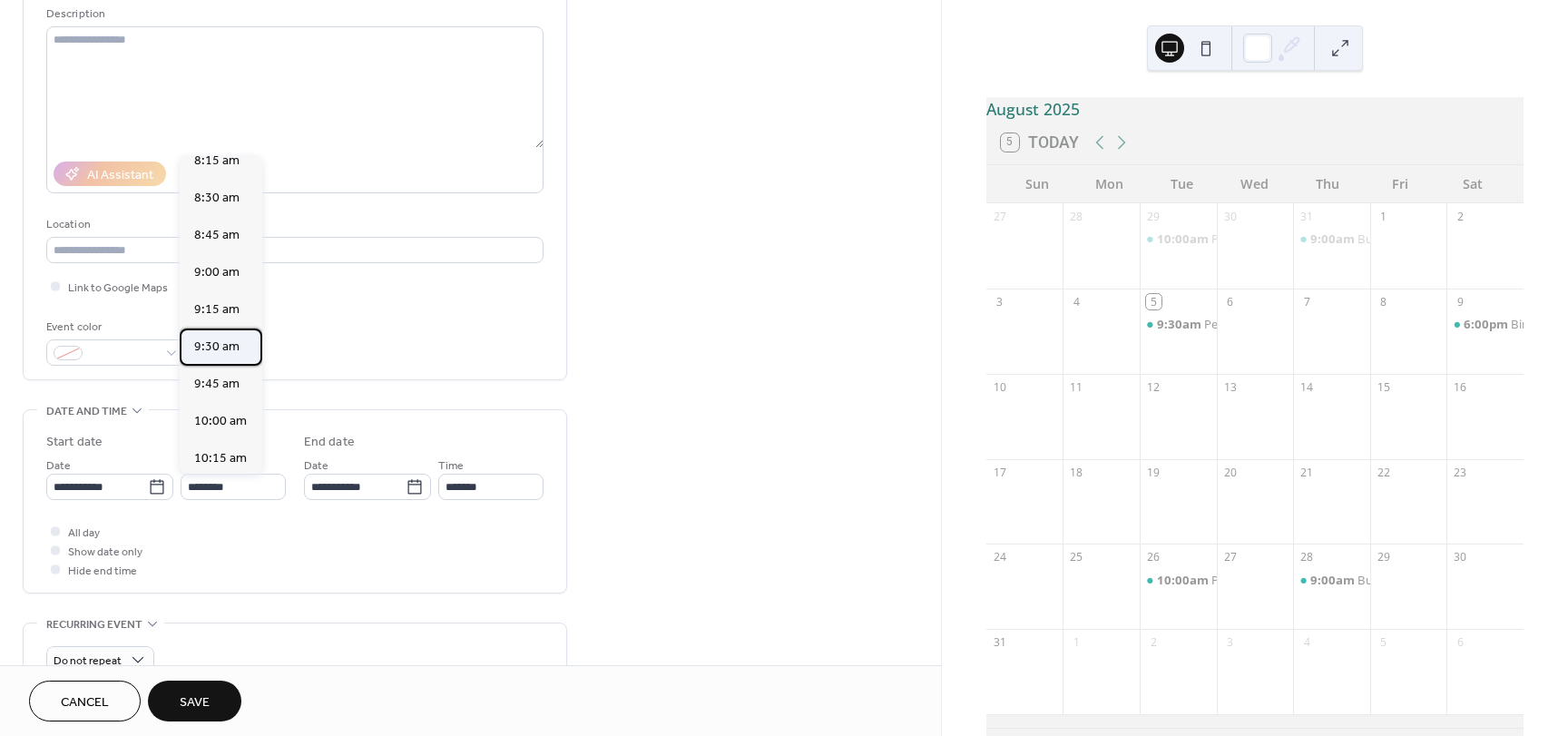 click on "9:30 am" at bounding box center [217, 347] 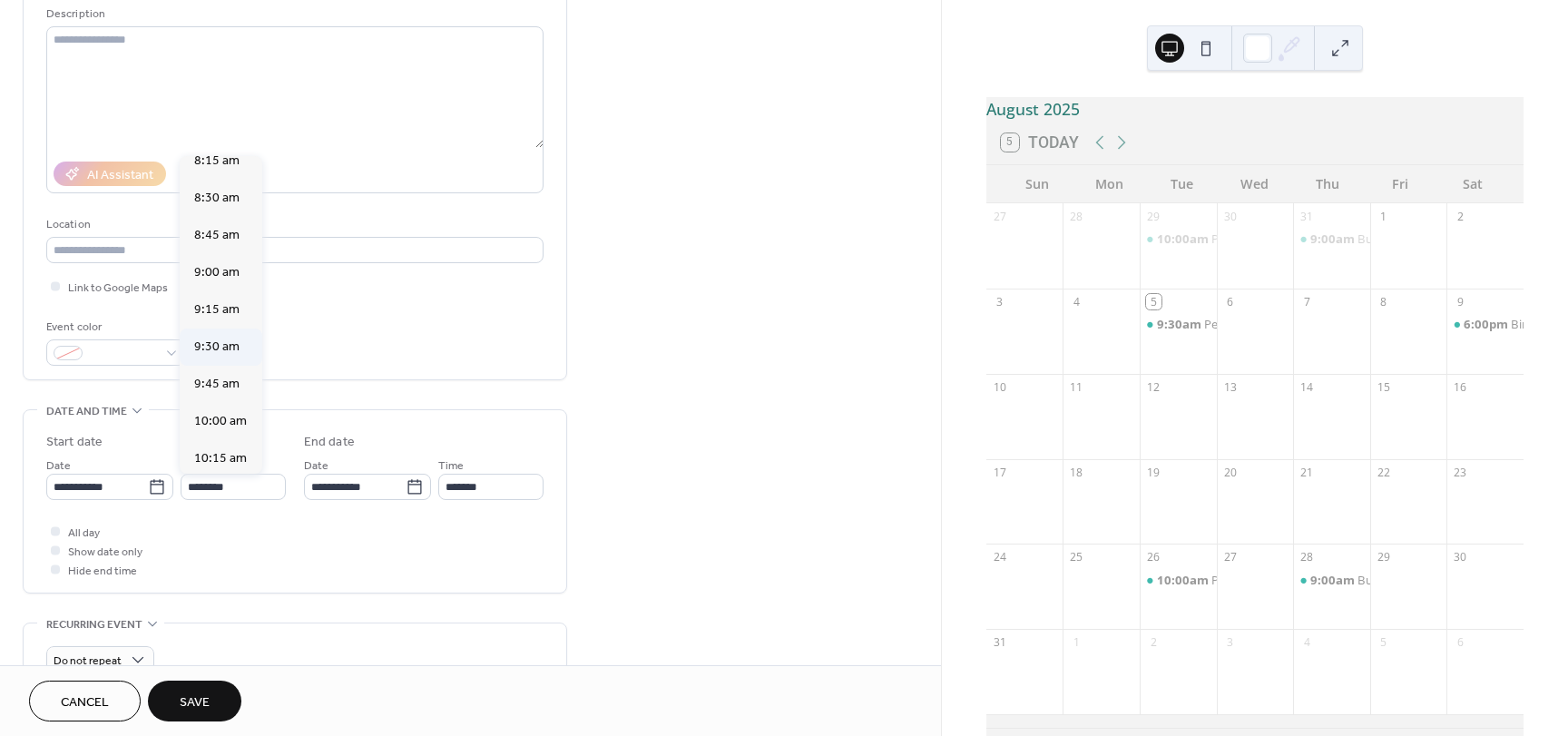 type on "*******" 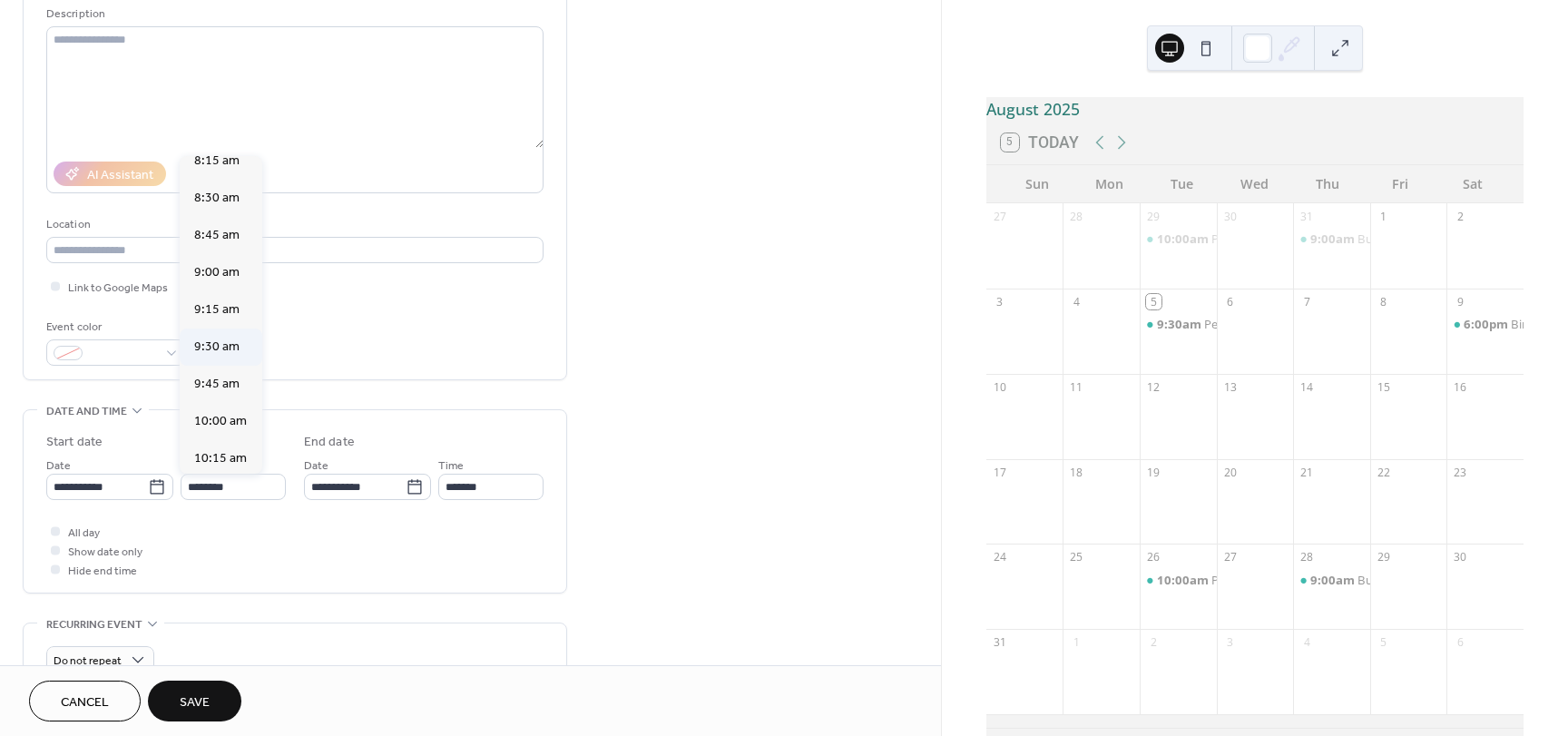 type on "********" 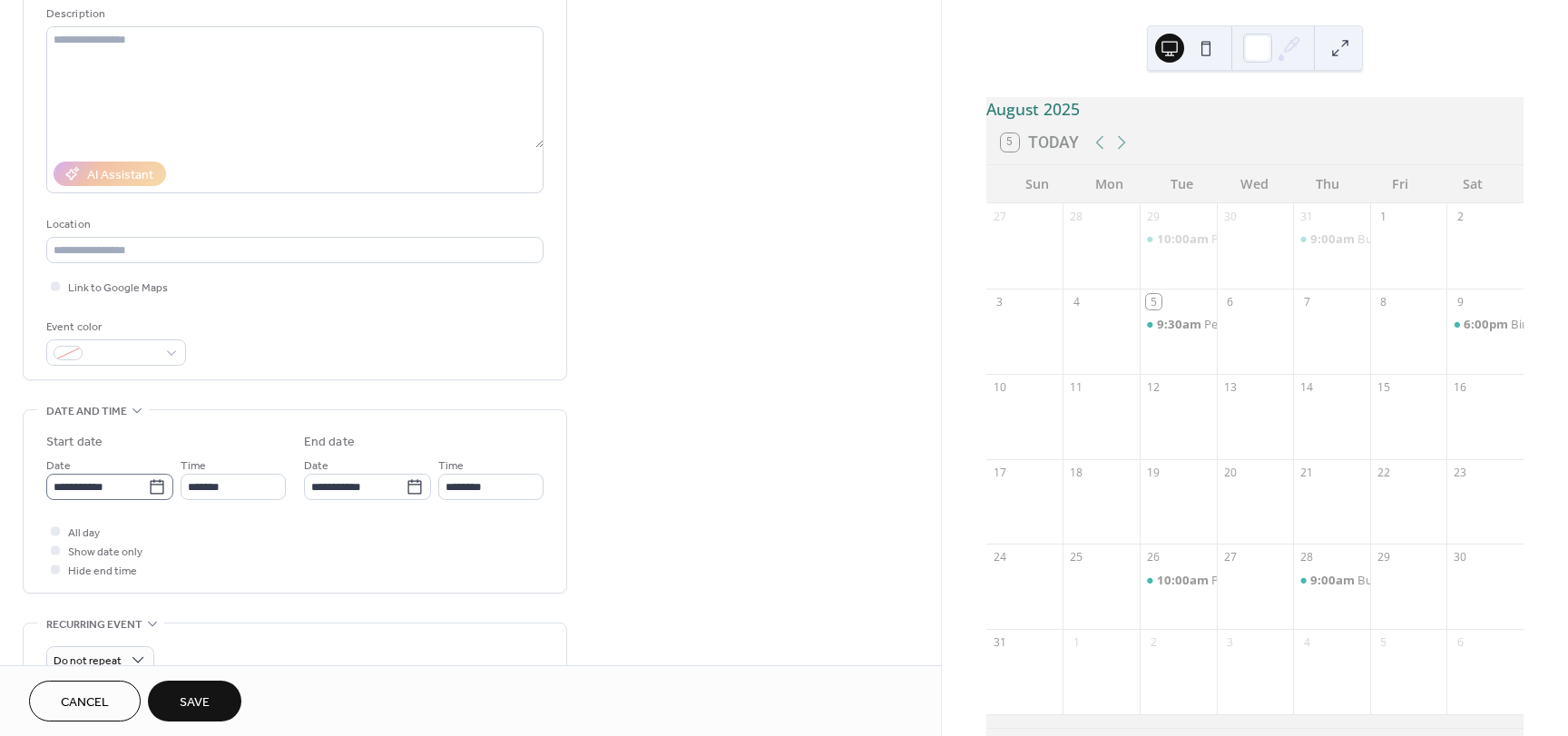 click 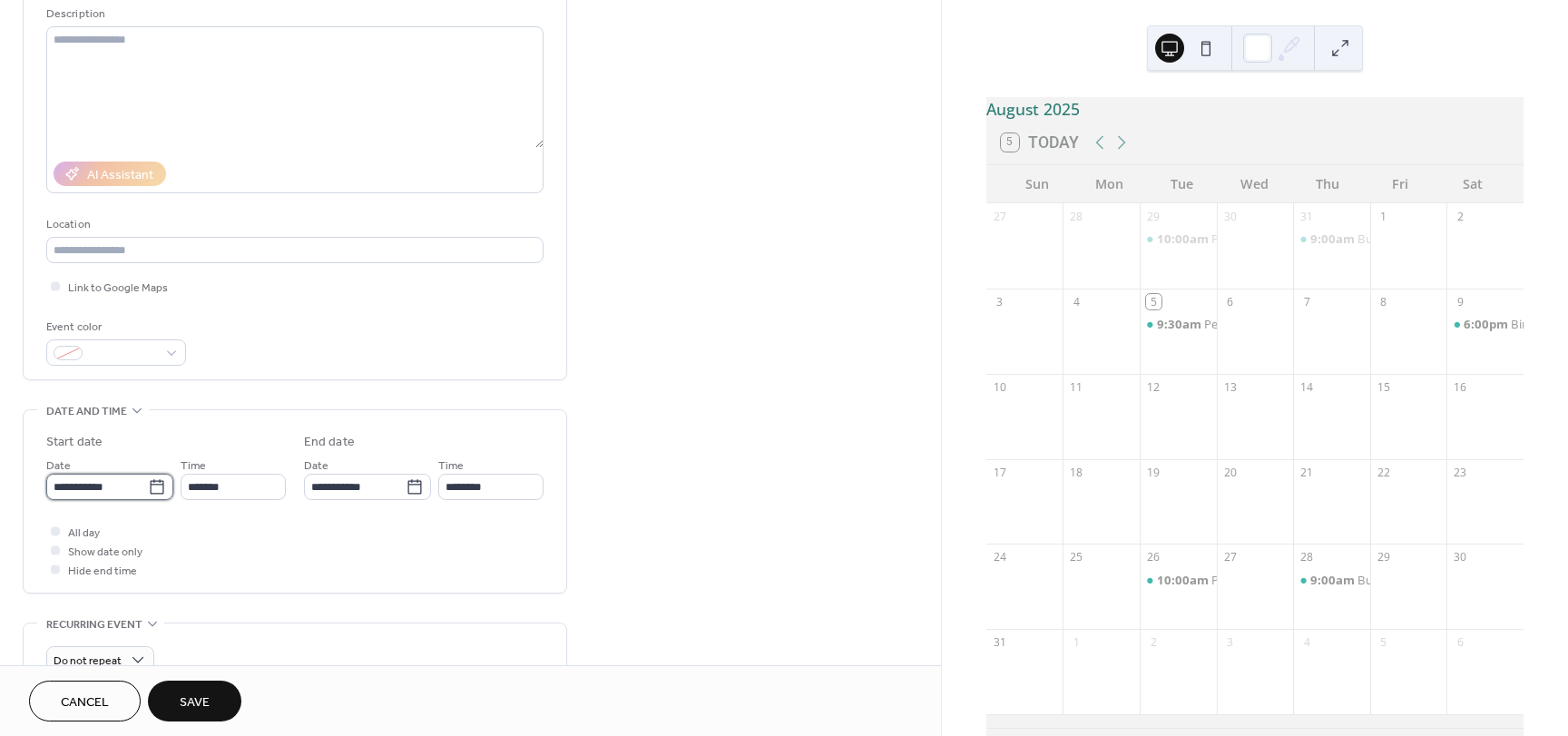 click on "**********" at bounding box center [97, 486] 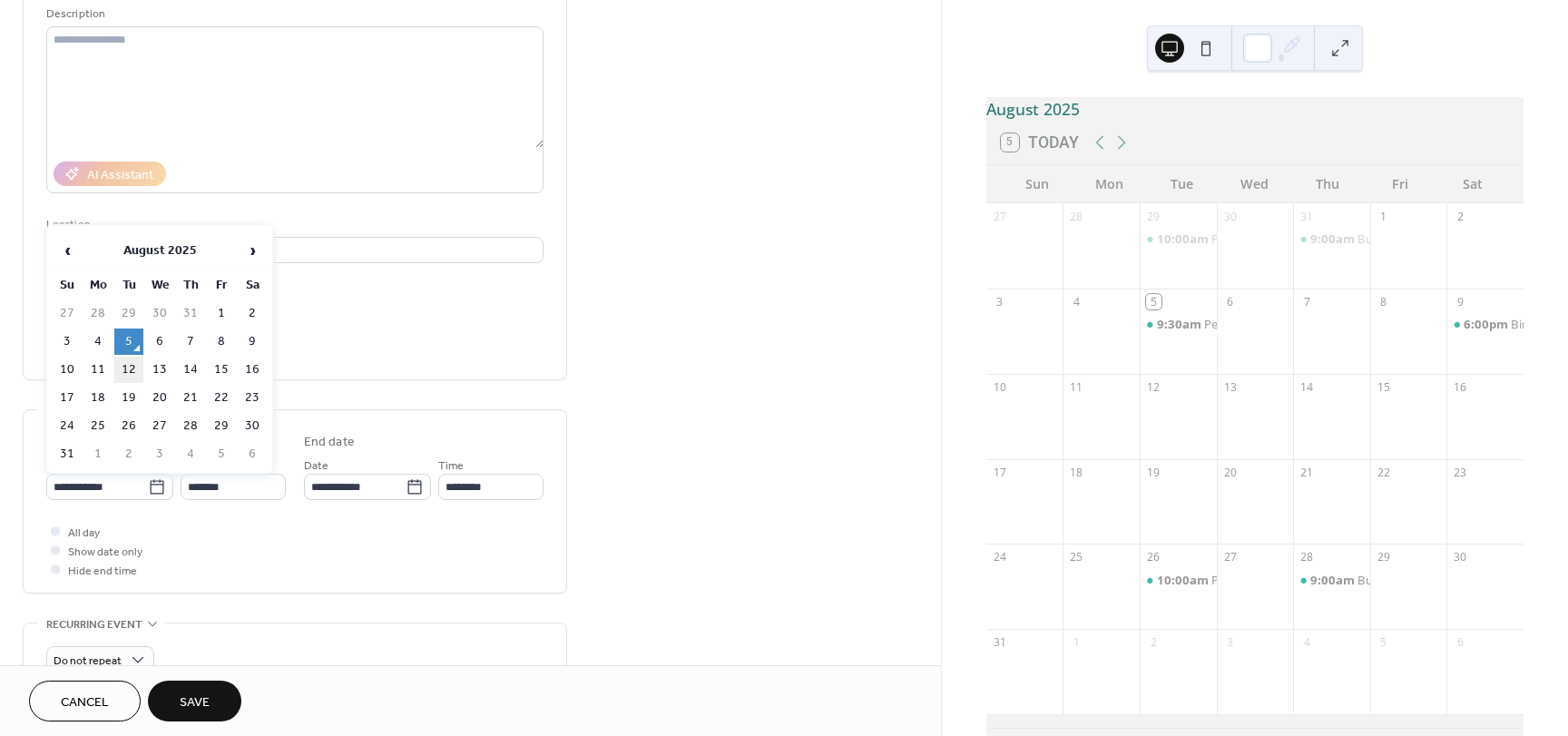 click on "12" at bounding box center [129, 369] 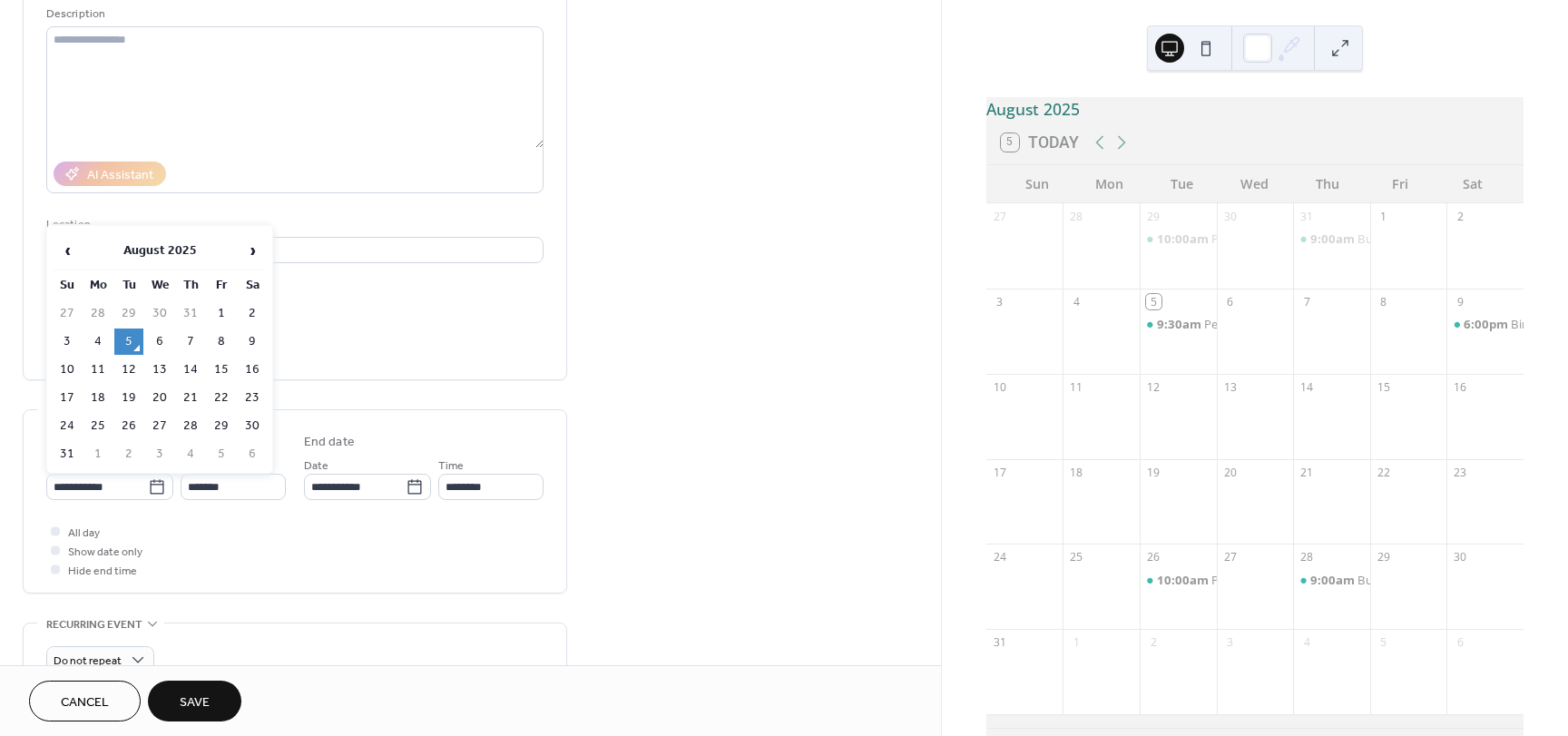type on "**********" 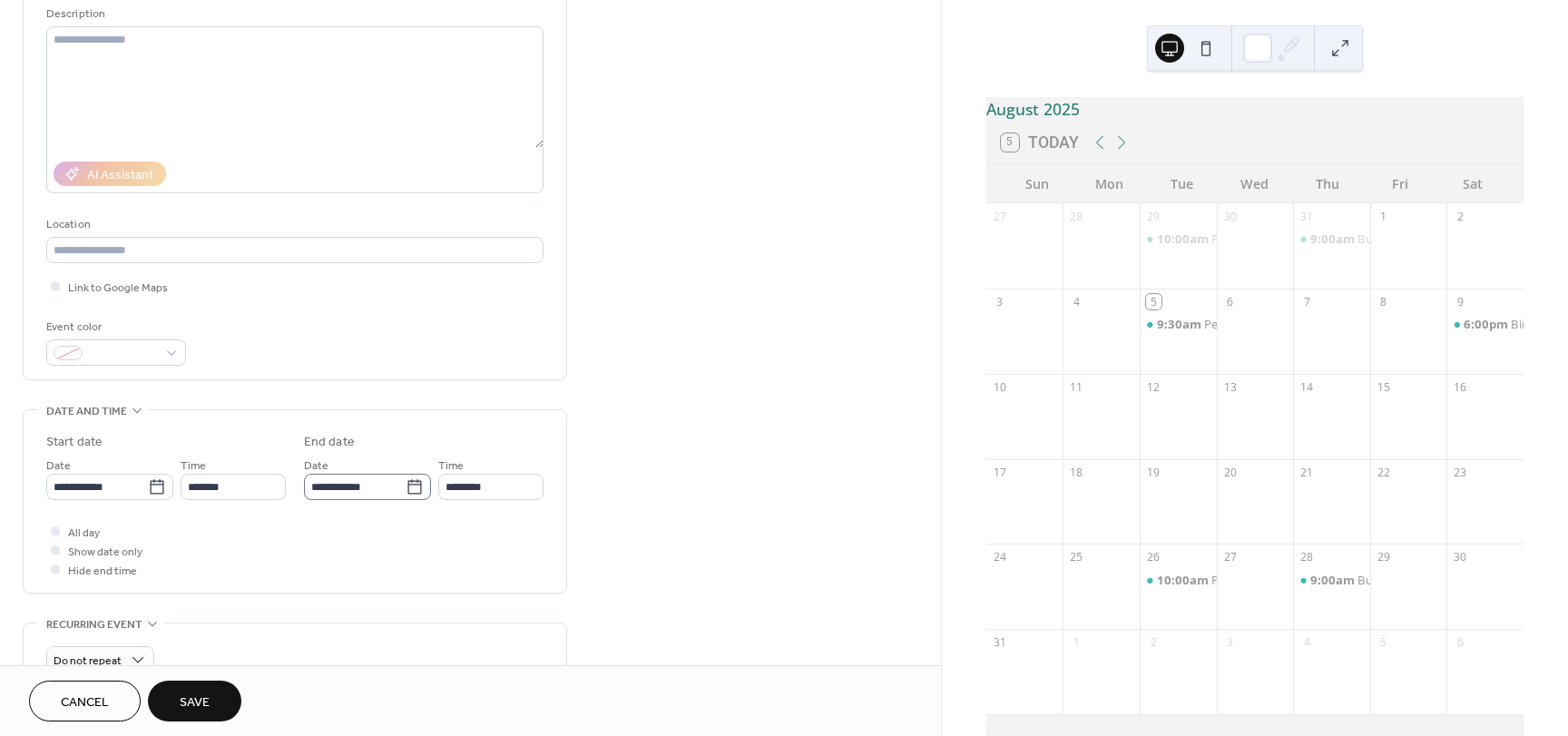 click 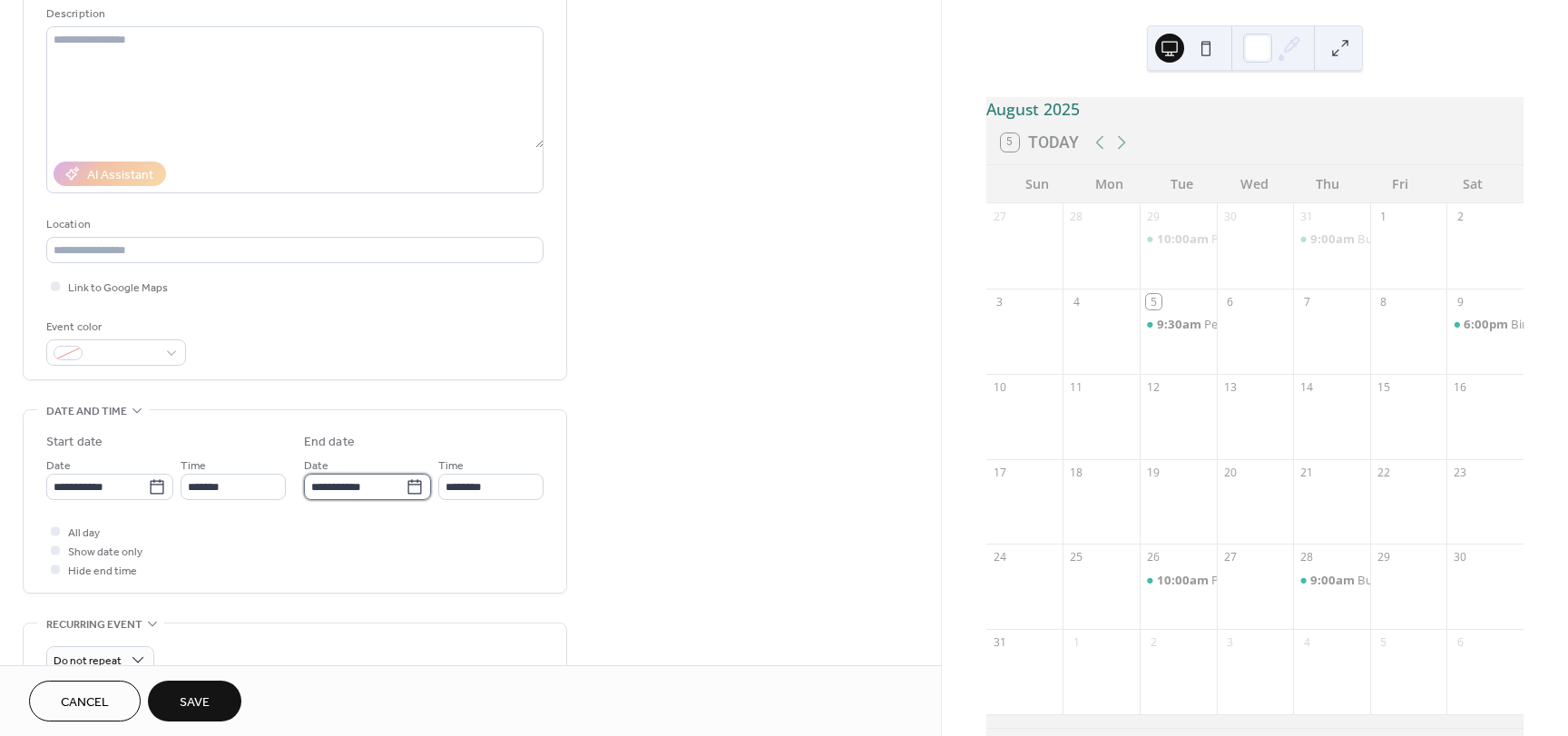 click on "**********" at bounding box center (355, 486) 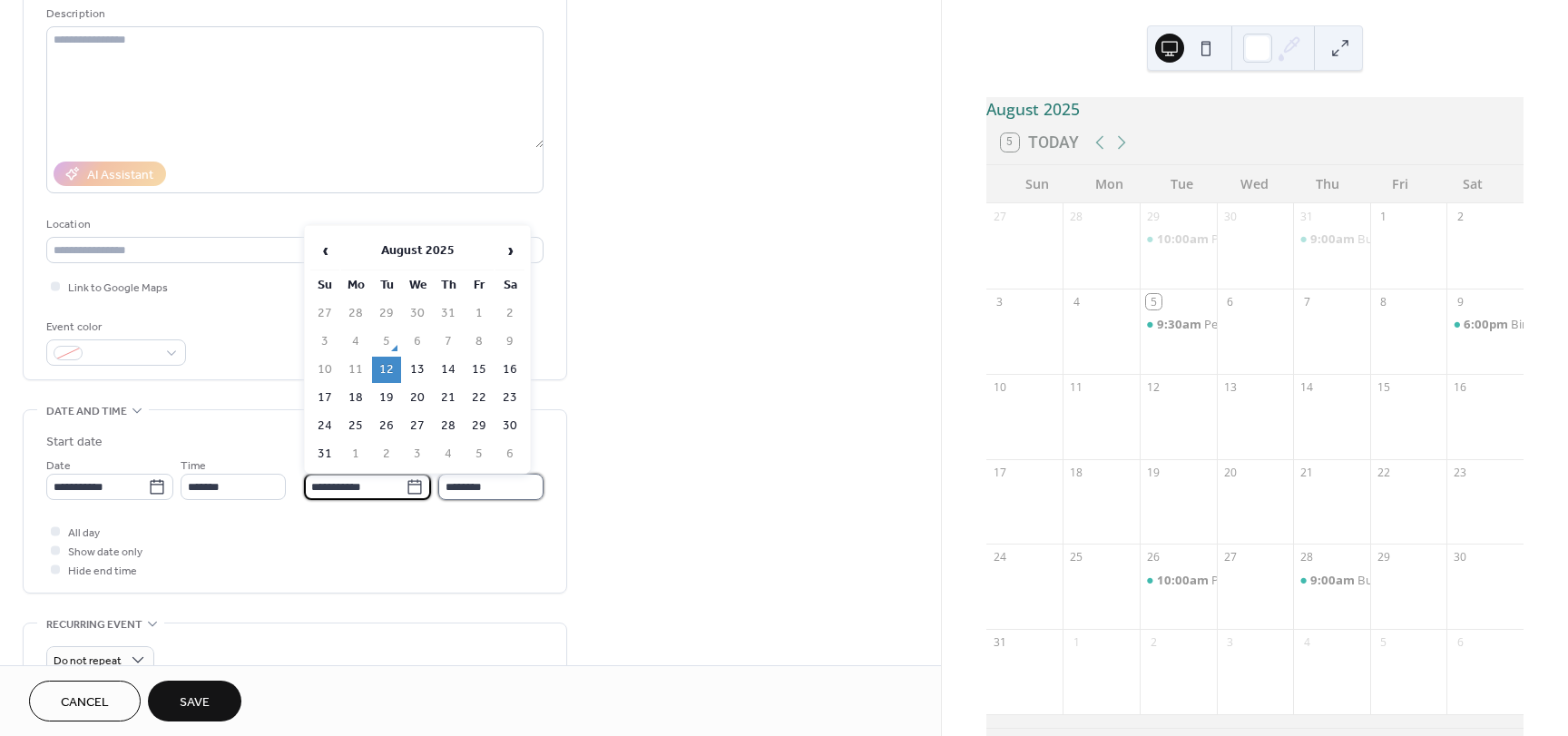 click on "********" at bounding box center [491, 486] 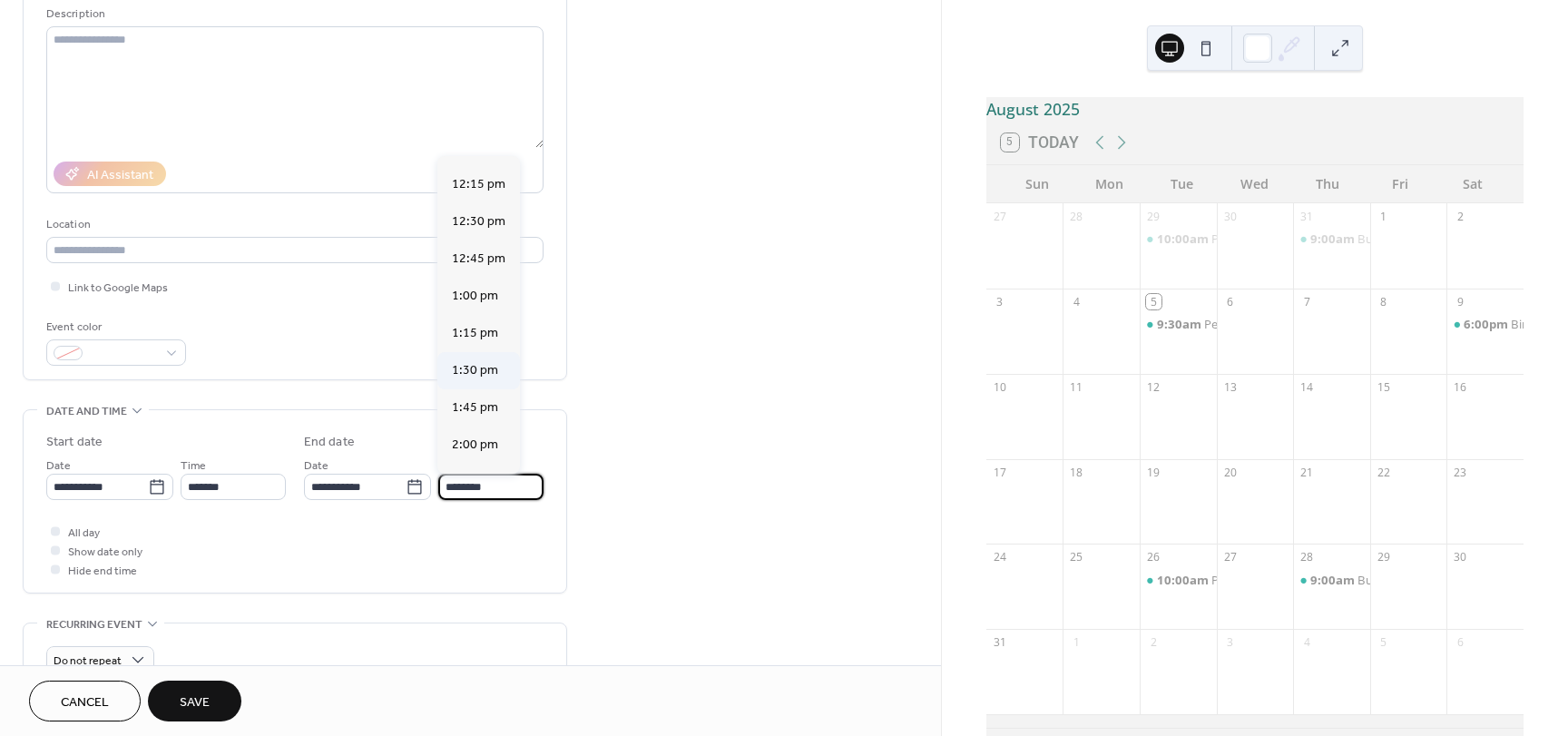 scroll, scrollTop: 363, scrollLeft: 0, axis: vertical 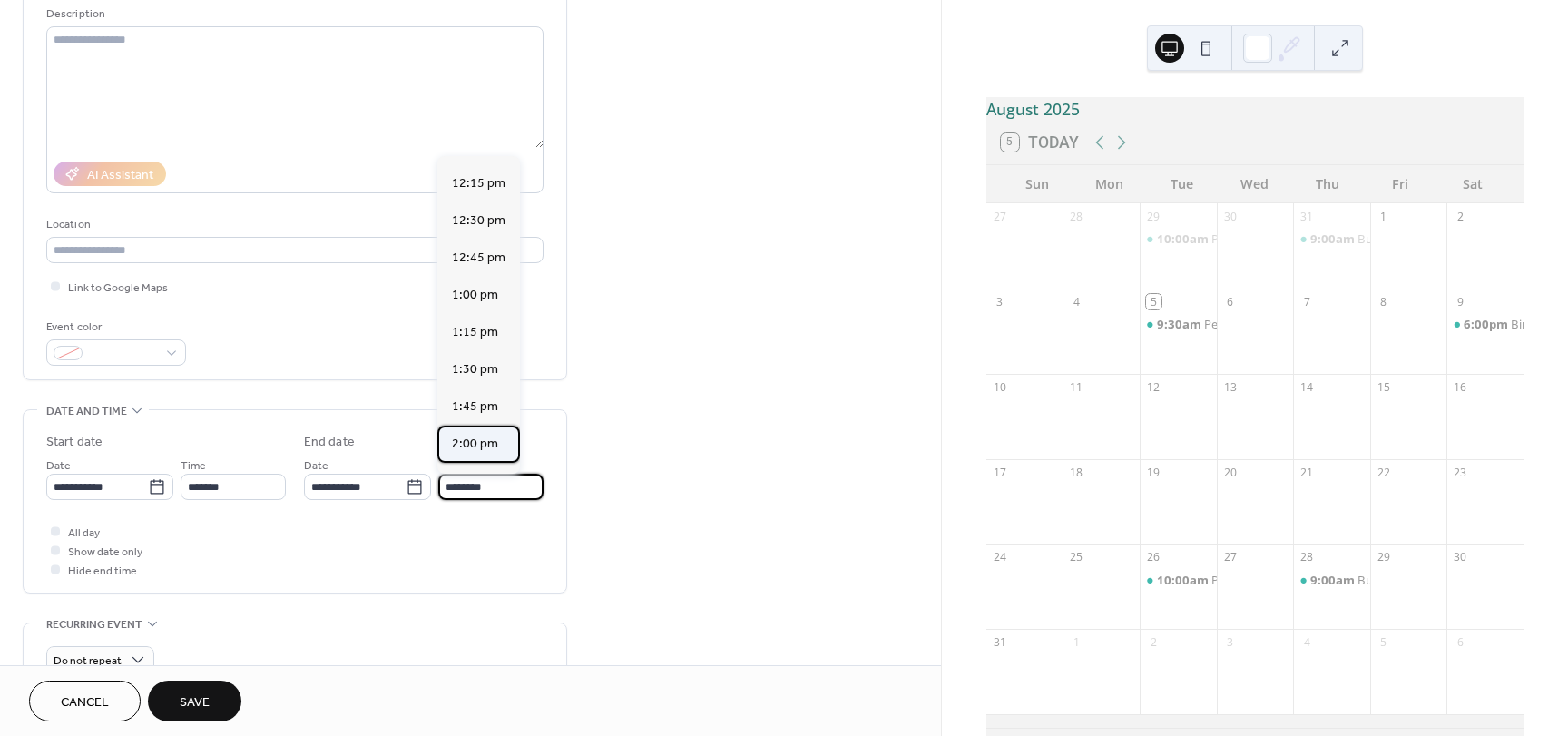 click on "2:00 pm" at bounding box center (475, 444) 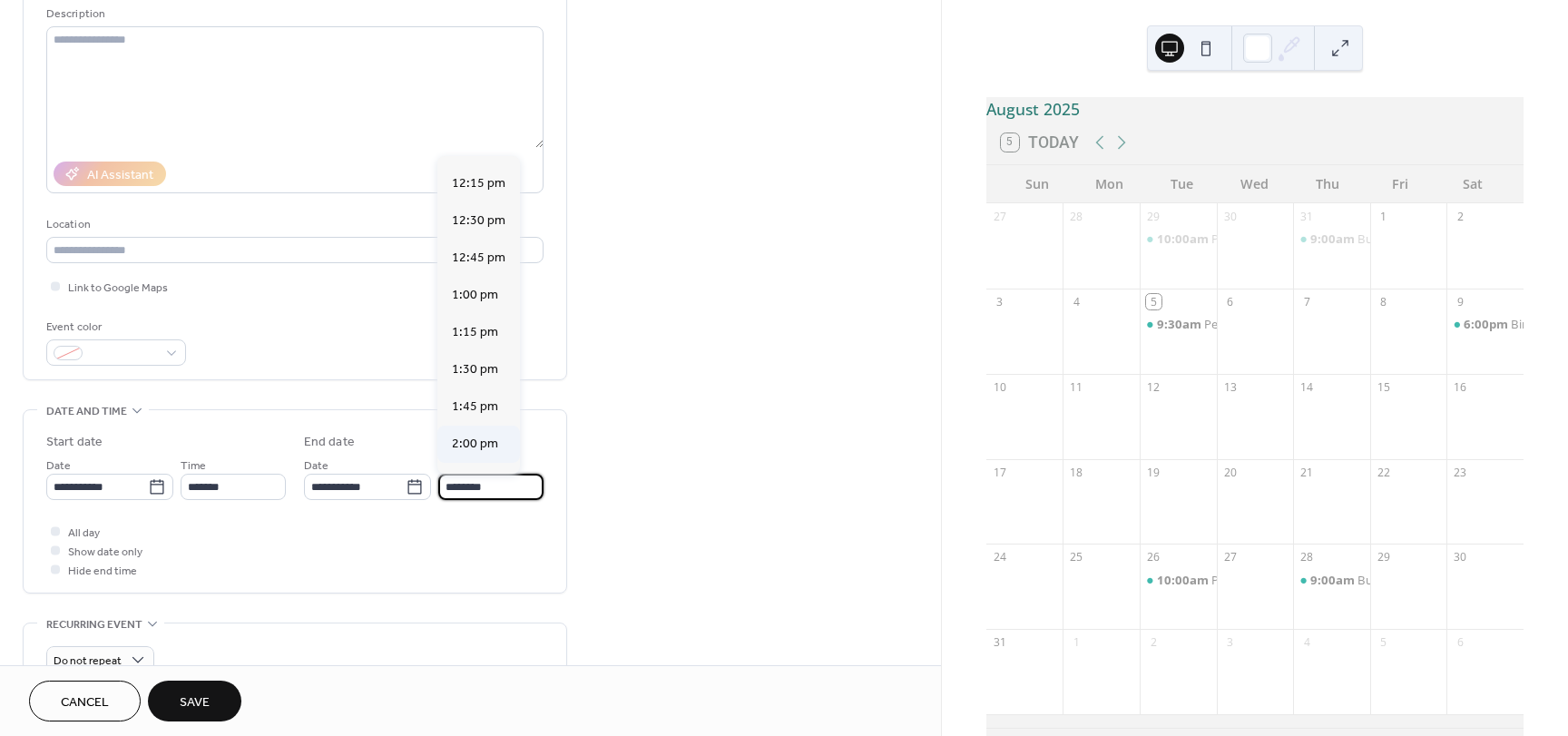 type on "*******" 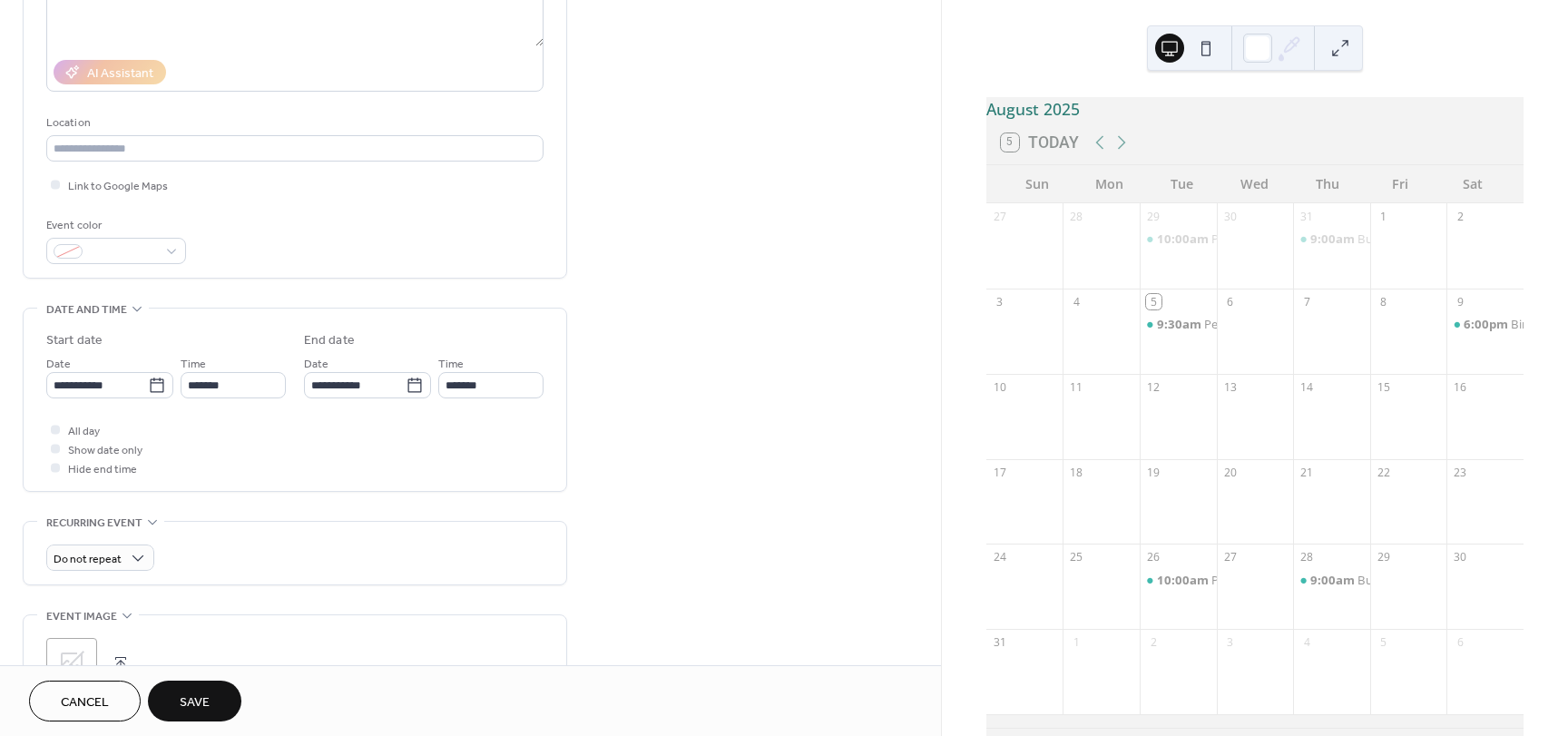 scroll, scrollTop: 363, scrollLeft: 0, axis: vertical 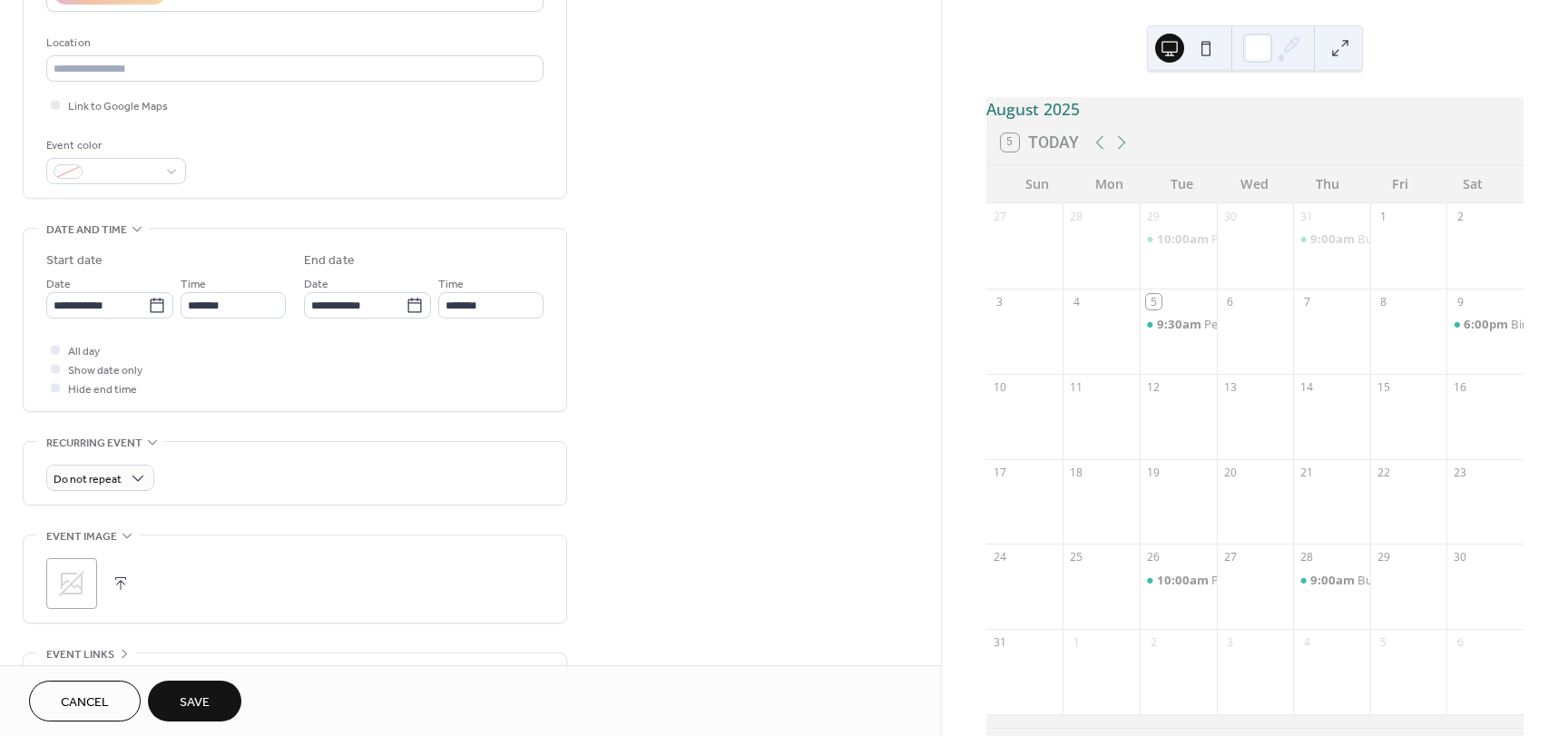 click on "Recurring event" at bounding box center (94, 443) 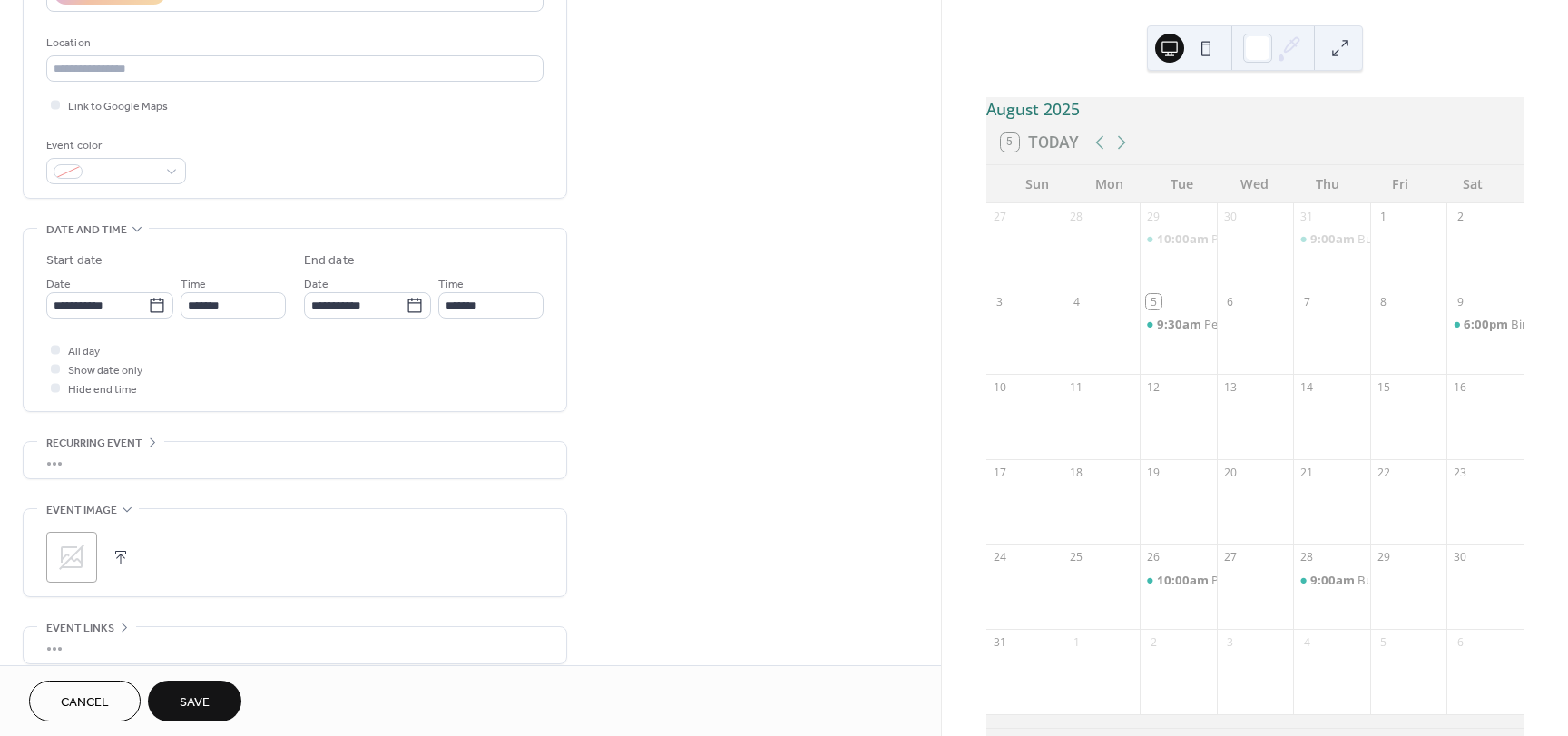 click on "Save" at bounding box center [194, 702] 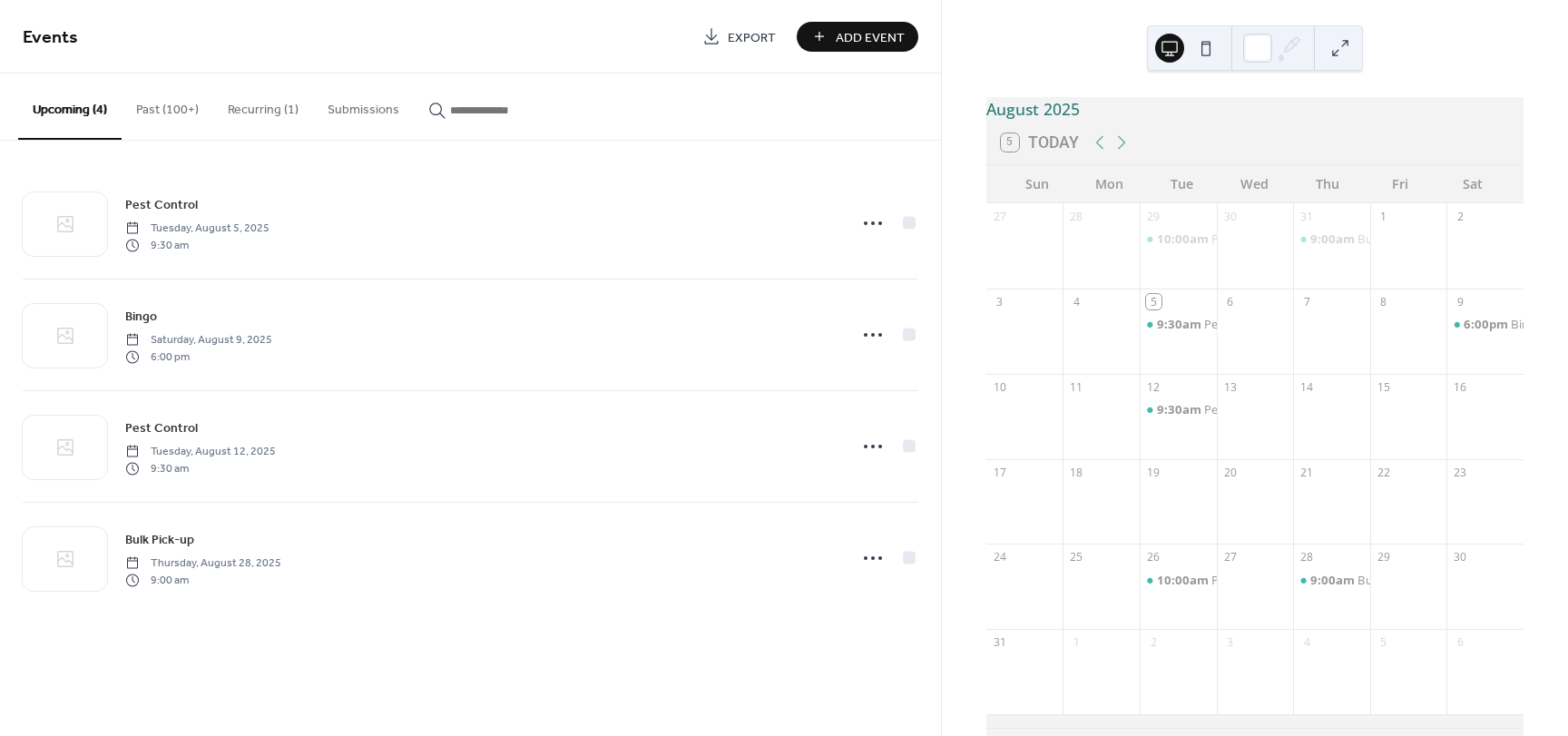 drag, startPoint x: 1171, startPoint y: 423, endPoint x: 753, endPoint y: 112, distance: 521.00384 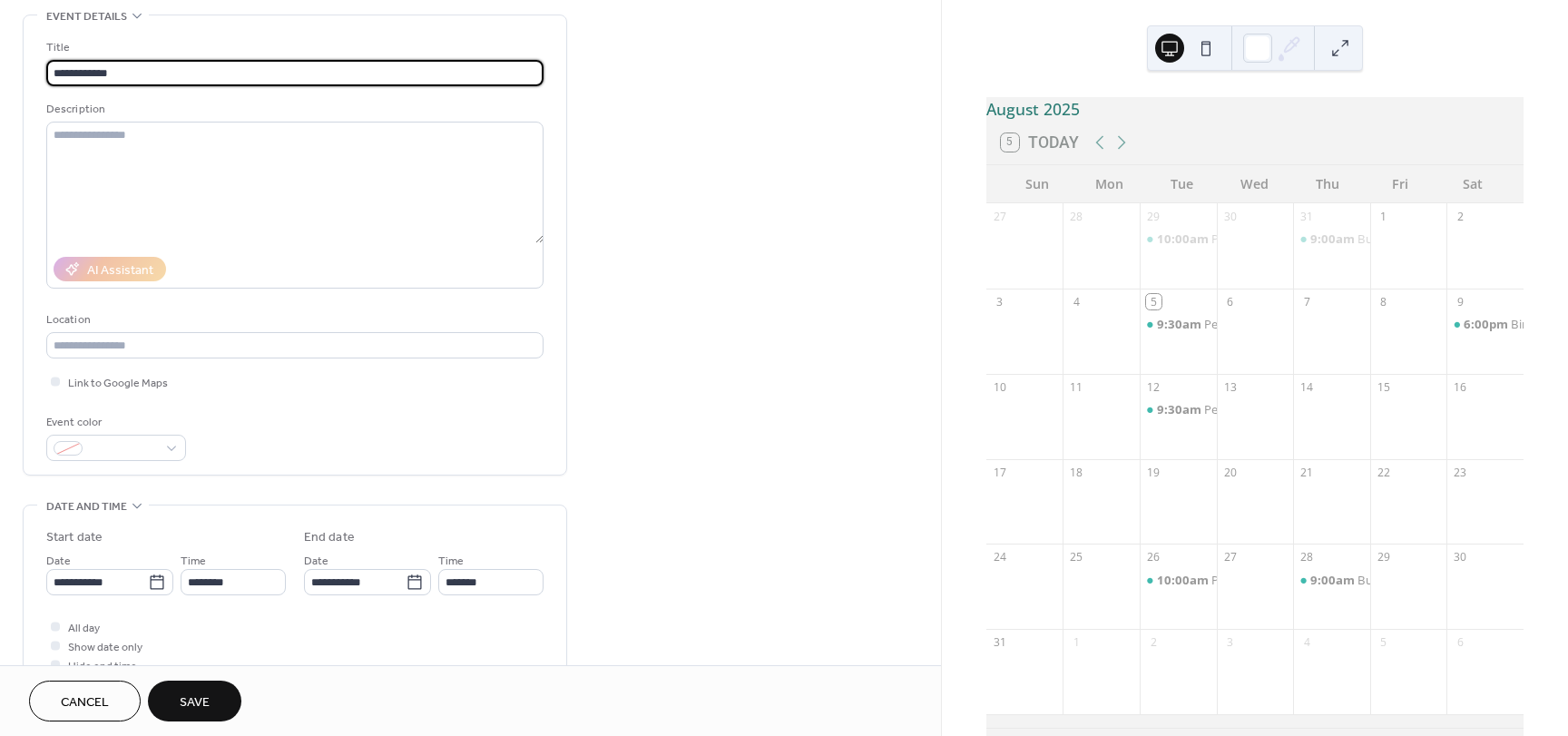 scroll, scrollTop: 91, scrollLeft: 0, axis: vertical 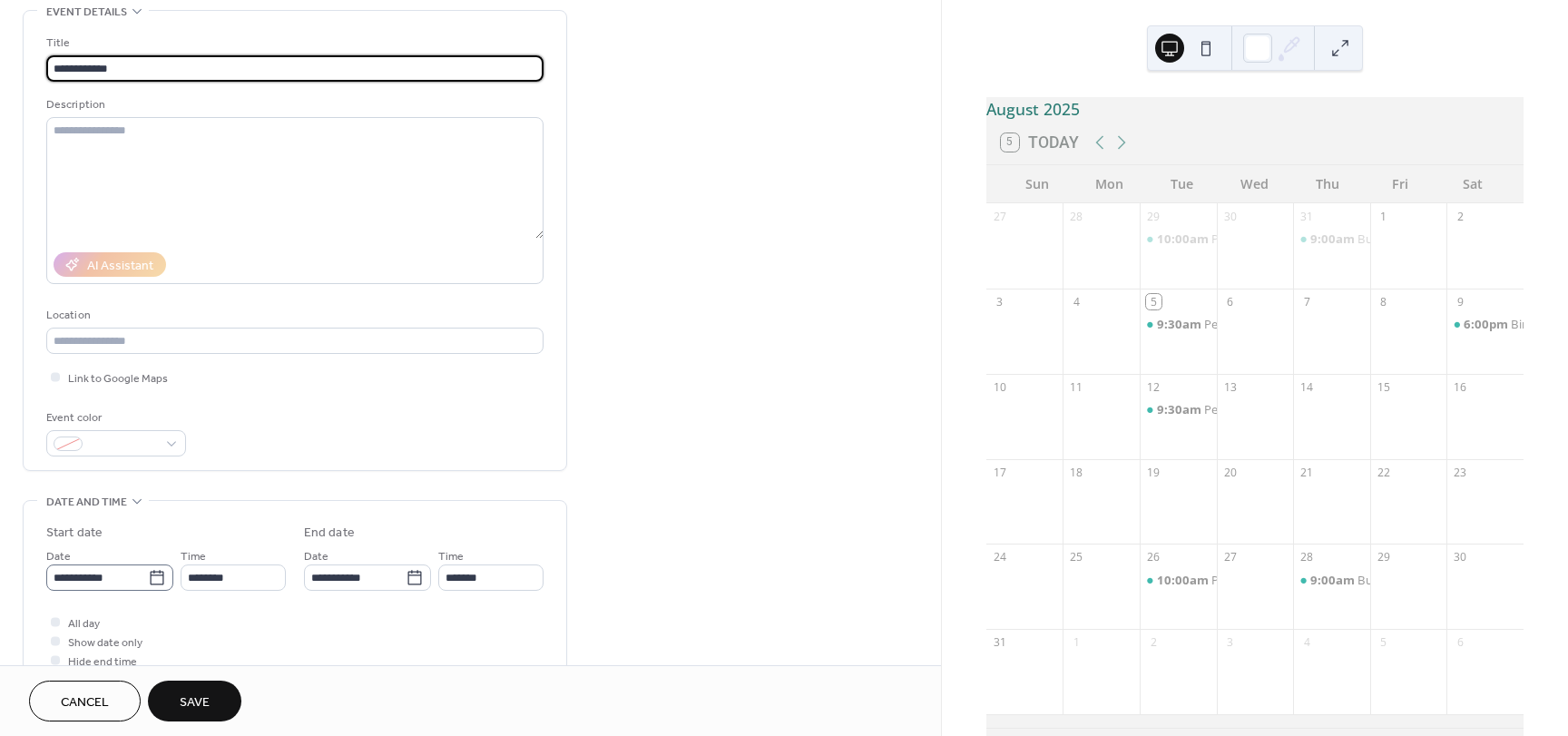 type on "**********" 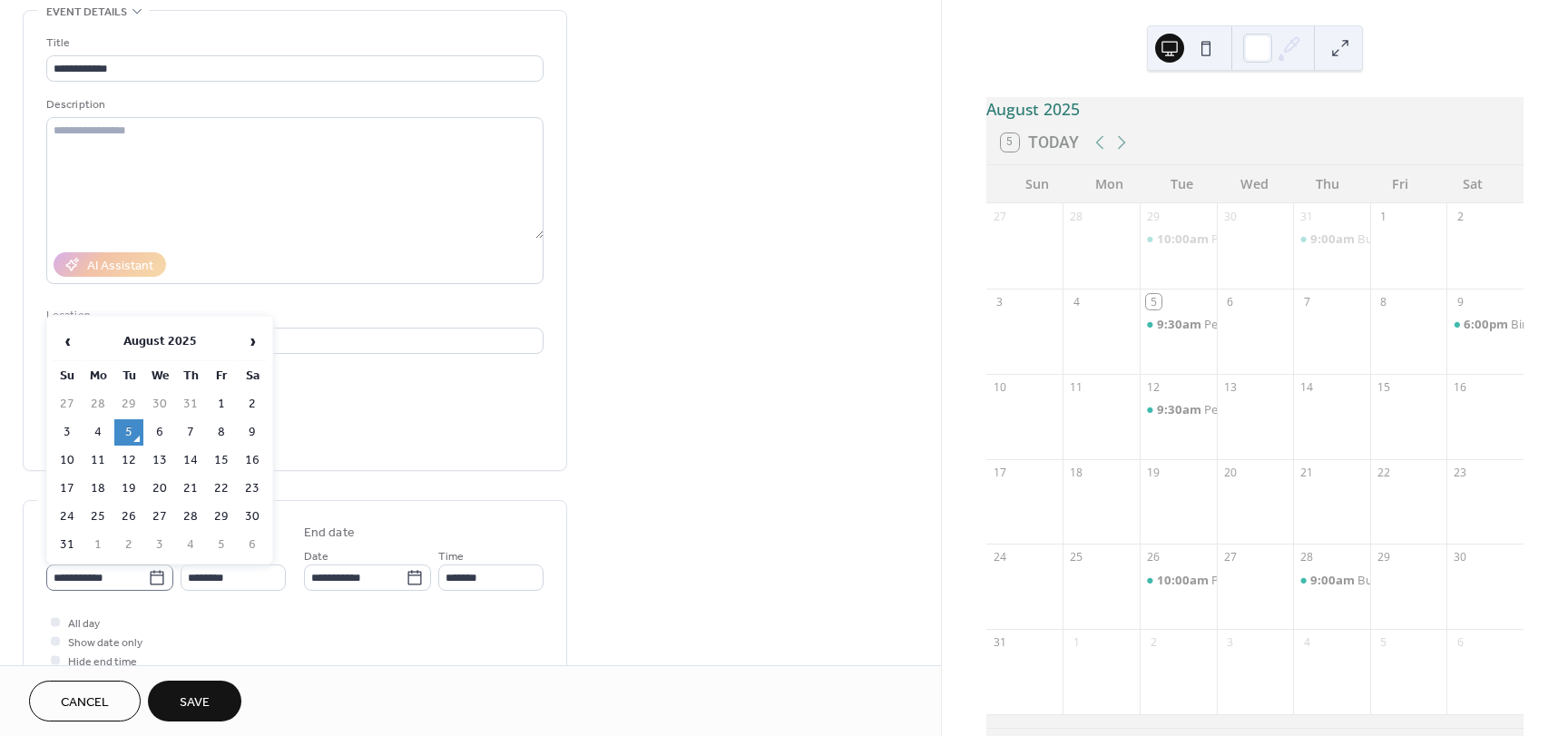 click 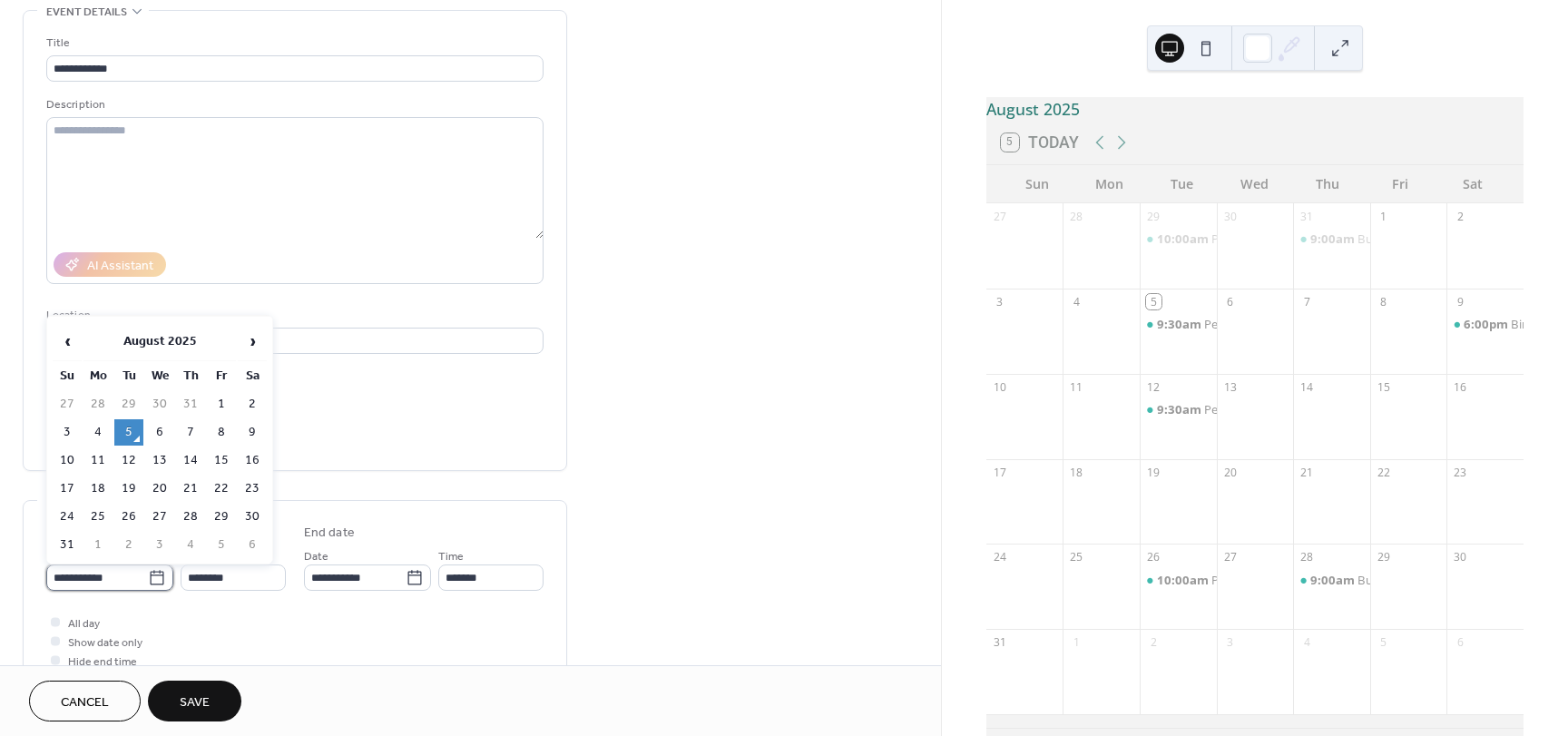click on "**********" at bounding box center [97, 577] 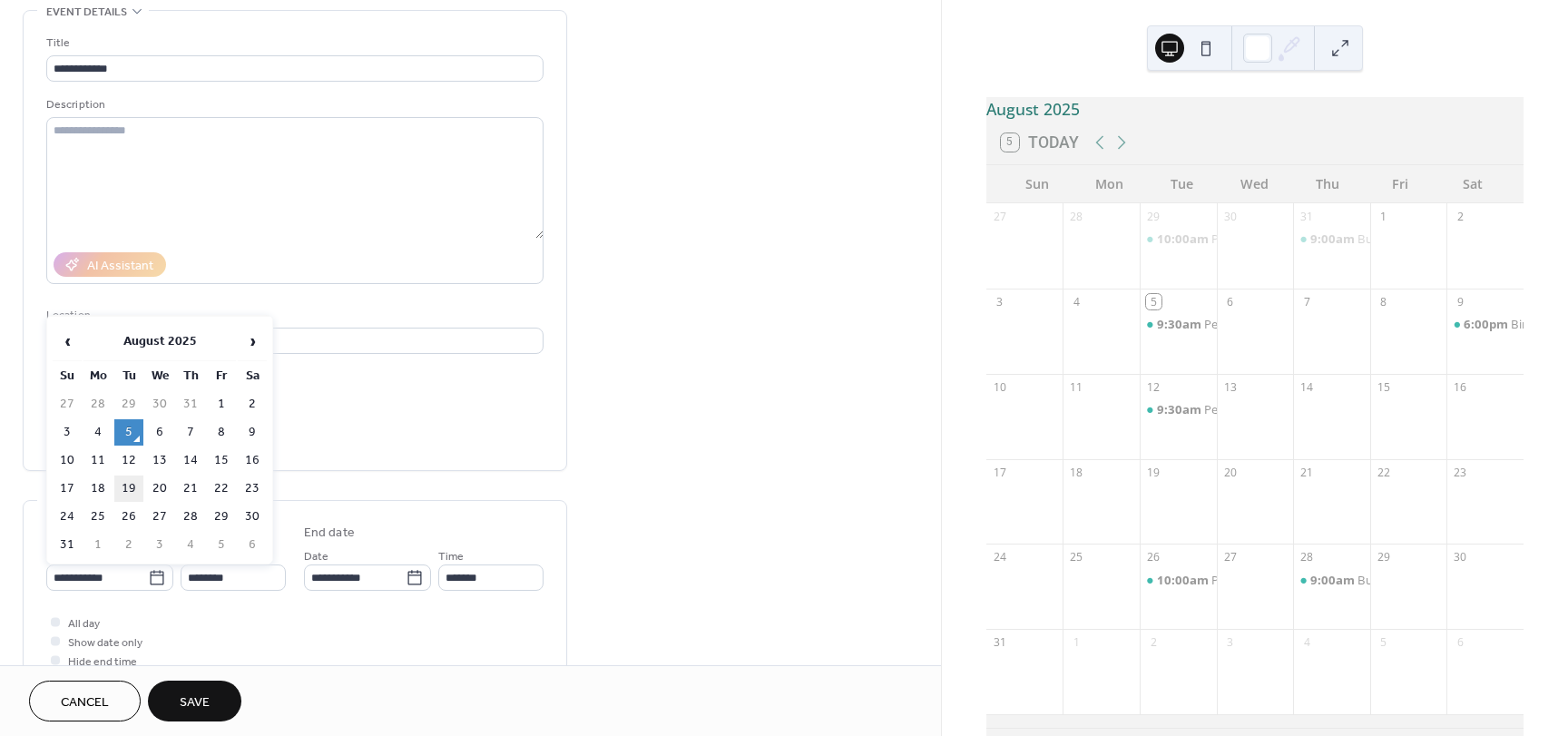 click on "19" at bounding box center [129, 488] 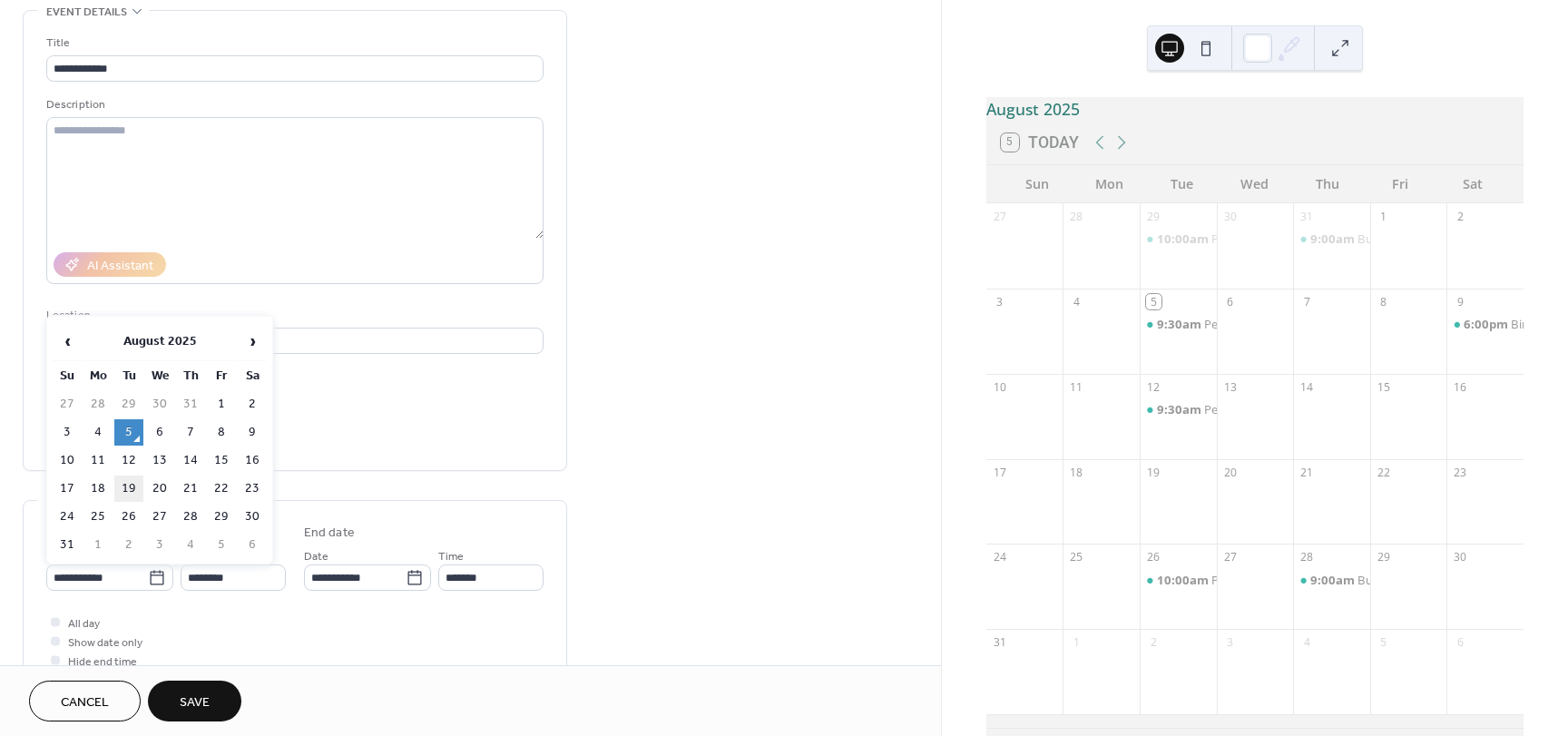 type on "**********" 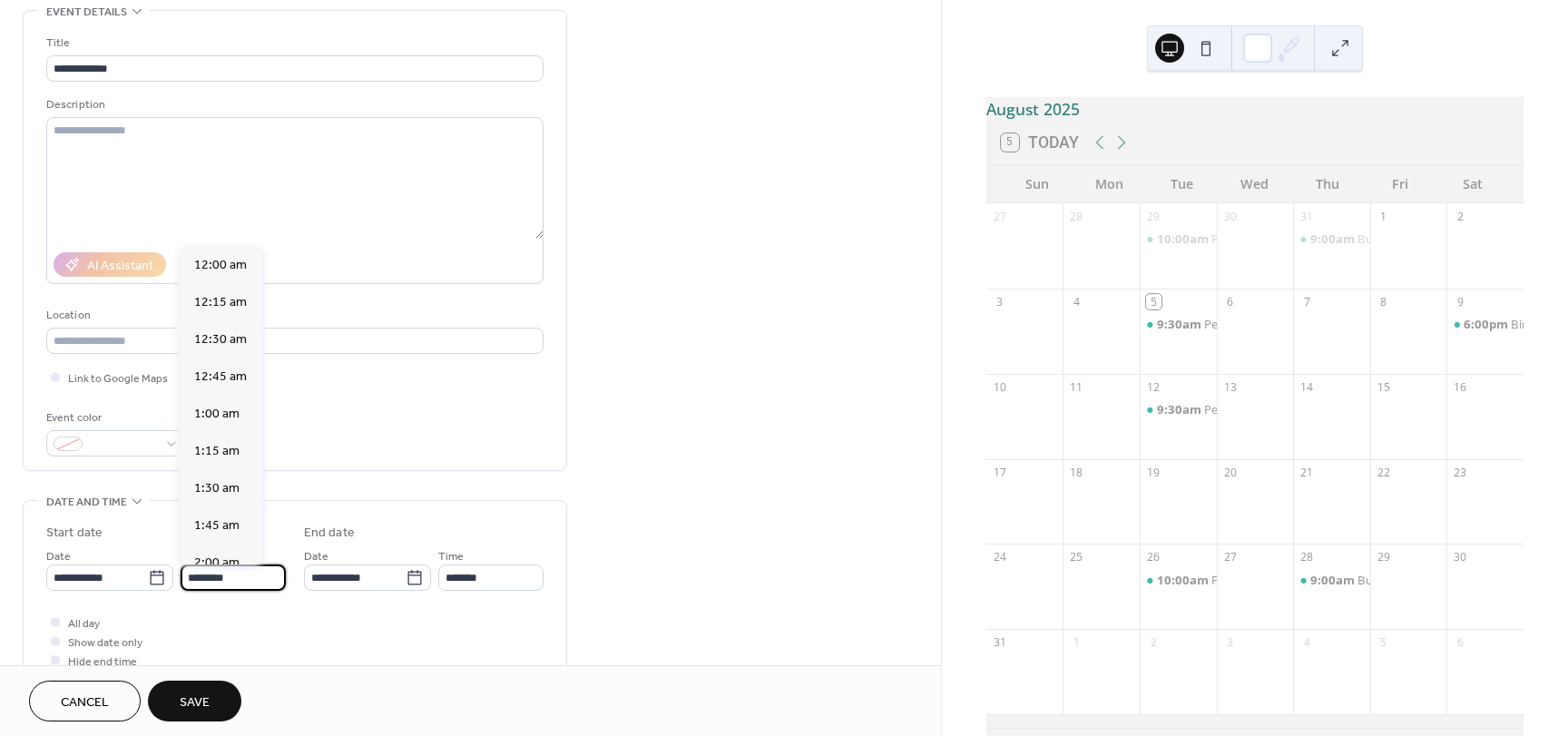 click on "********" at bounding box center (233, 577) 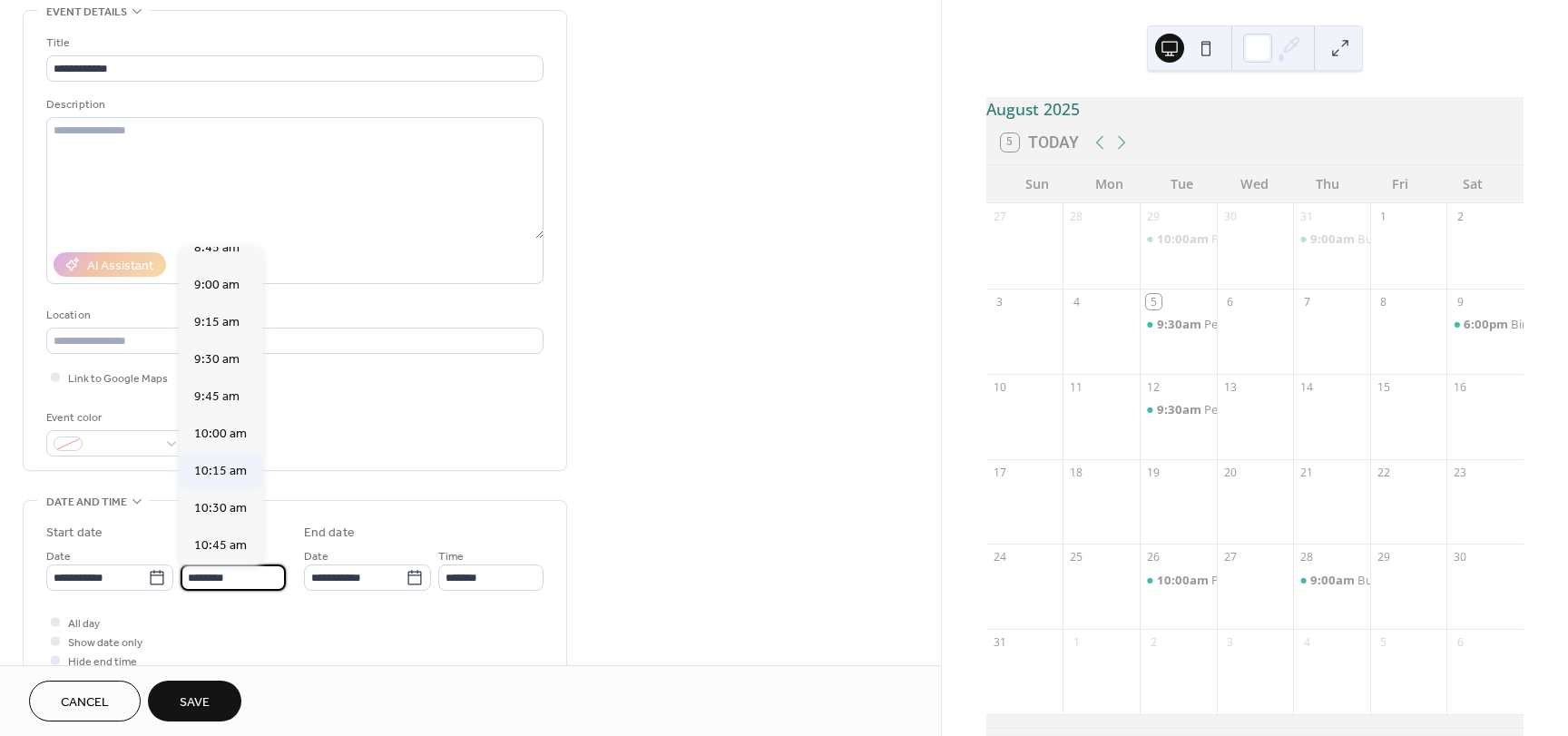 scroll, scrollTop: 1241, scrollLeft: 0, axis: vertical 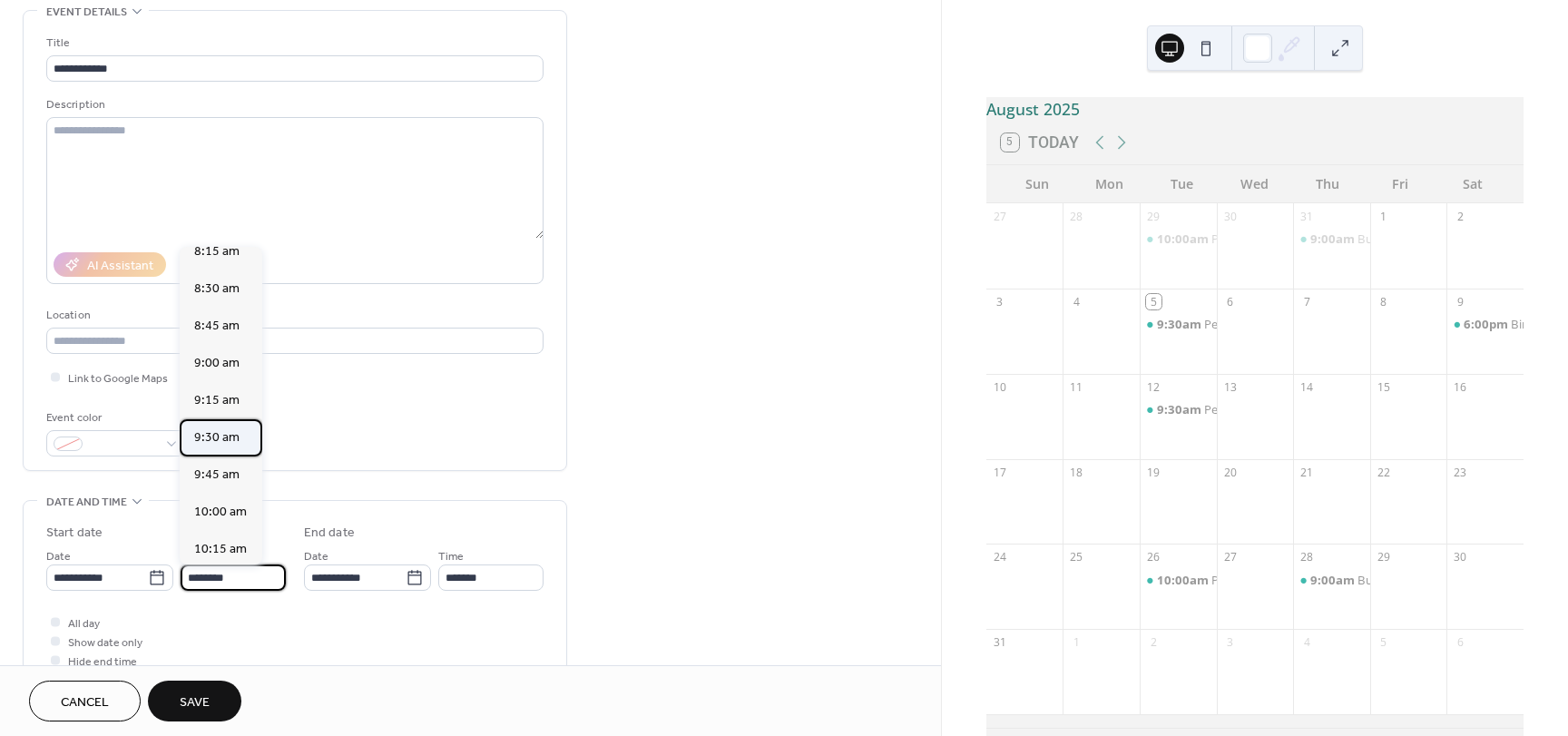 click on "9:30 am" at bounding box center (217, 437) 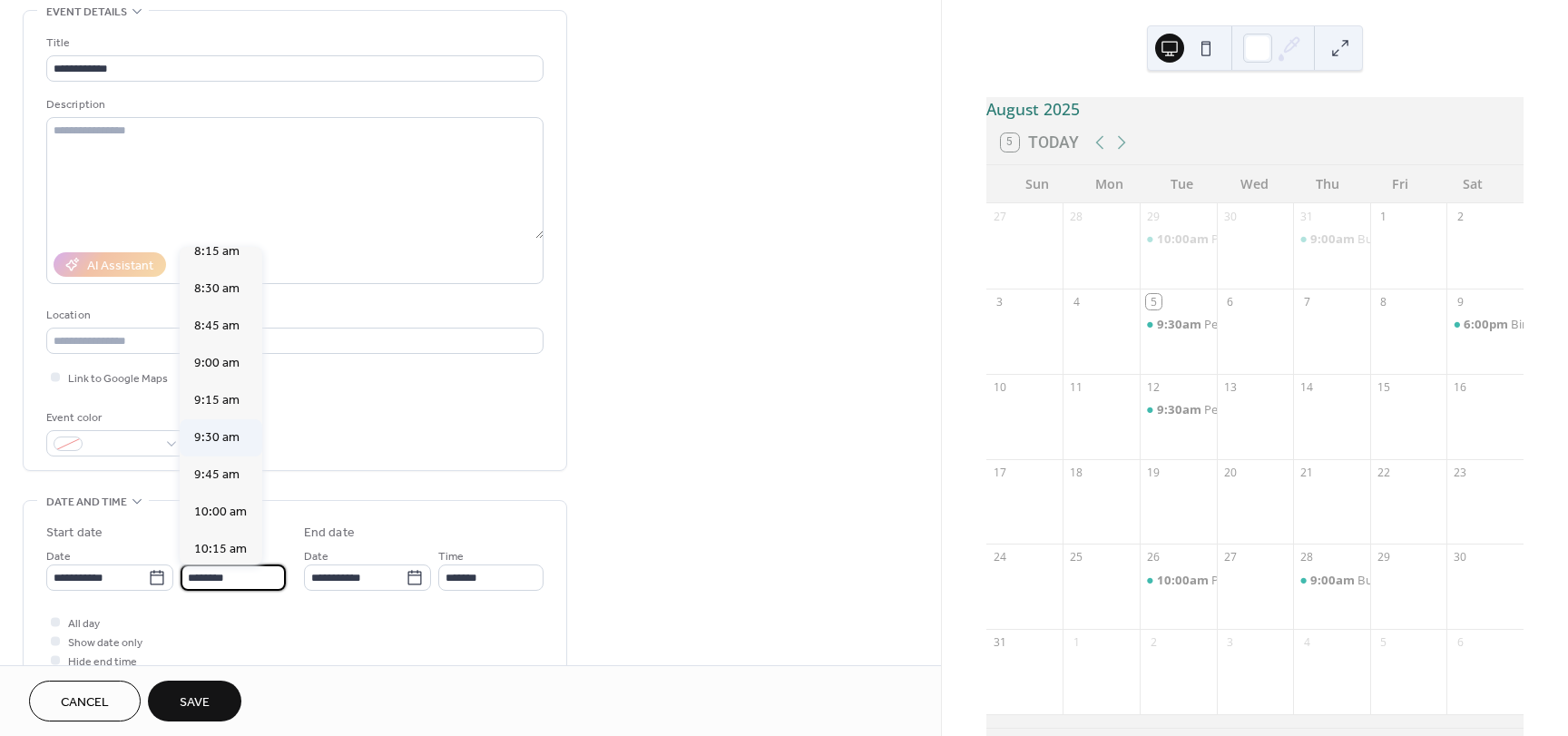 type on "*******" 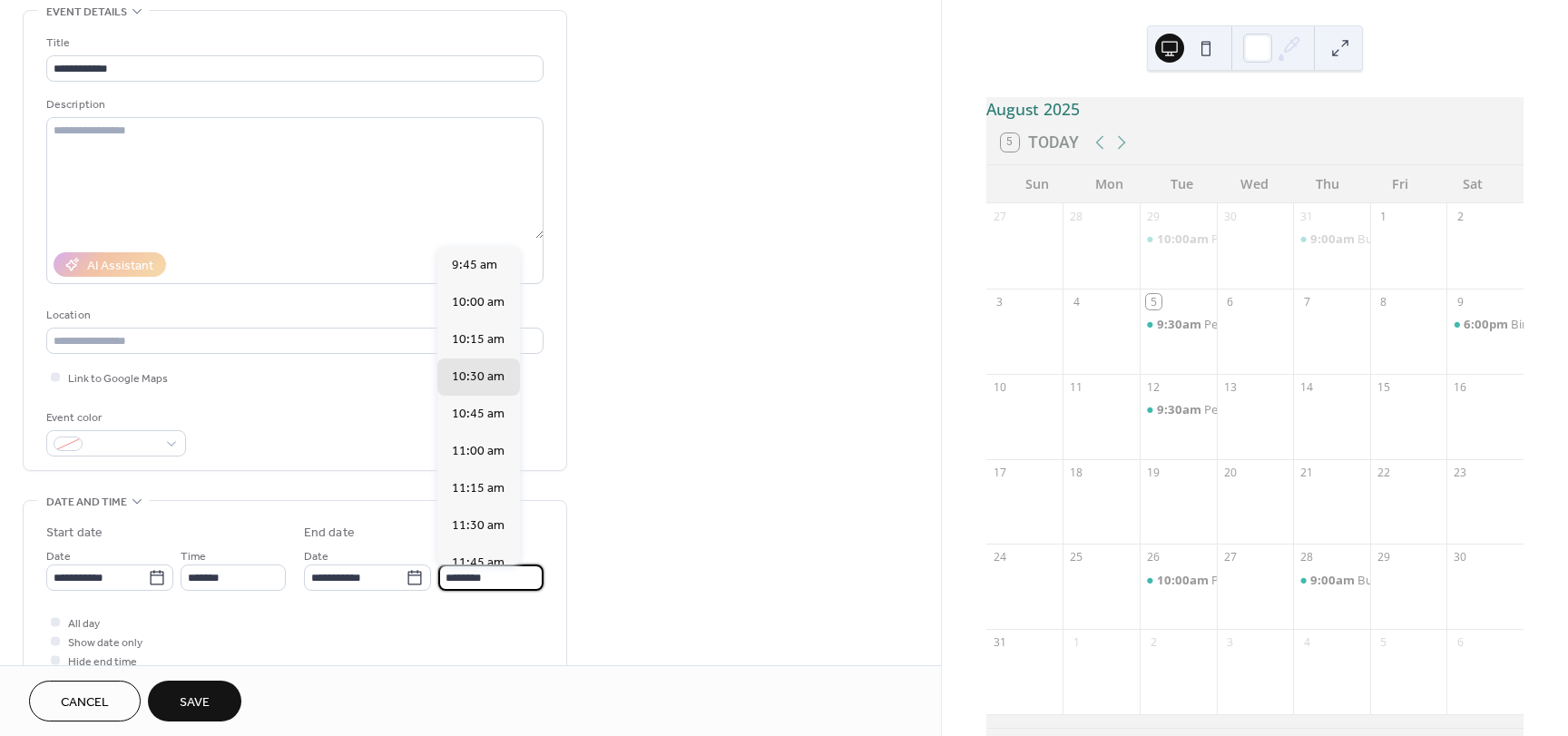 click on "********" at bounding box center (491, 577) 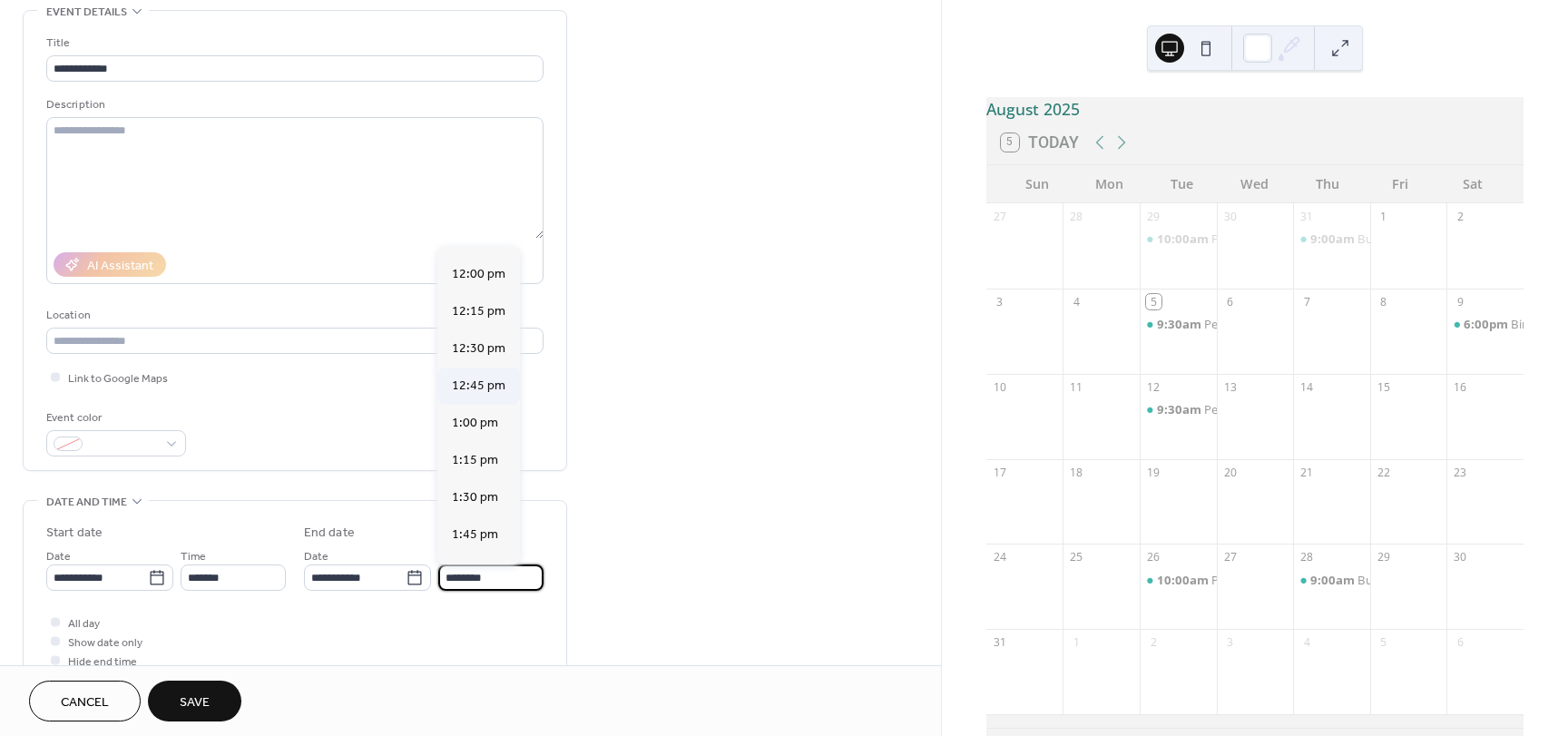 scroll, scrollTop: 363, scrollLeft: 0, axis: vertical 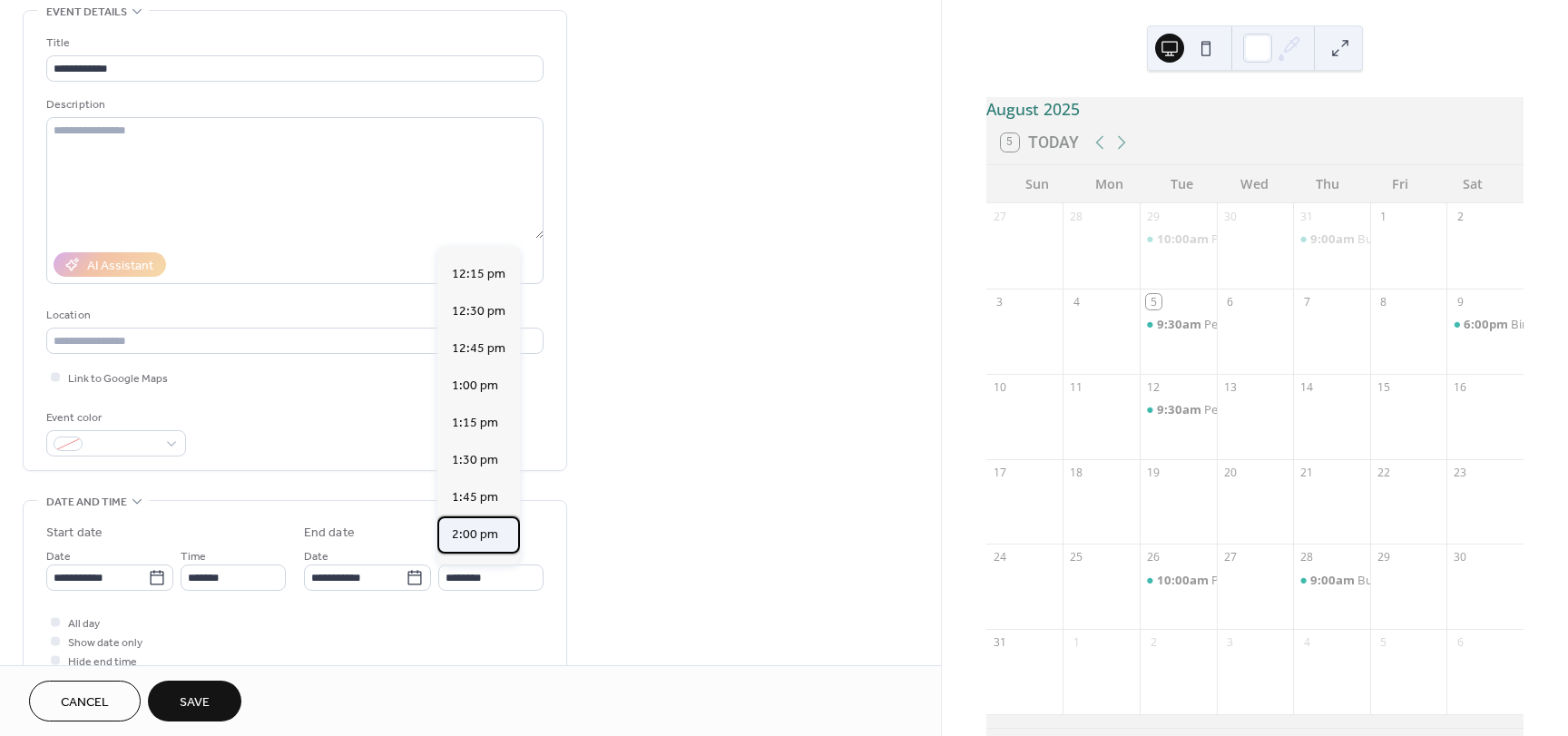 click on "2:00 pm" at bounding box center [475, 535] 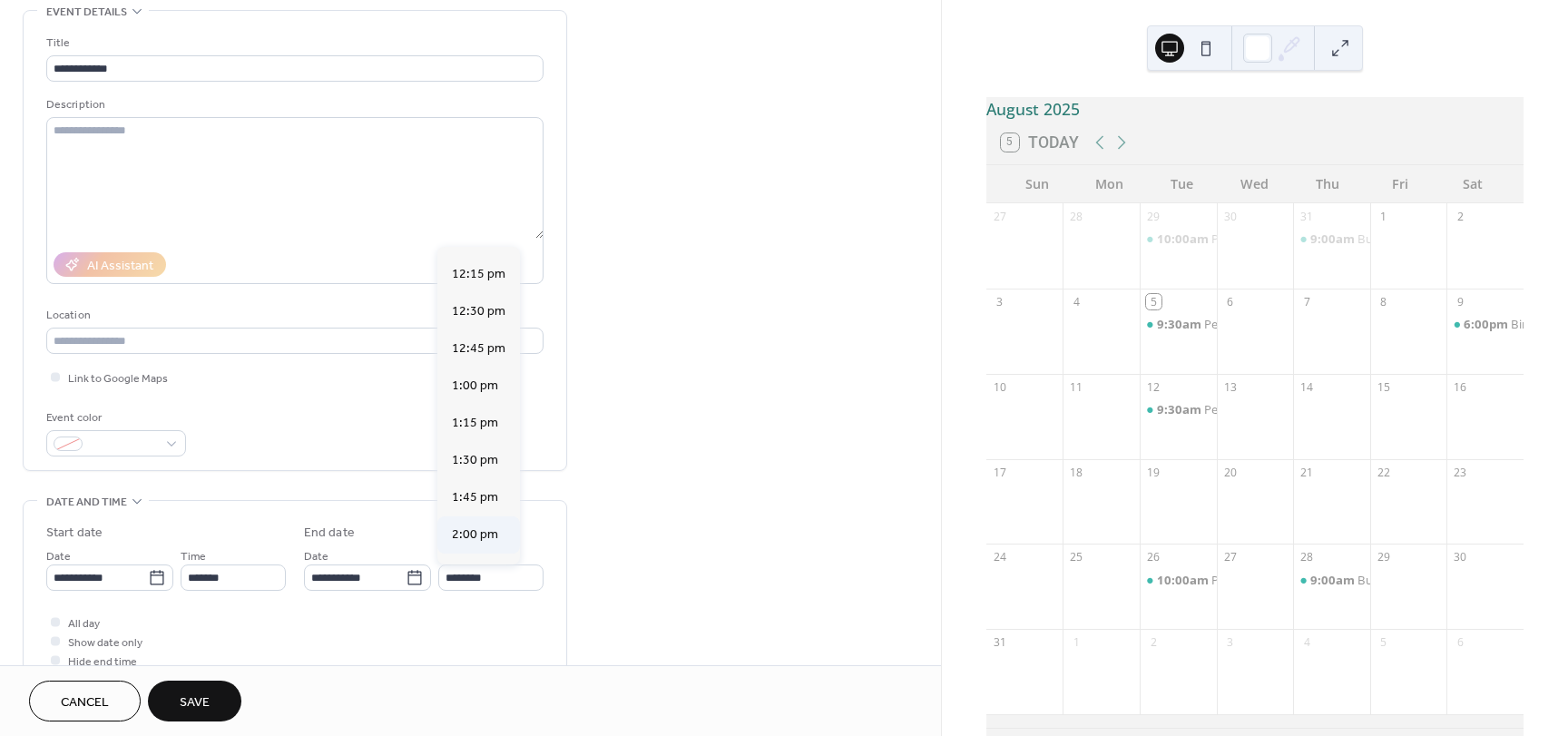type on "*******" 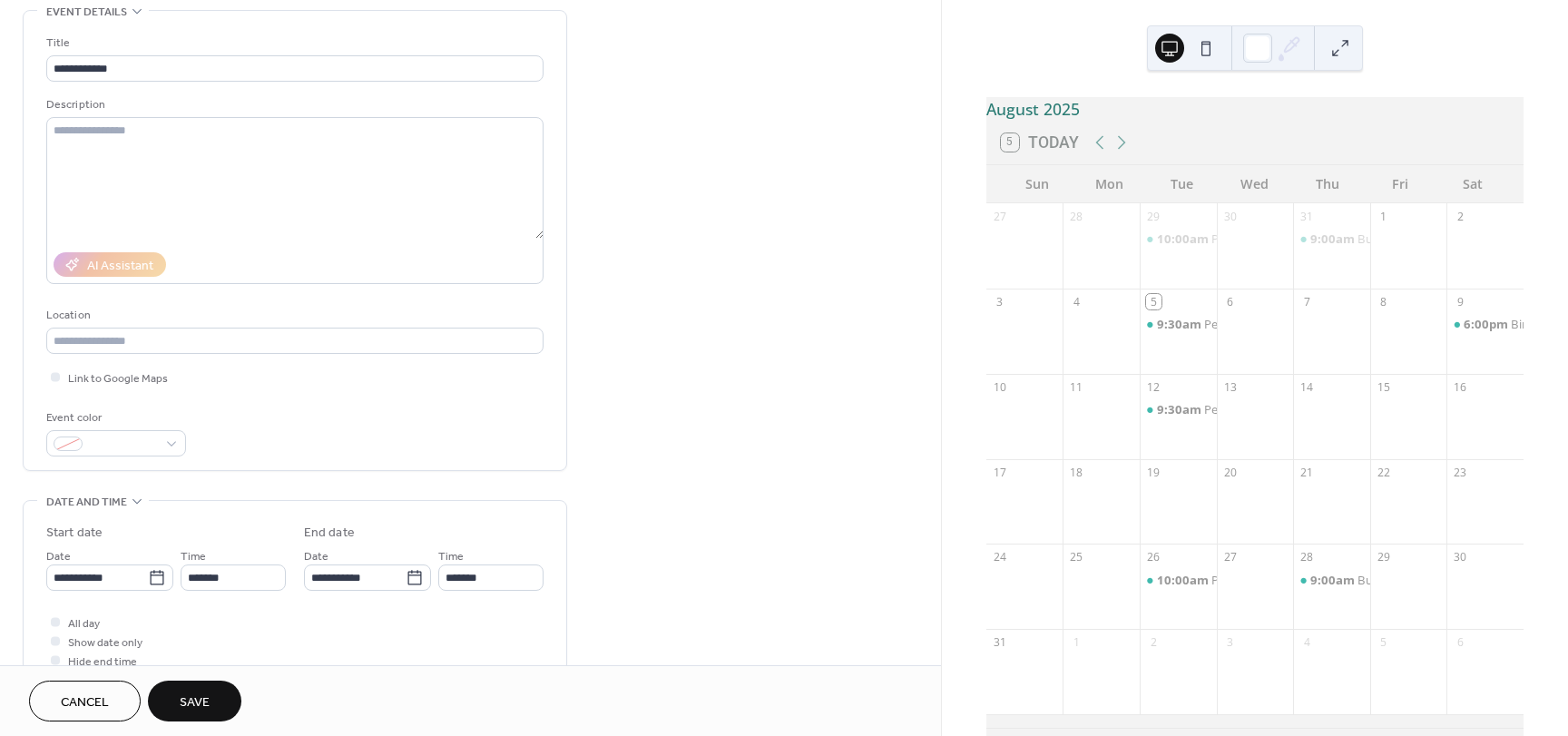 click on "Save" at bounding box center [194, 701] 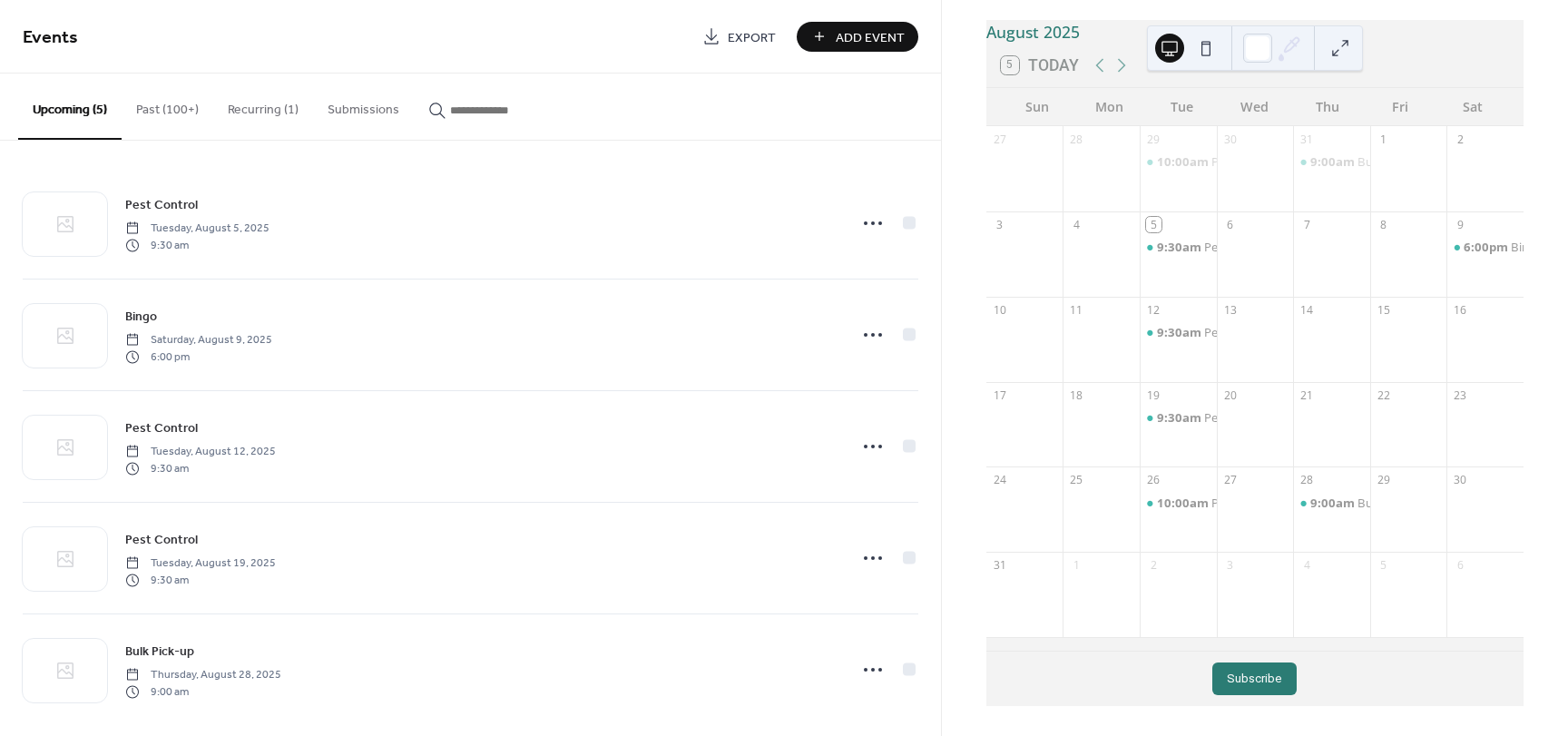 scroll, scrollTop: 88, scrollLeft: 0, axis: vertical 